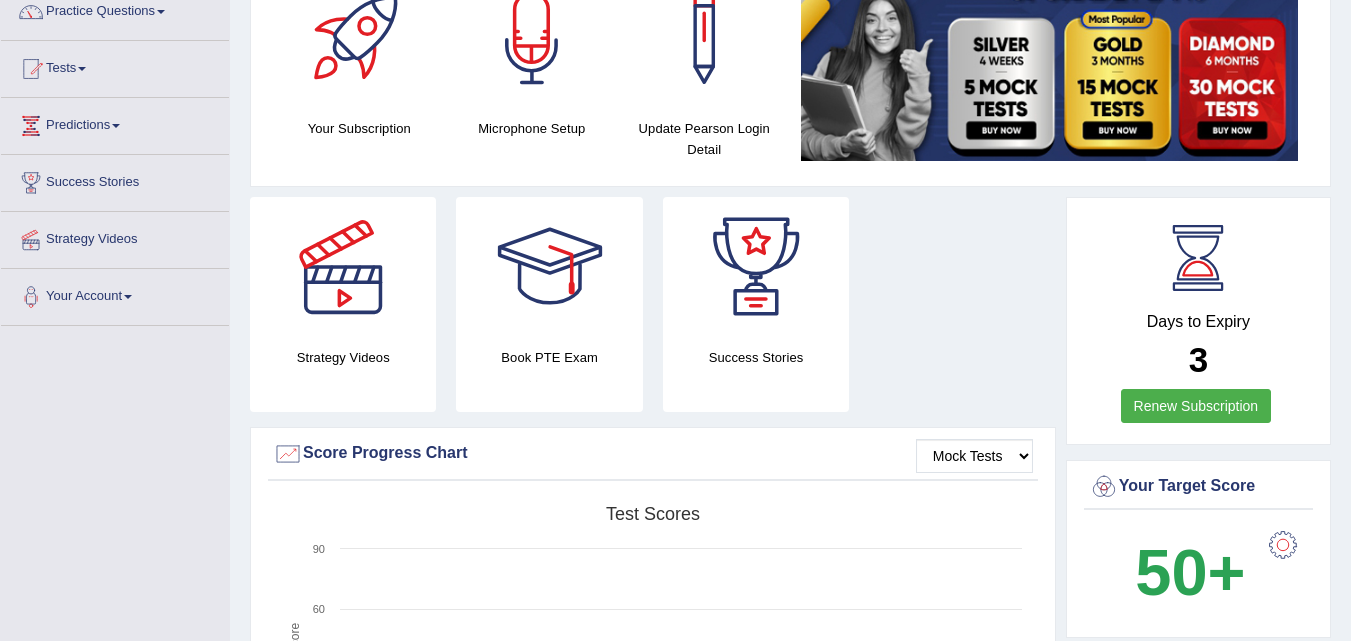 scroll, scrollTop: 172, scrollLeft: 0, axis: vertical 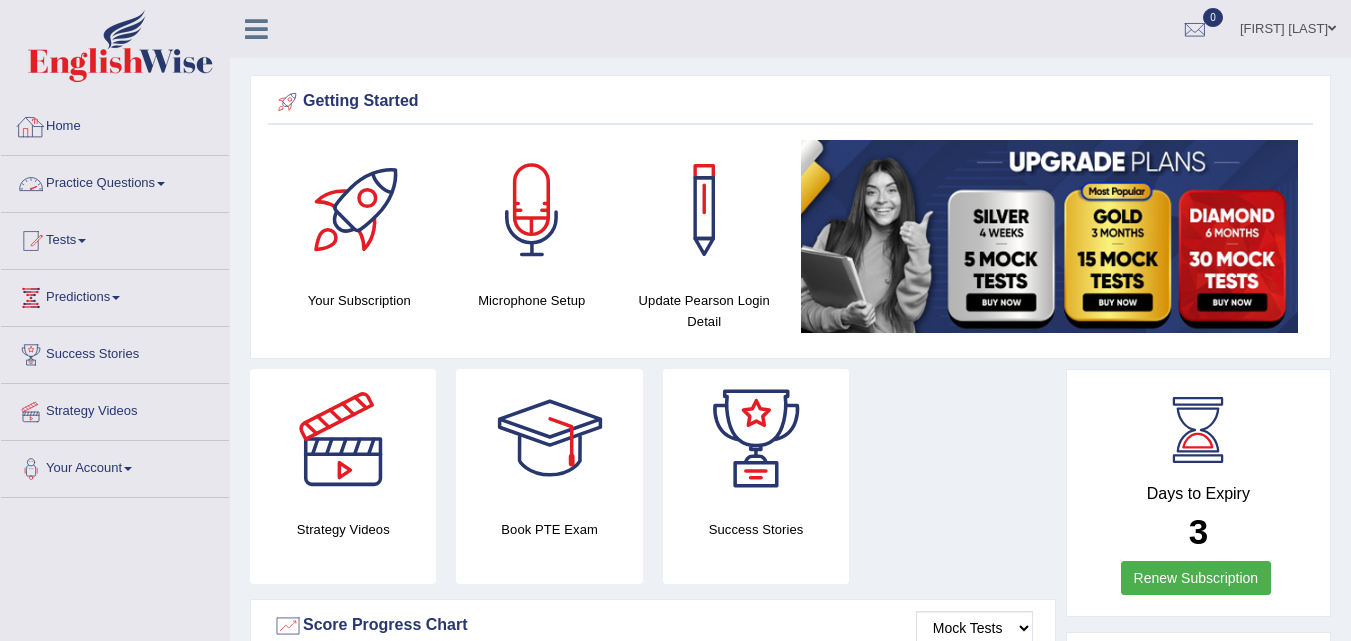 click on "Practice Questions" at bounding box center [115, 181] 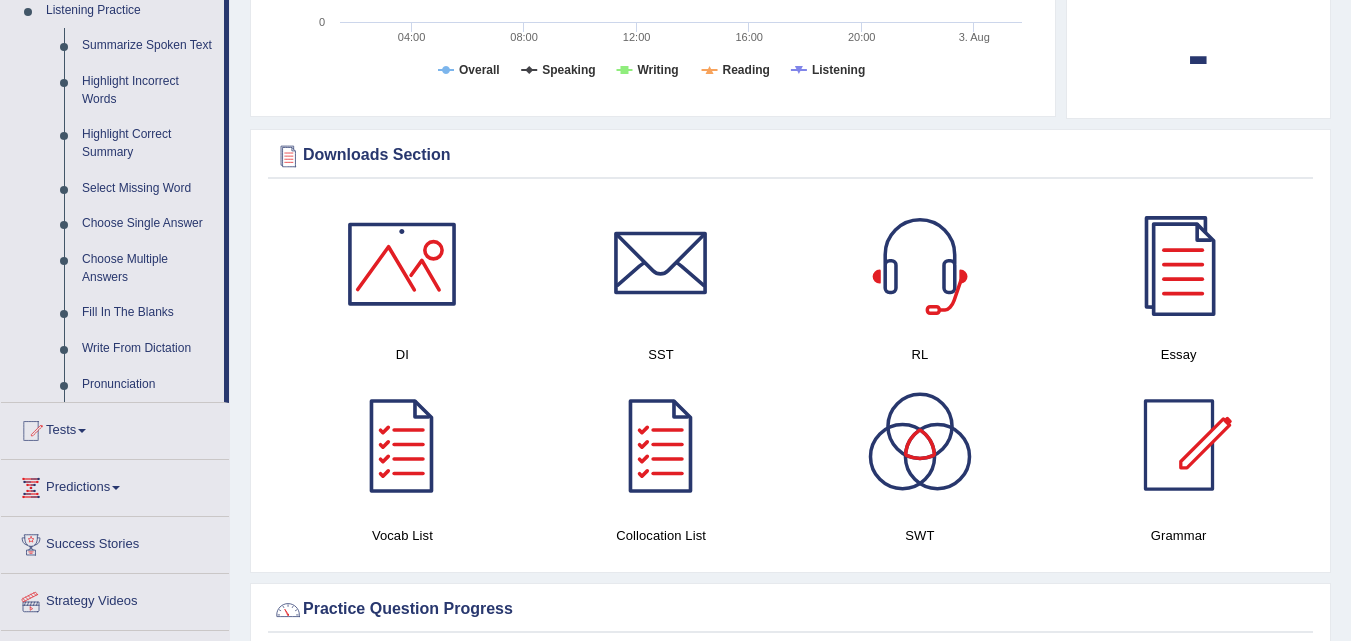 scroll, scrollTop: 877, scrollLeft: 0, axis: vertical 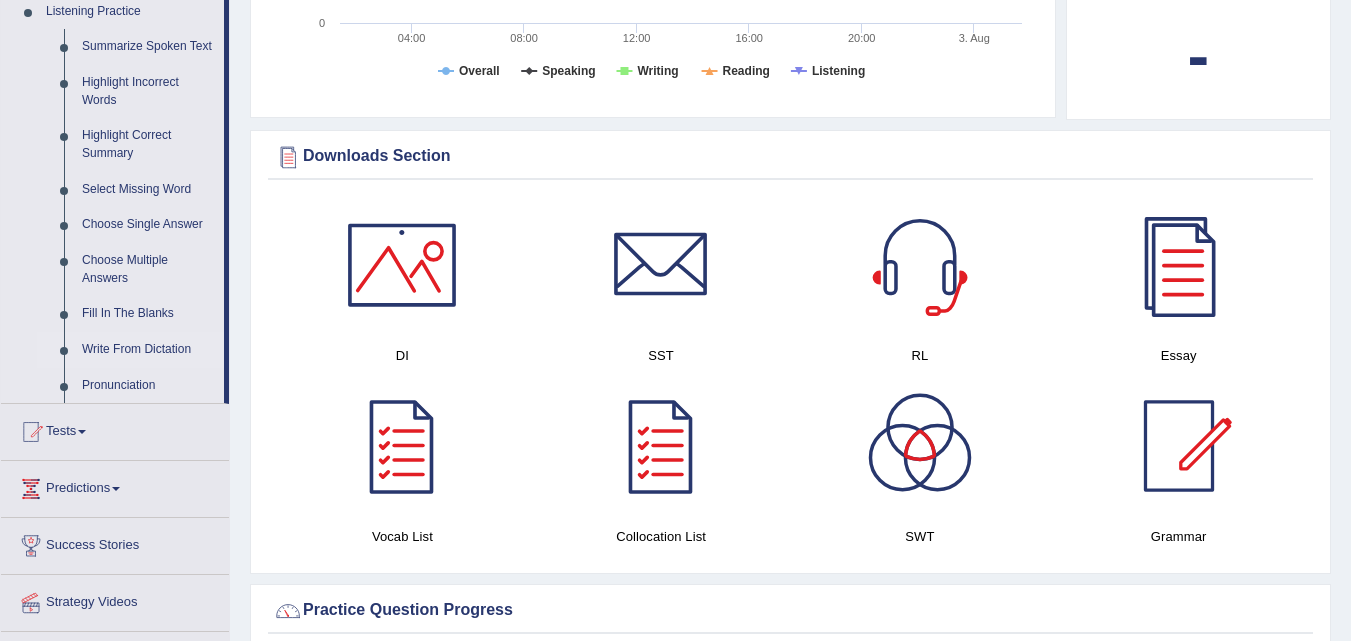 click on "Write From Dictation" at bounding box center (148, 350) 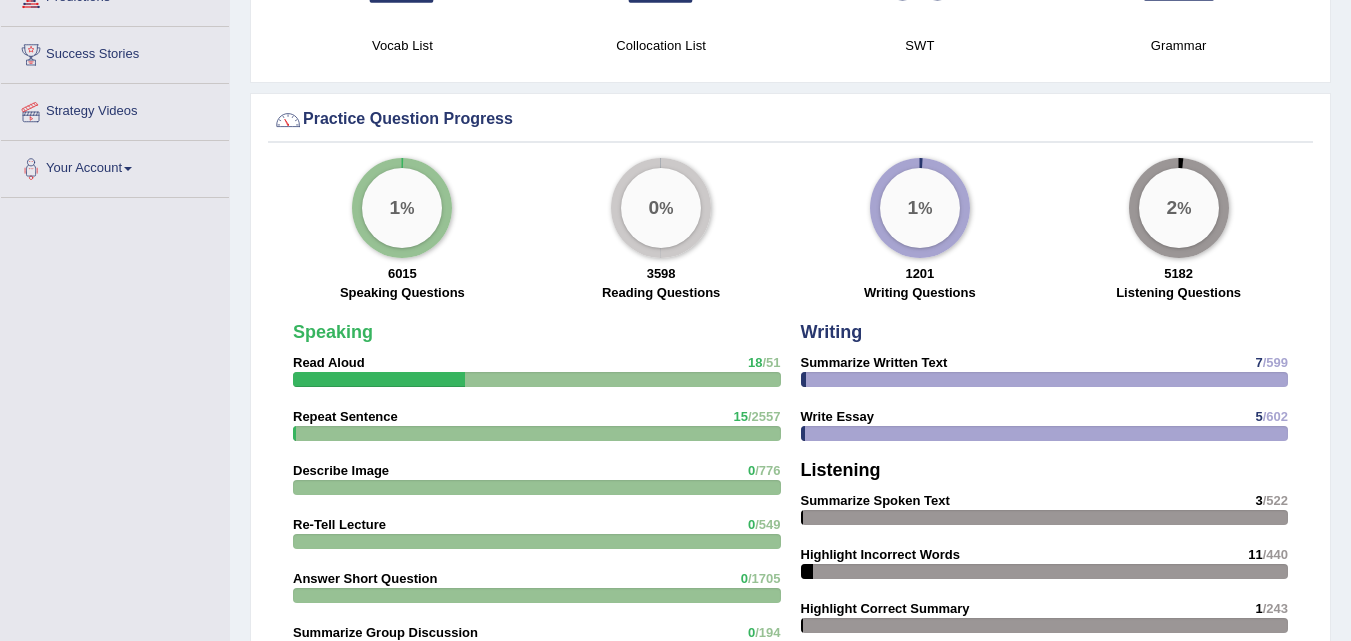 scroll, scrollTop: 1367, scrollLeft: 0, axis: vertical 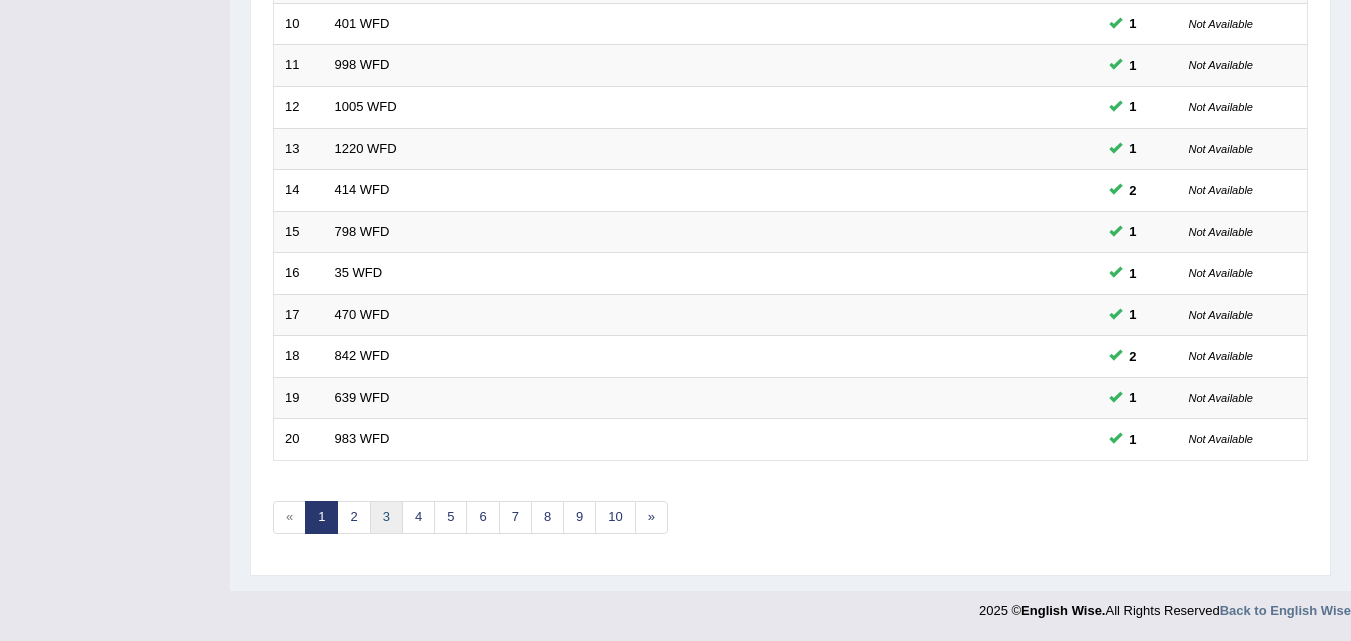 click on "3" at bounding box center (386, 517) 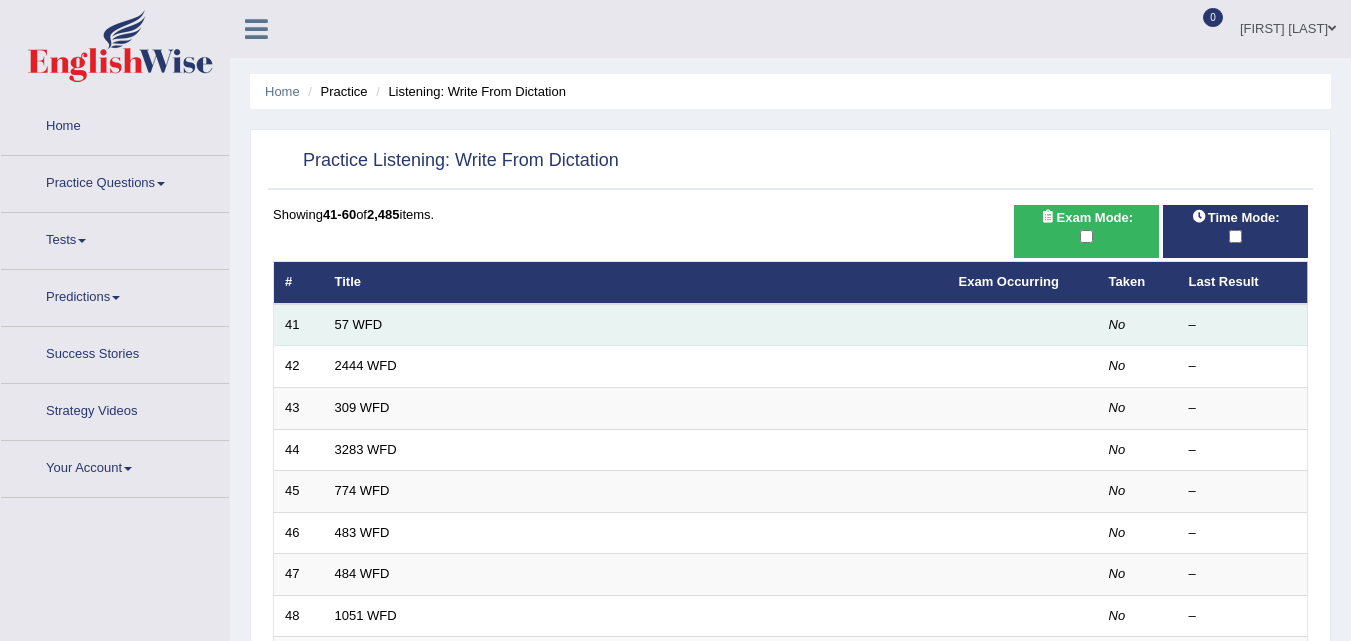 click on "57 WFD" at bounding box center (636, 325) 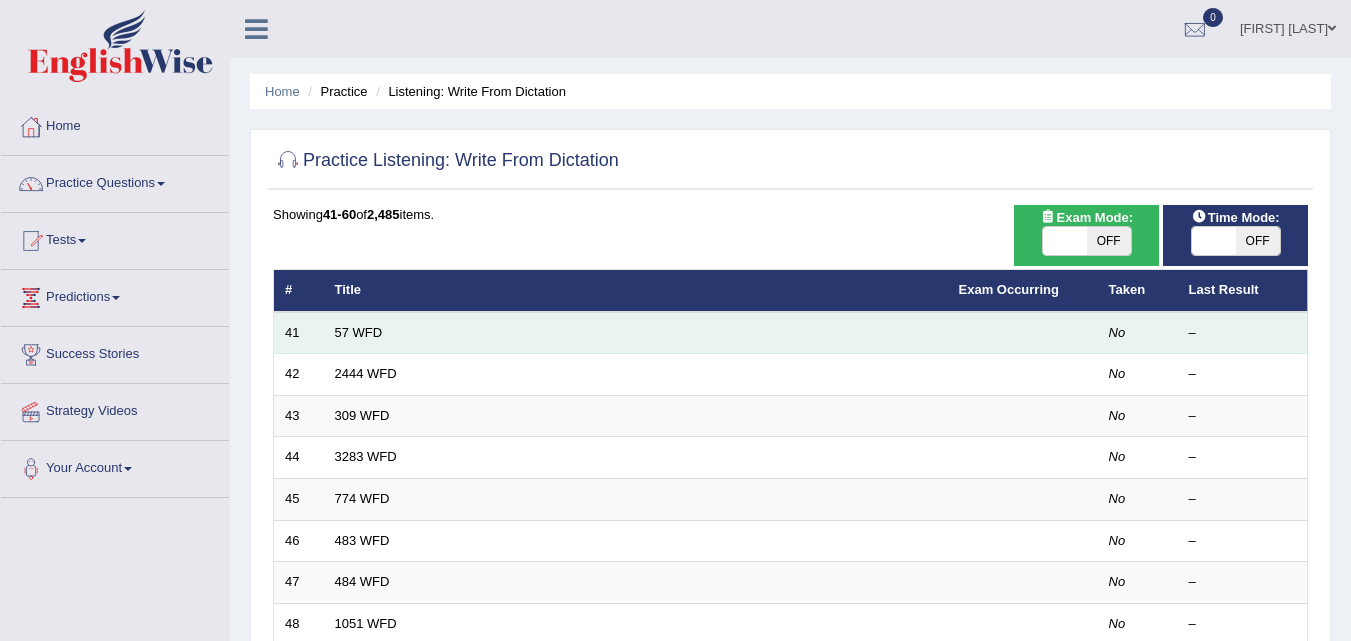 scroll, scrollTop: 0, scrollLeft: 0, axis: both 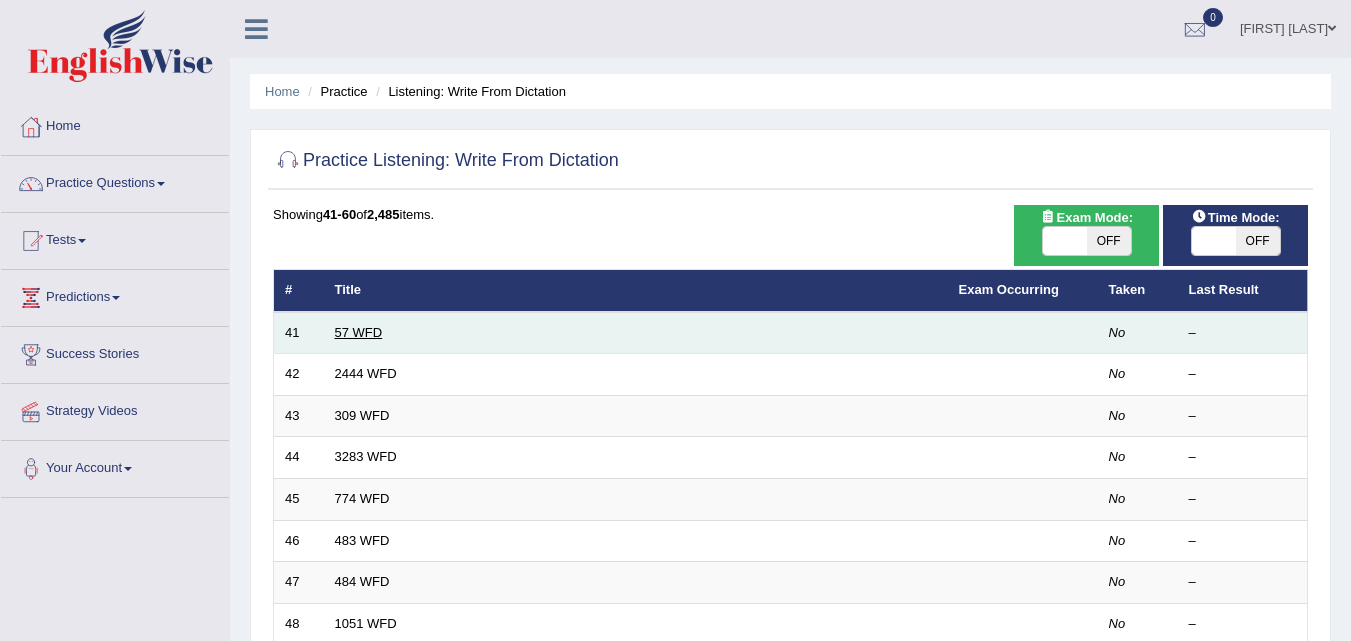 click on "57 WFD" at bounding box center (359, 332) 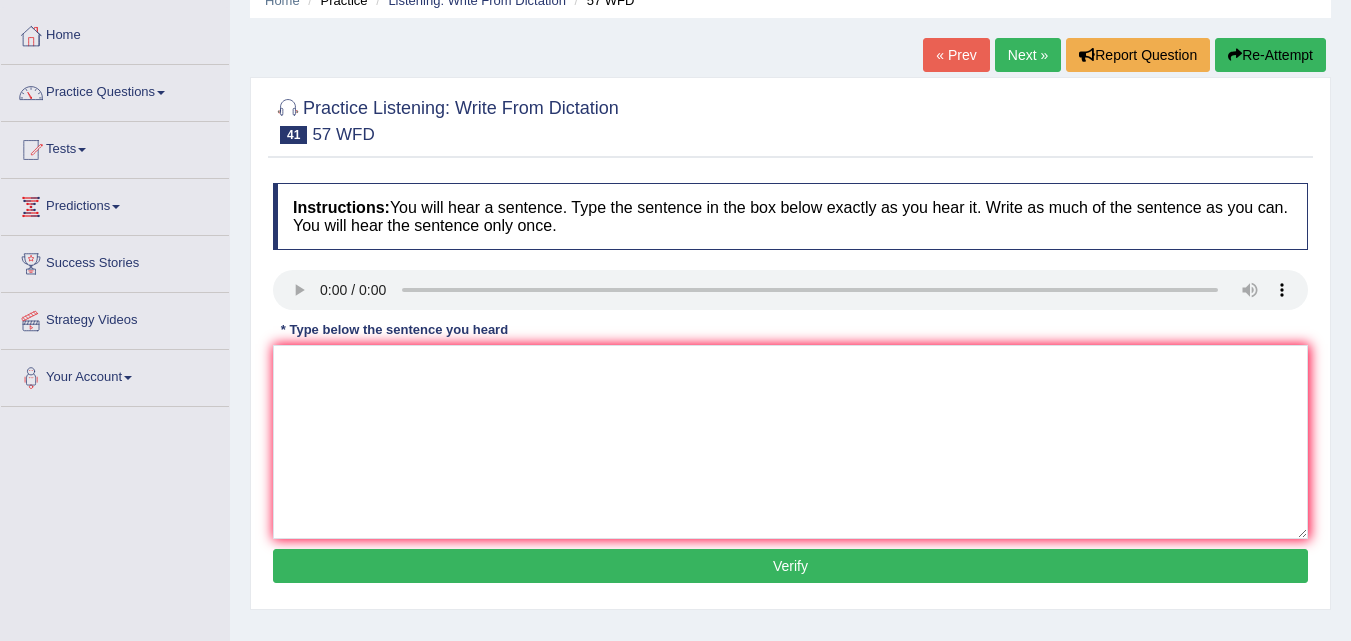 scroll, scrollTop: 91, scrollLeft: 0, axis: vertical 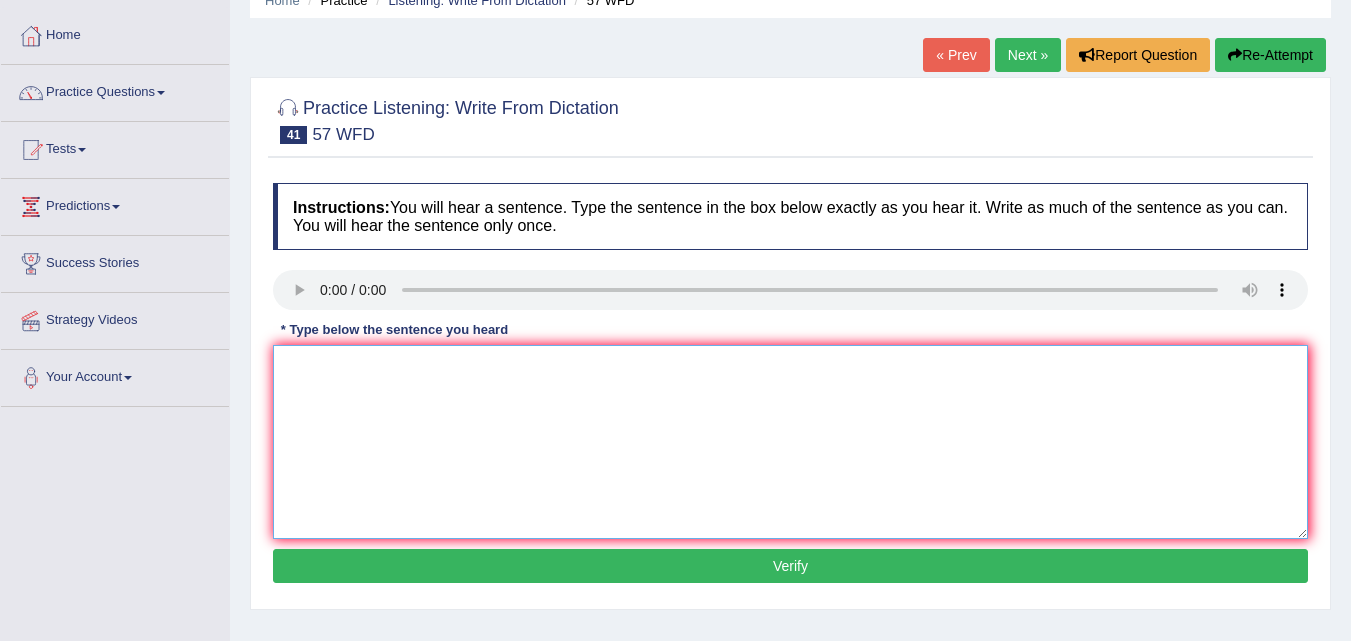 click at bounding box center (790, 442) 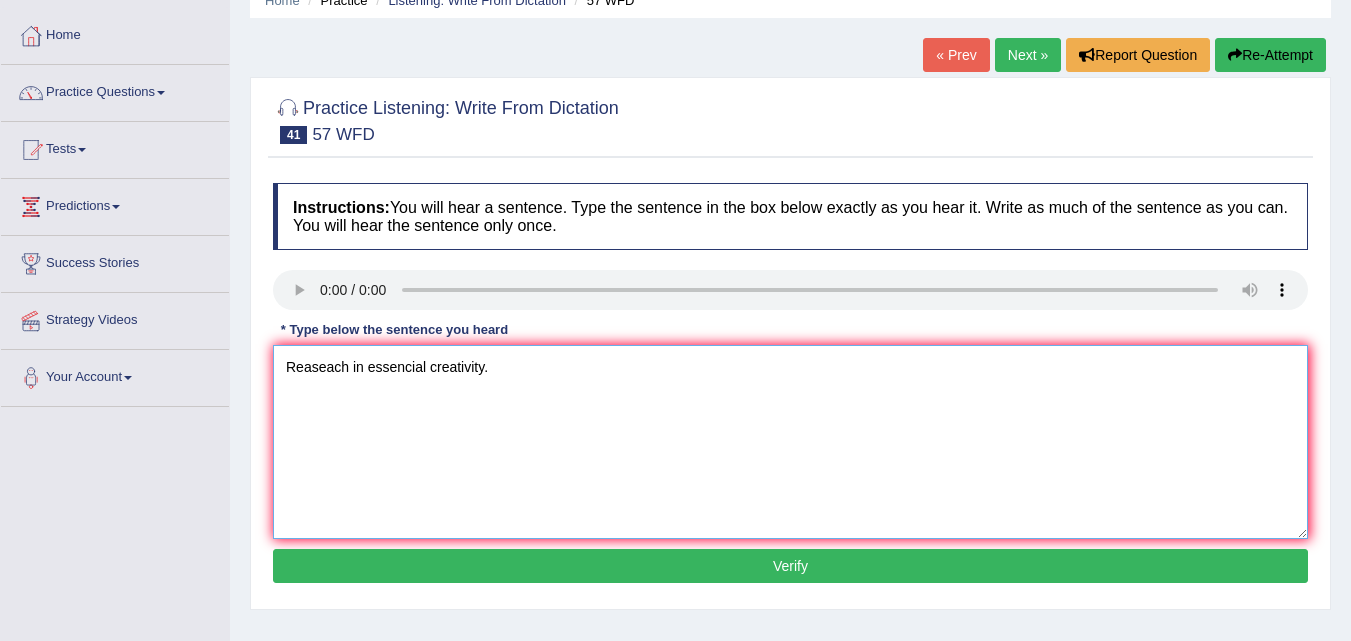 type on "Reaseach in essencial creativity." 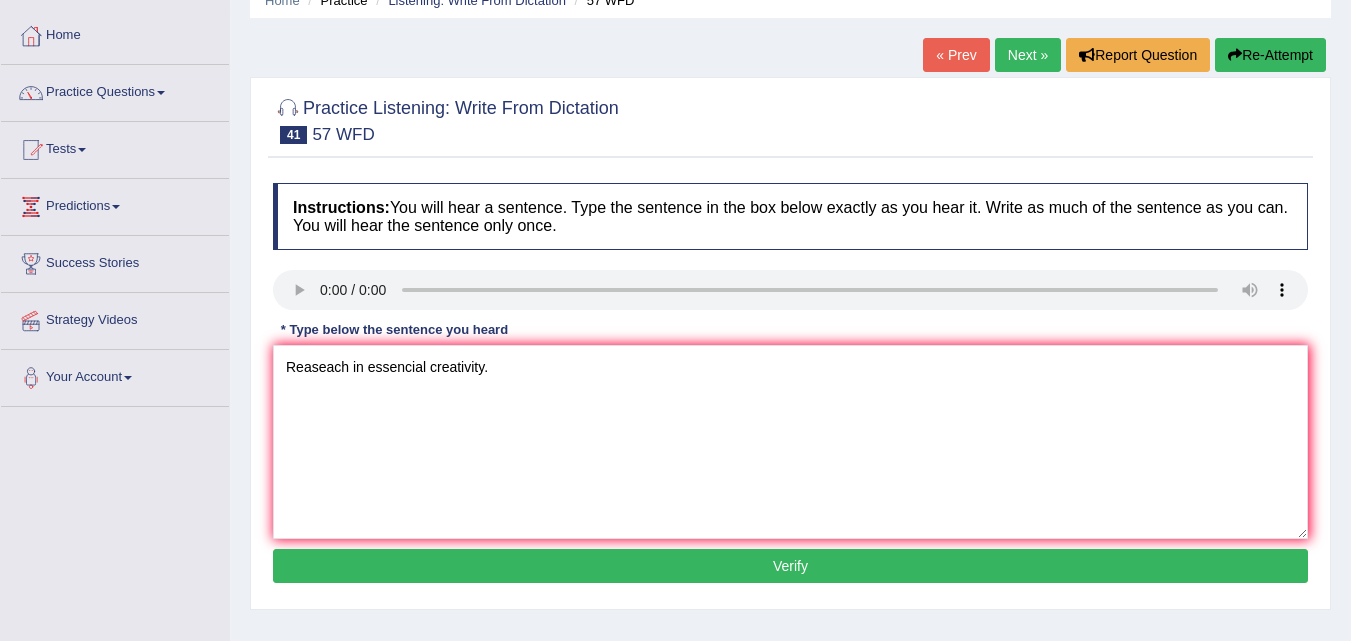 click on "Verify" at bounding box center (790, 566) 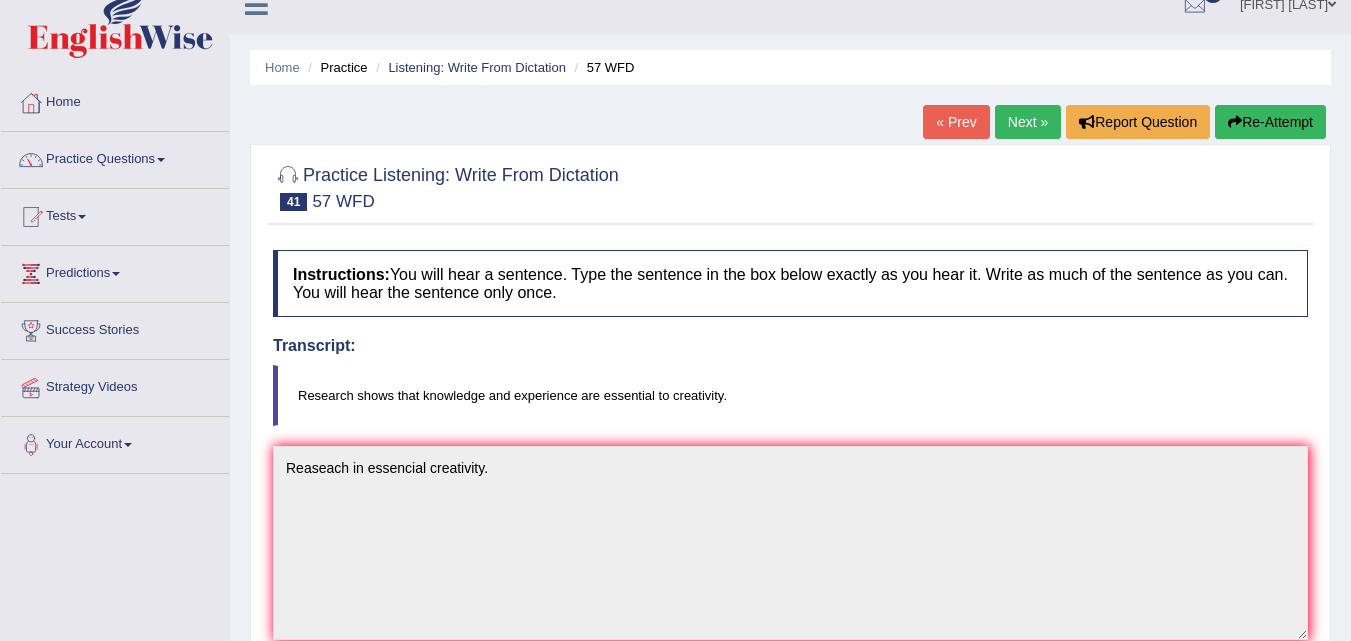 scroll, scrollTop: 0, scrollLeft: 0, axis: both 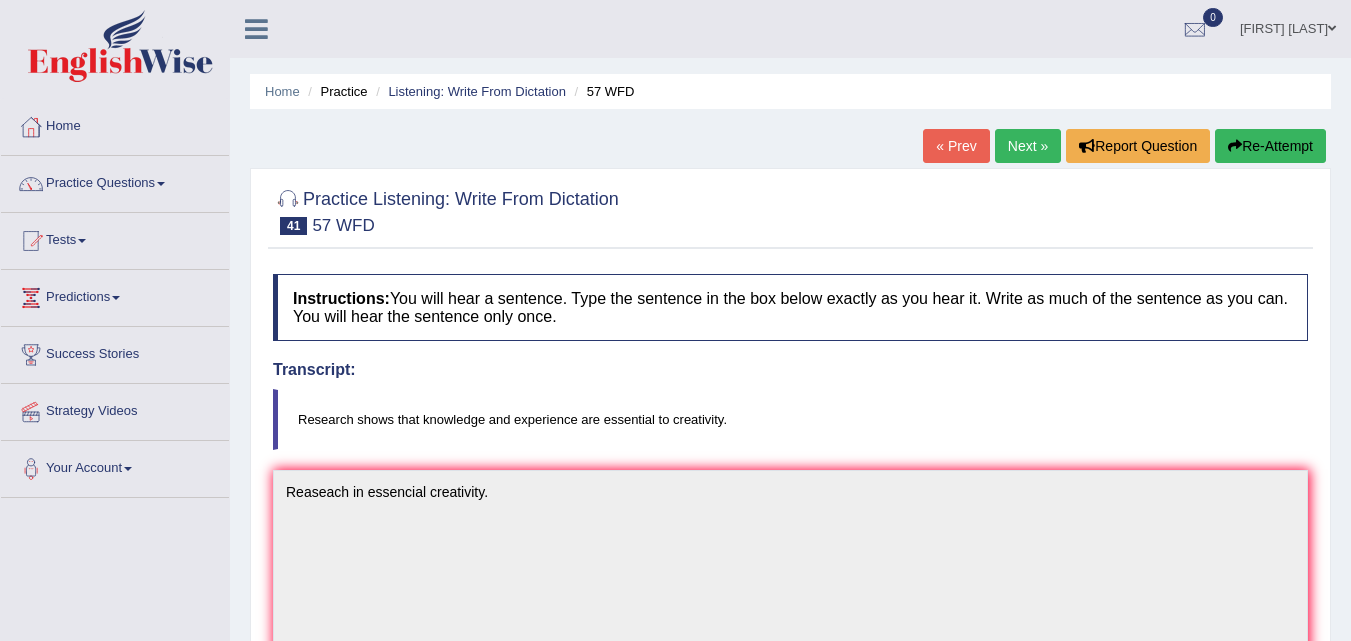 click on "Re-Attempt" at bounding box center (1270, 146) 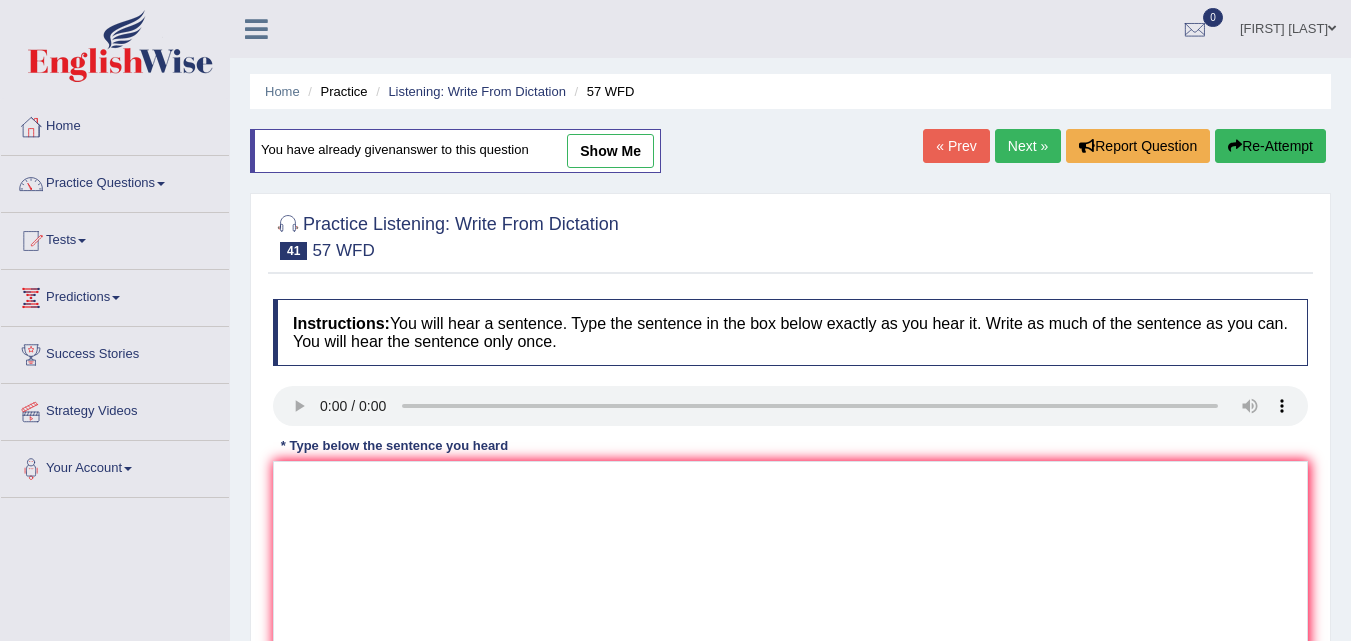 scroll, scrollTop: 0, scrollLeft: 0, axis: both 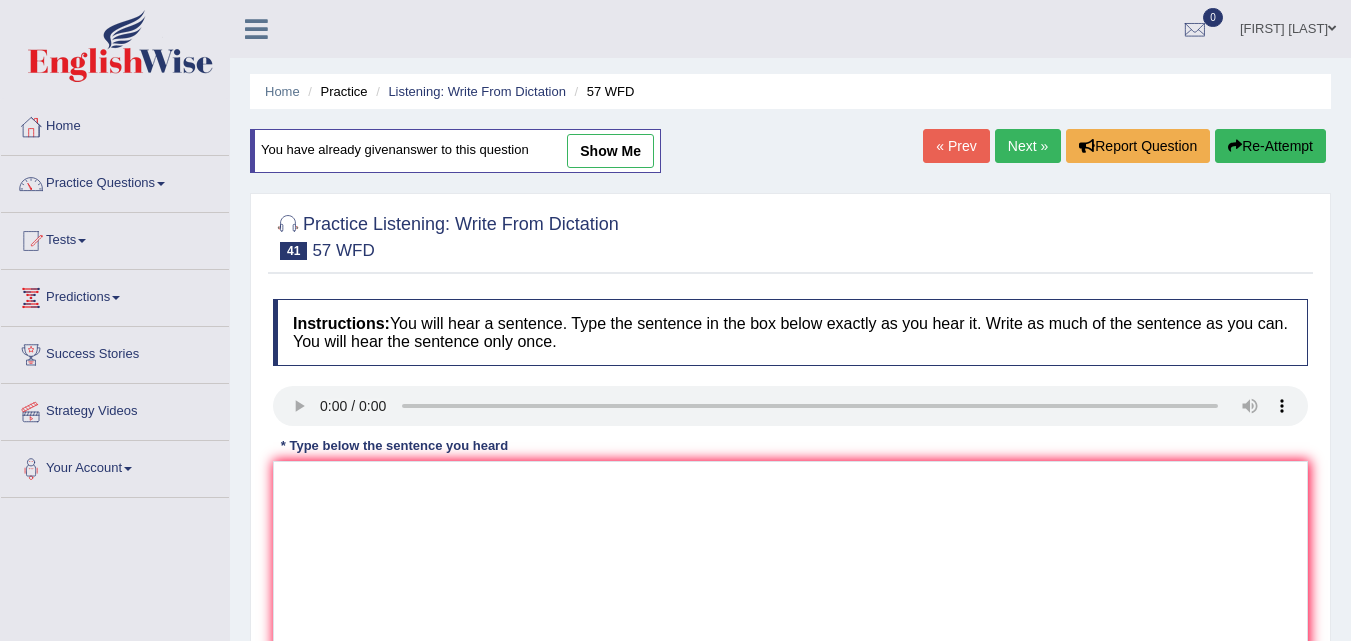 click on "Next »" at bounding box center [1028, 146] 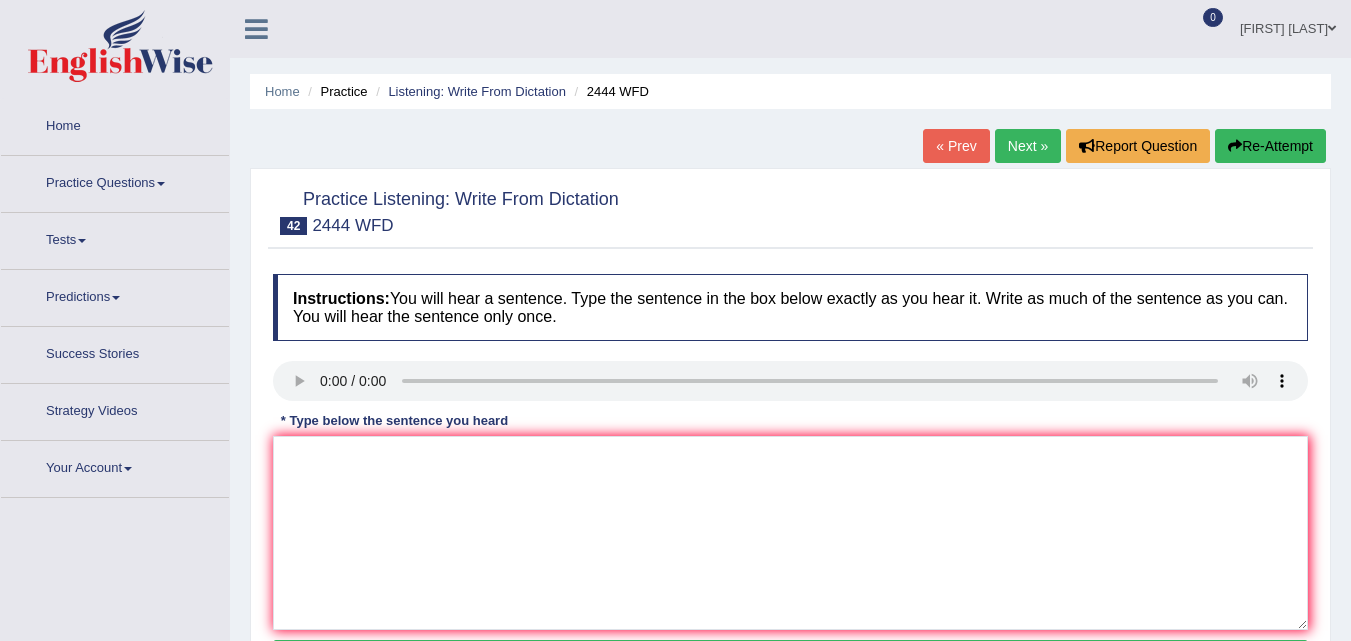 scroll, scrollTop: 0, scrollLeft: 0, axis: both 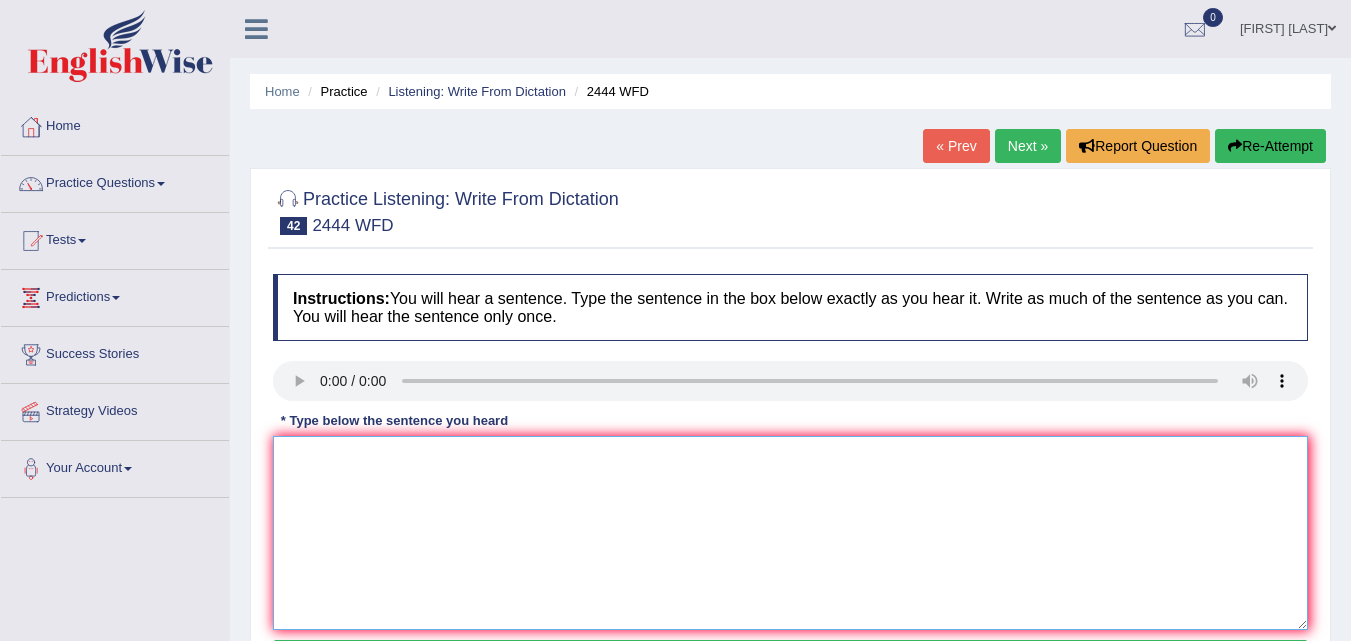 click at bounding box center (790, 533) 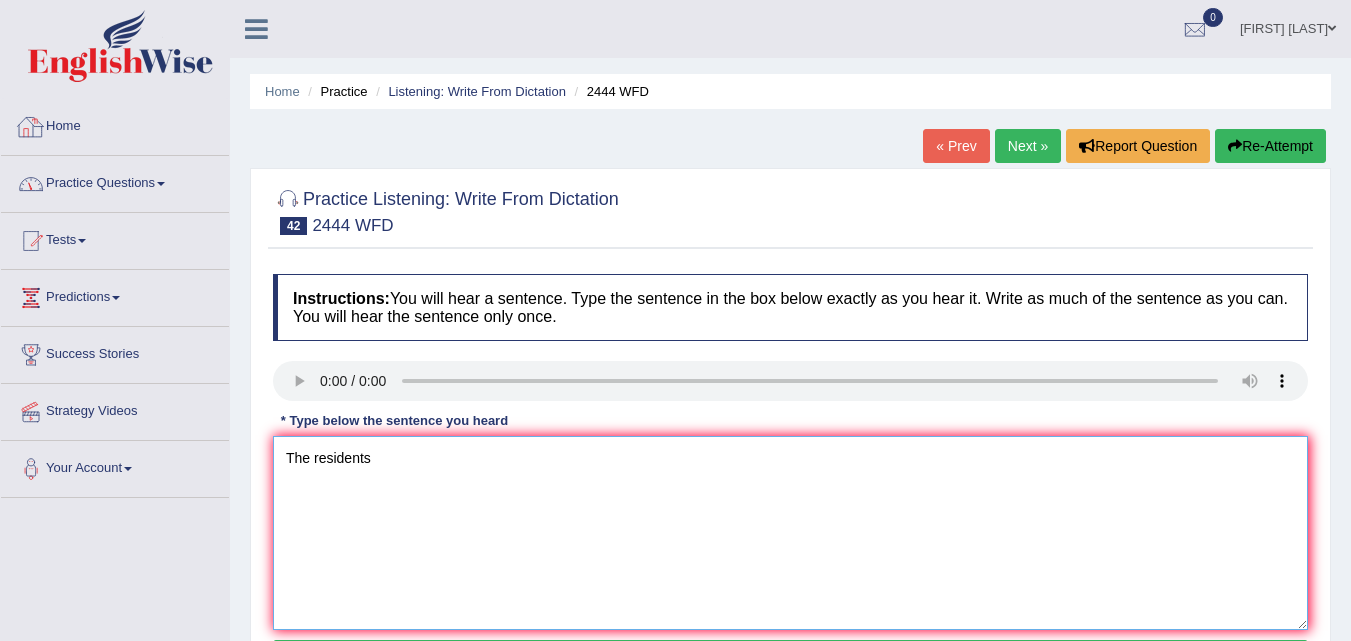 type on "The residents" 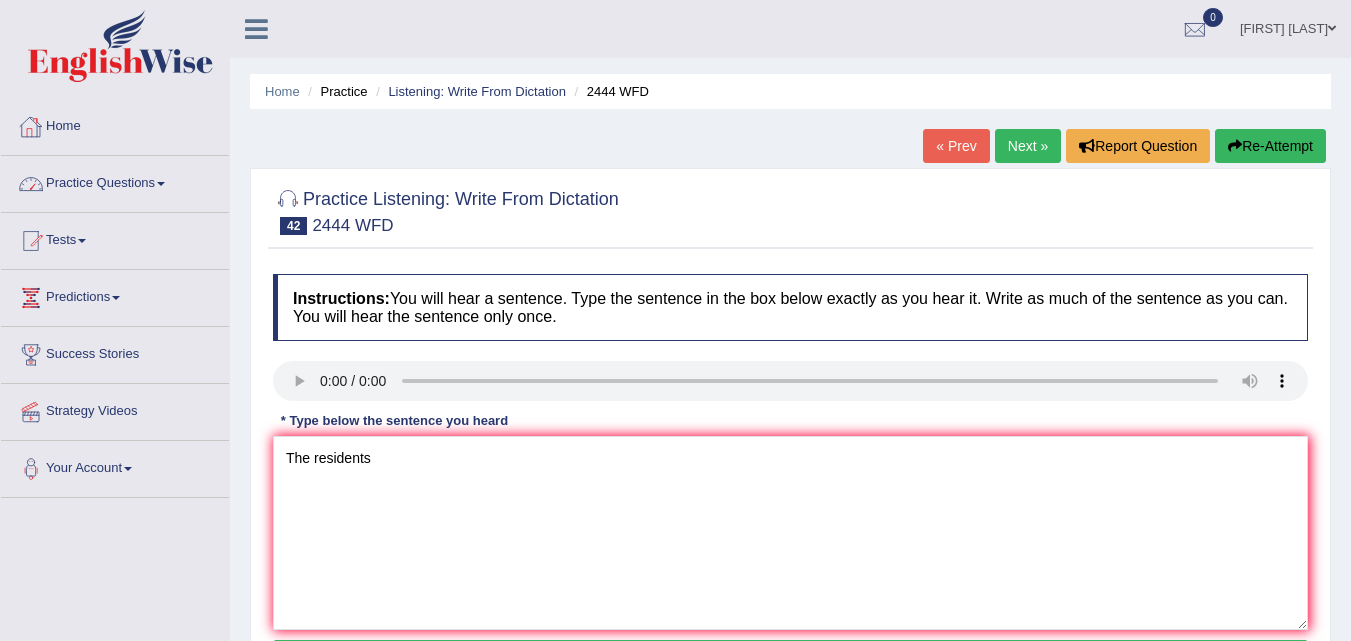 click on "Practice Questions" at bounding box center (115, 181) 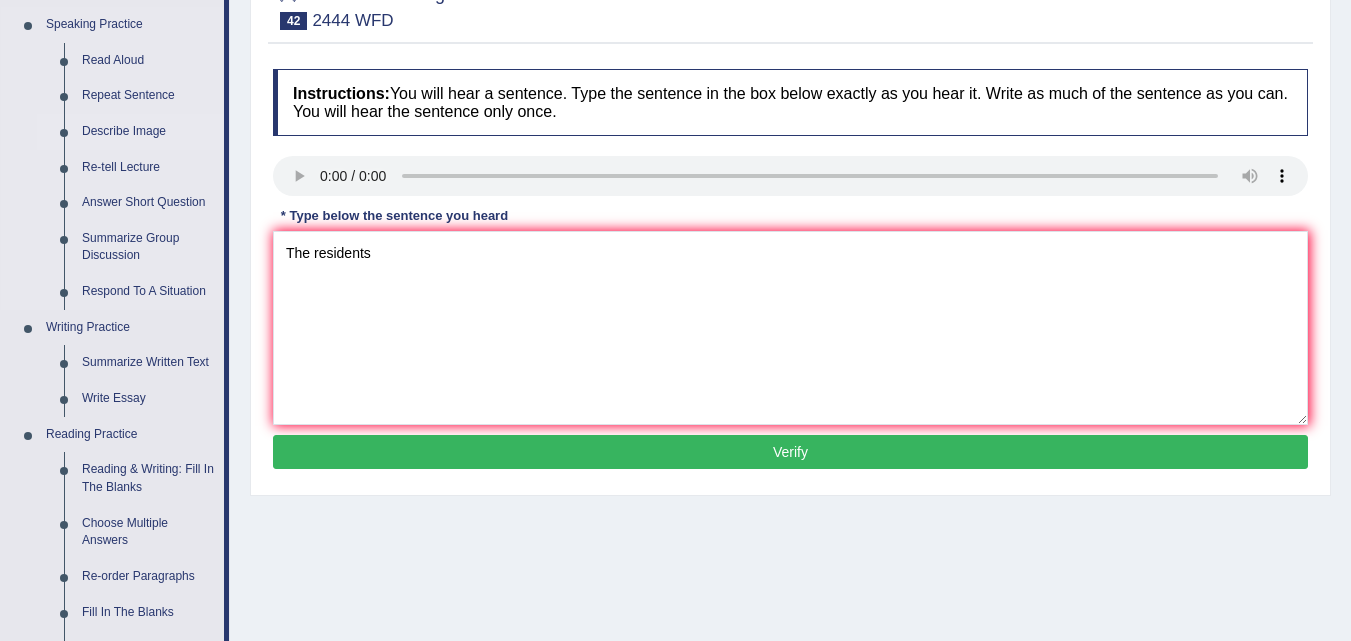 scroll, scrollTop: 206, scrollLeft: 0, axis: vertical 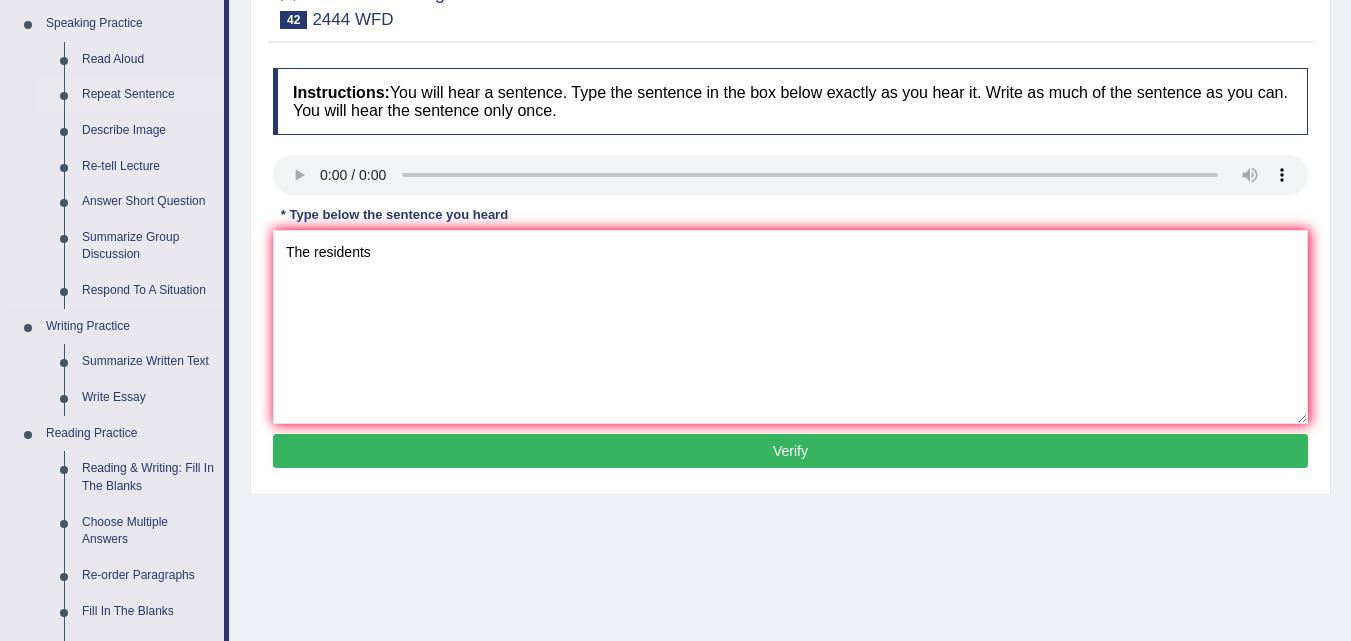 click on "Repeat Sentence" at bounding box center [148, 95] 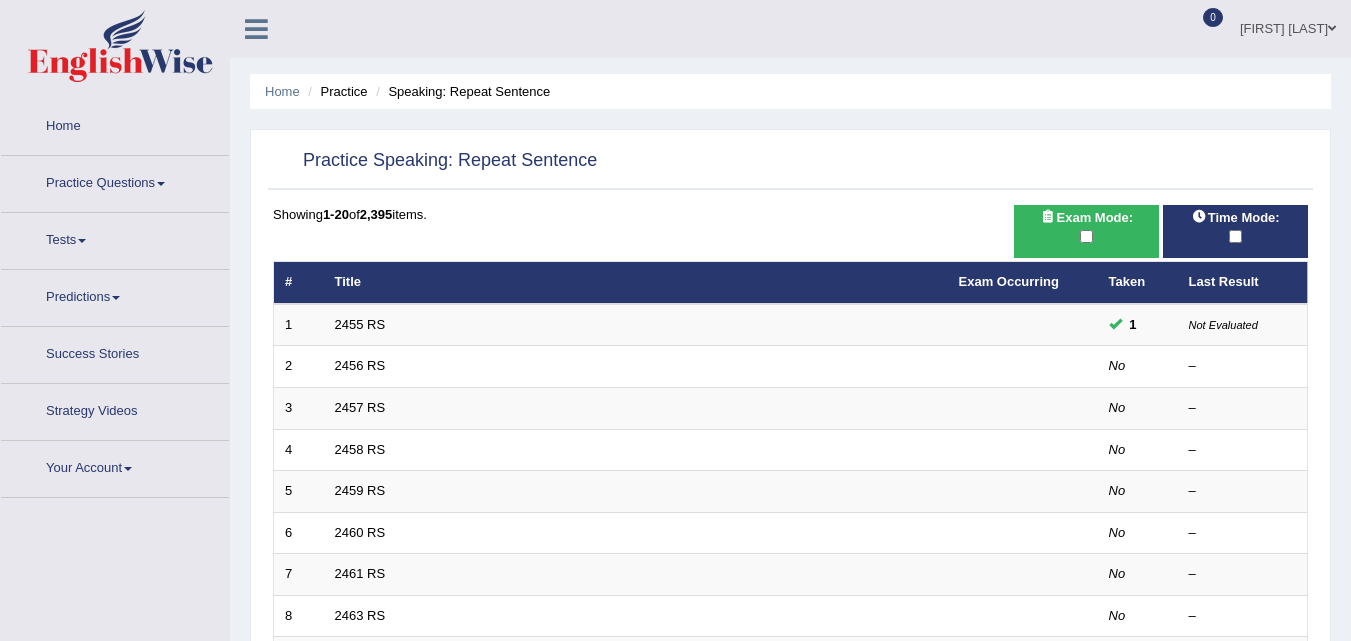 scroll, scrollTop: 0, scrollLeft: 0, axis: both 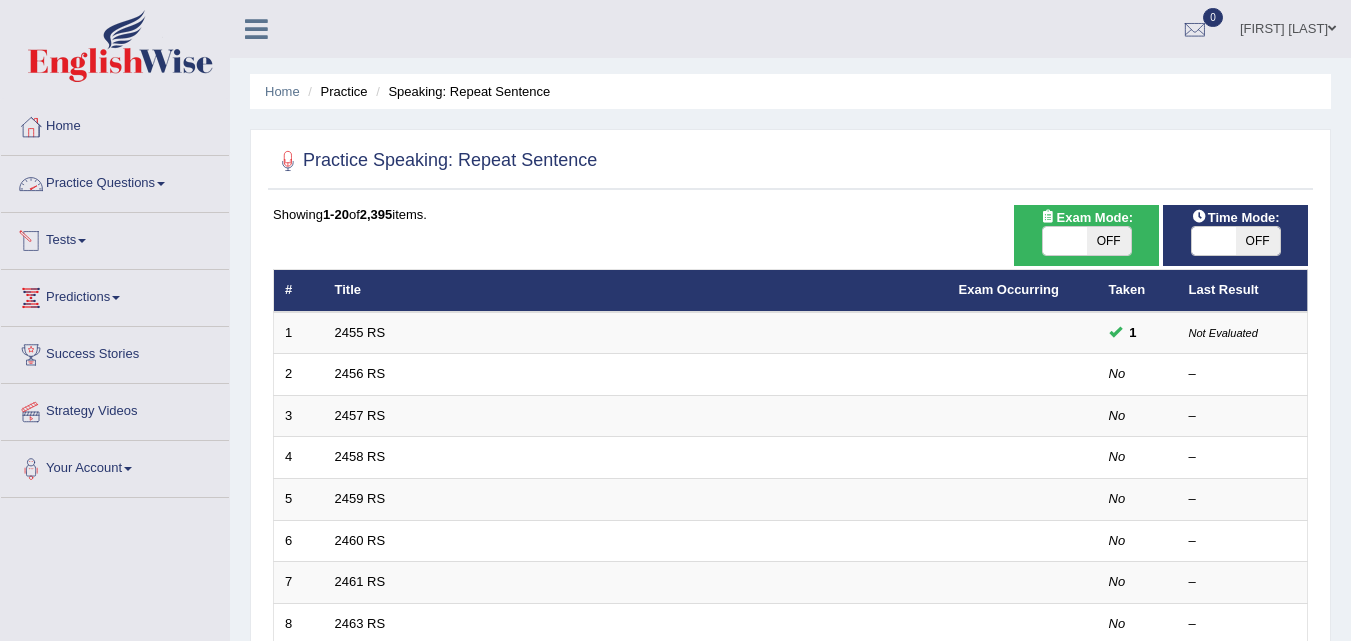 click on "Practice Questions" at bounding box center [115, 181] 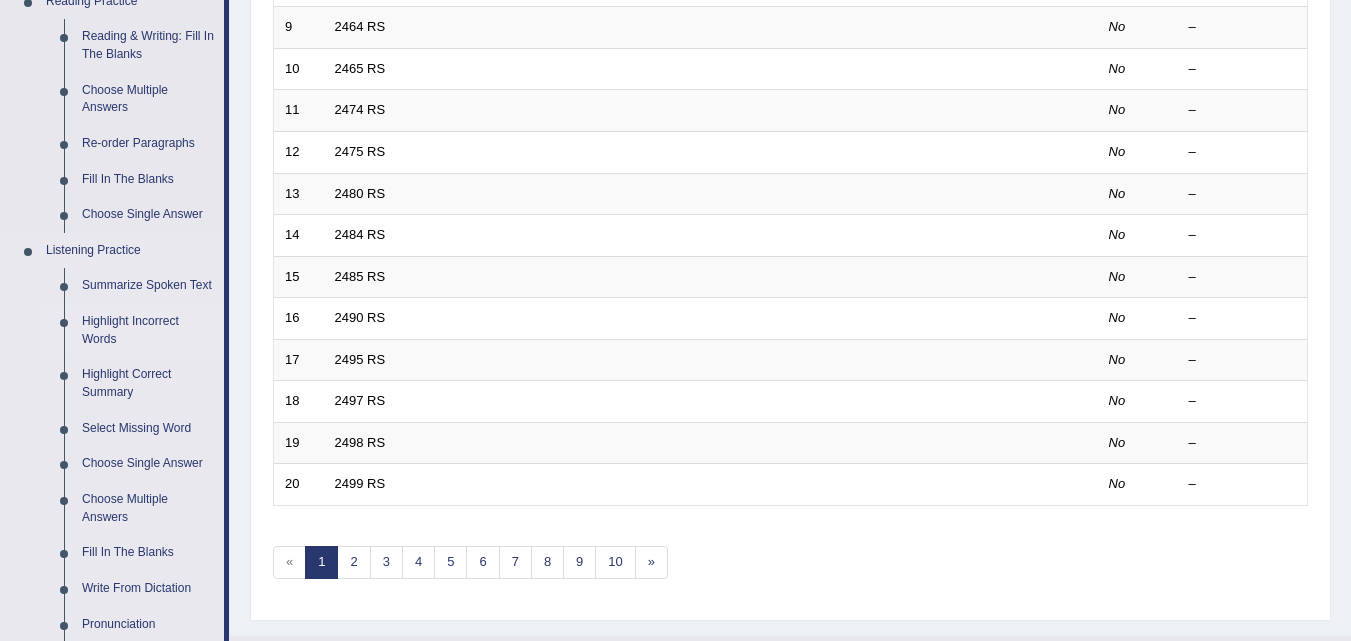 scroll, scrollTop: 690, scrollLeft: 0, axis: vertical 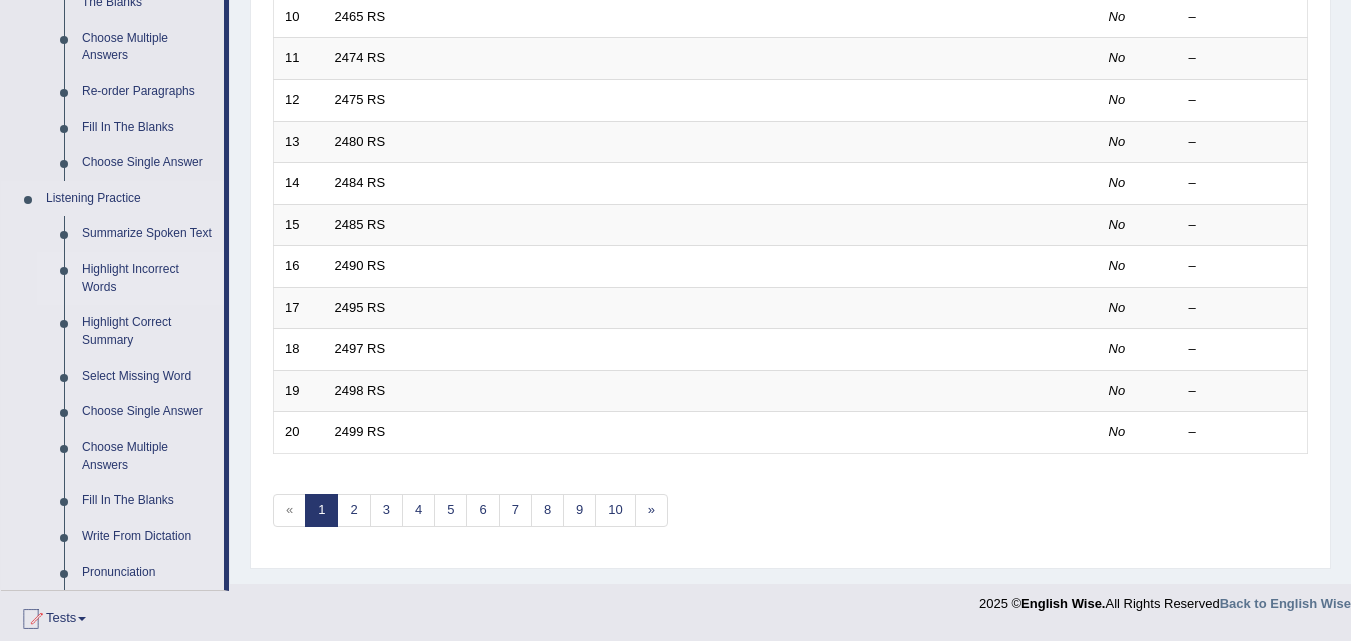 click on "Highlight Incorrect Words" at bounding box center (148, 278) 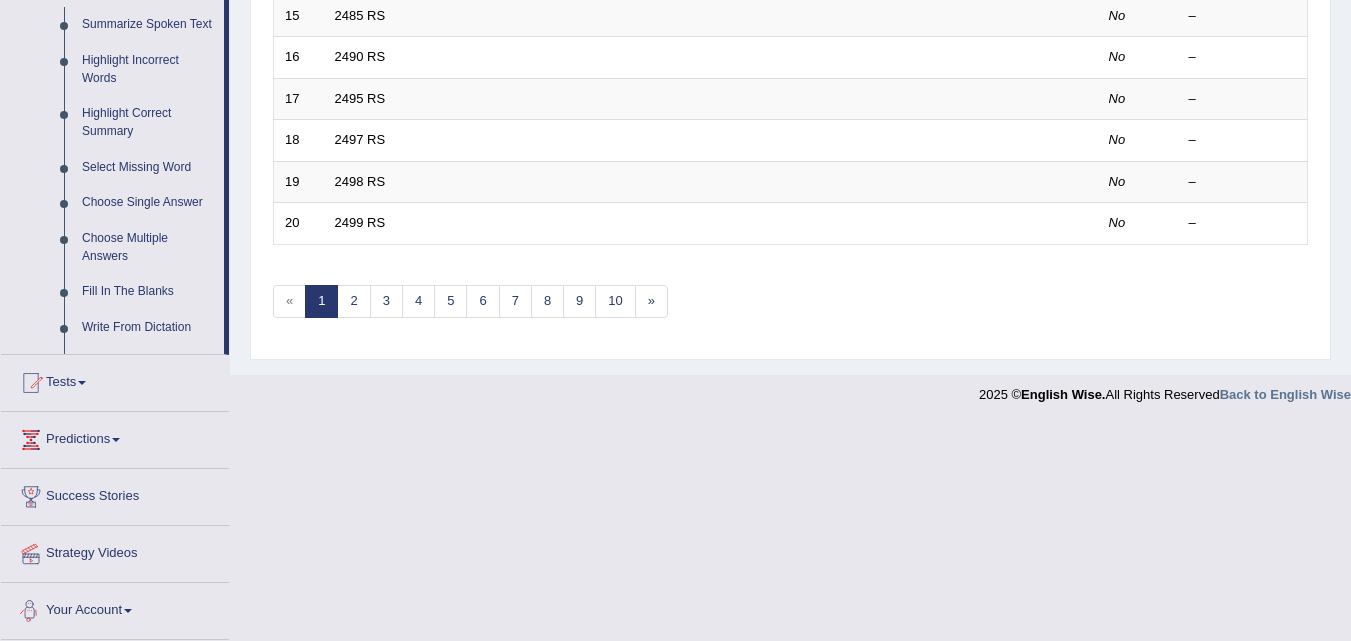 scroll, scrollTop: 926, scrollLeft: 0, axis: vertical 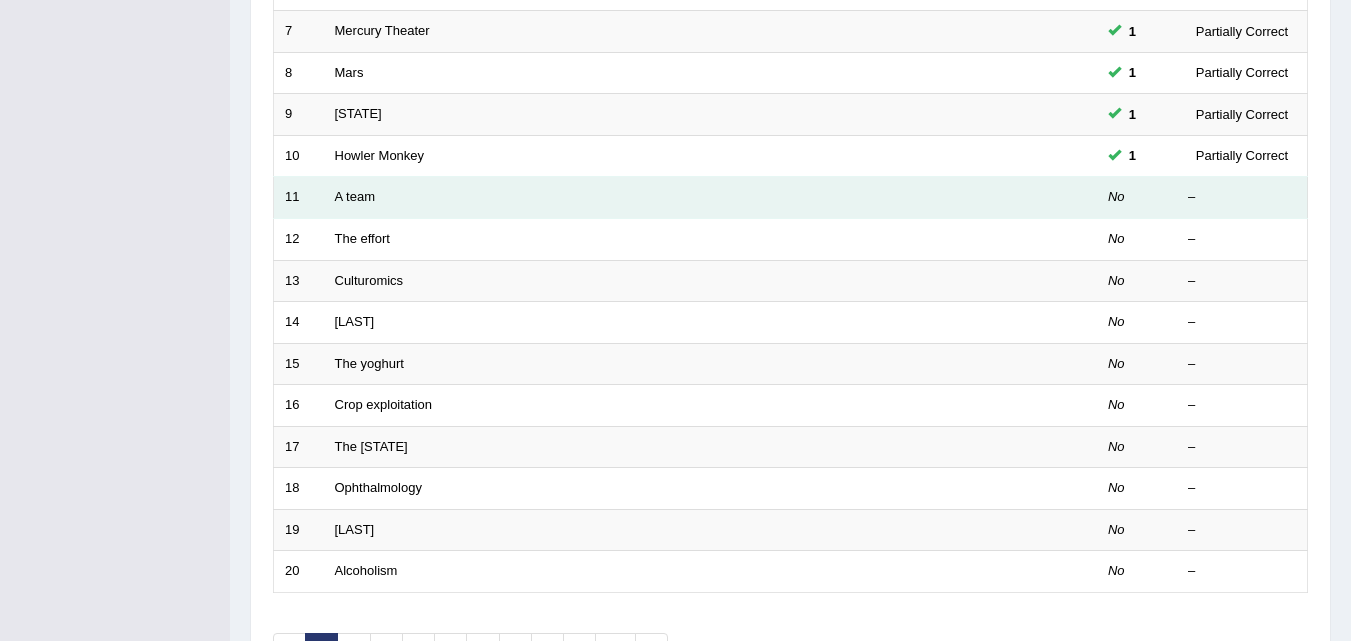 click on "A team" at bounding box center [635, 198] 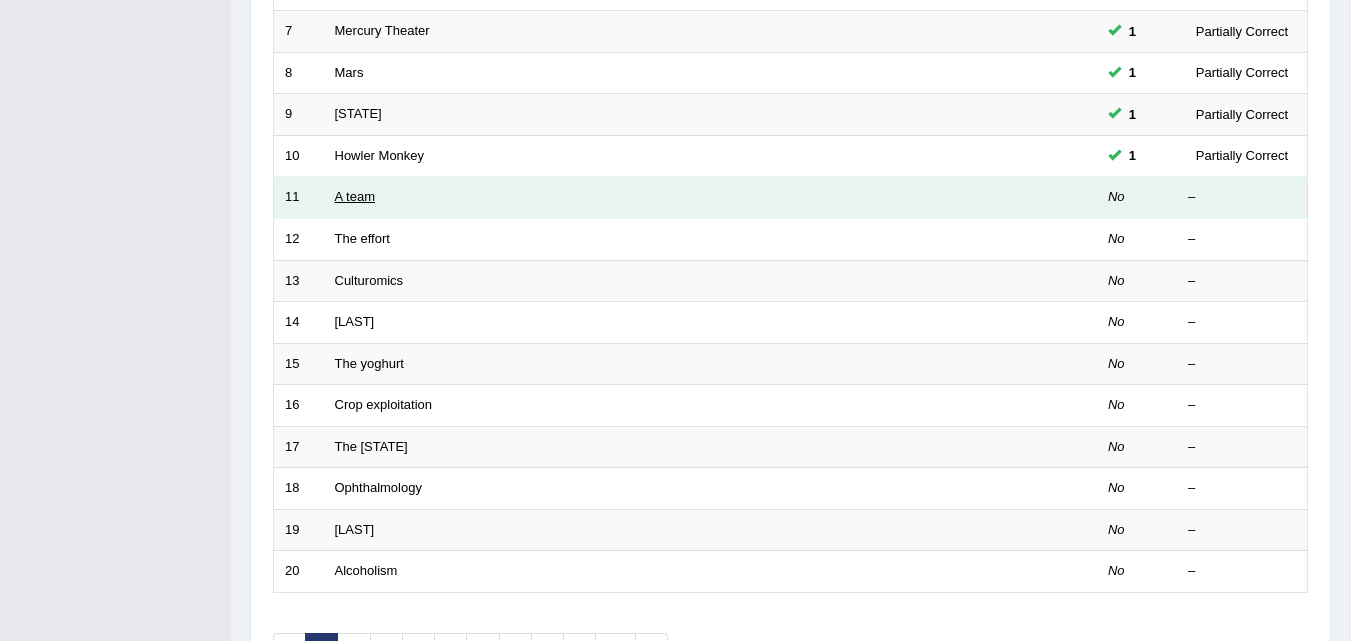 click on "A team" at bounding box center (355, 196) 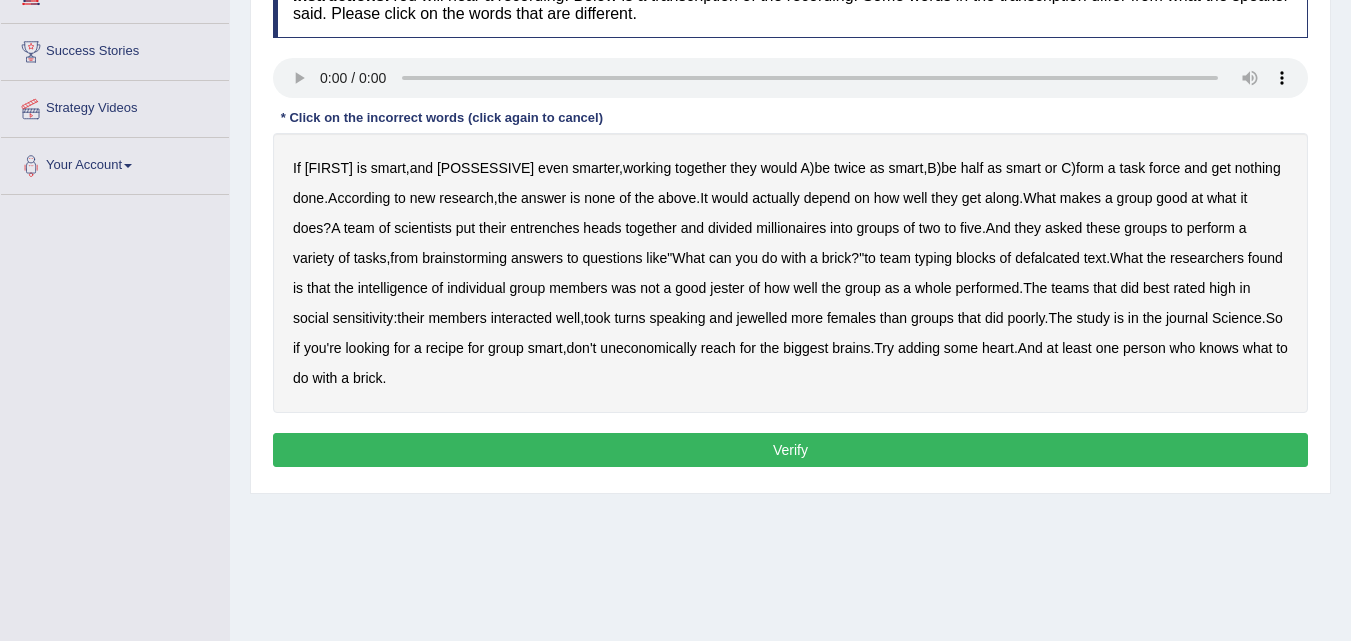 scroll, scrollTop: 303, scrollLeft: 0, axis: vertical 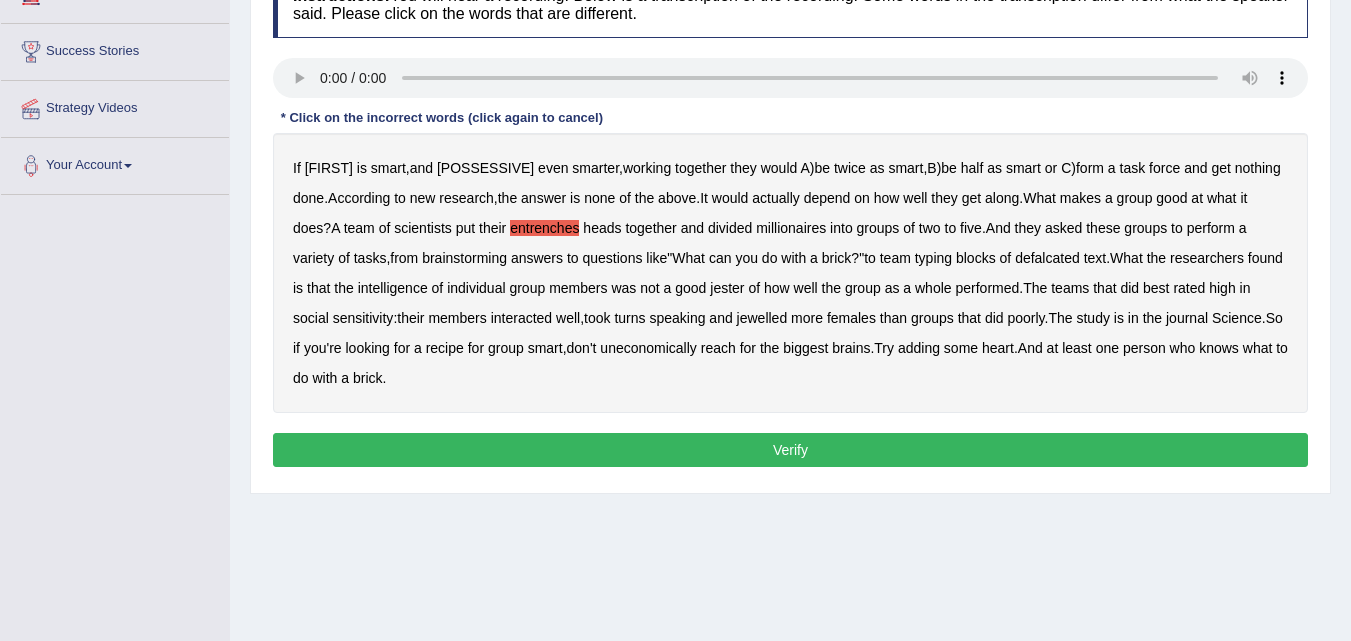 click on "defalcated" at bounding box center (1047, 258) 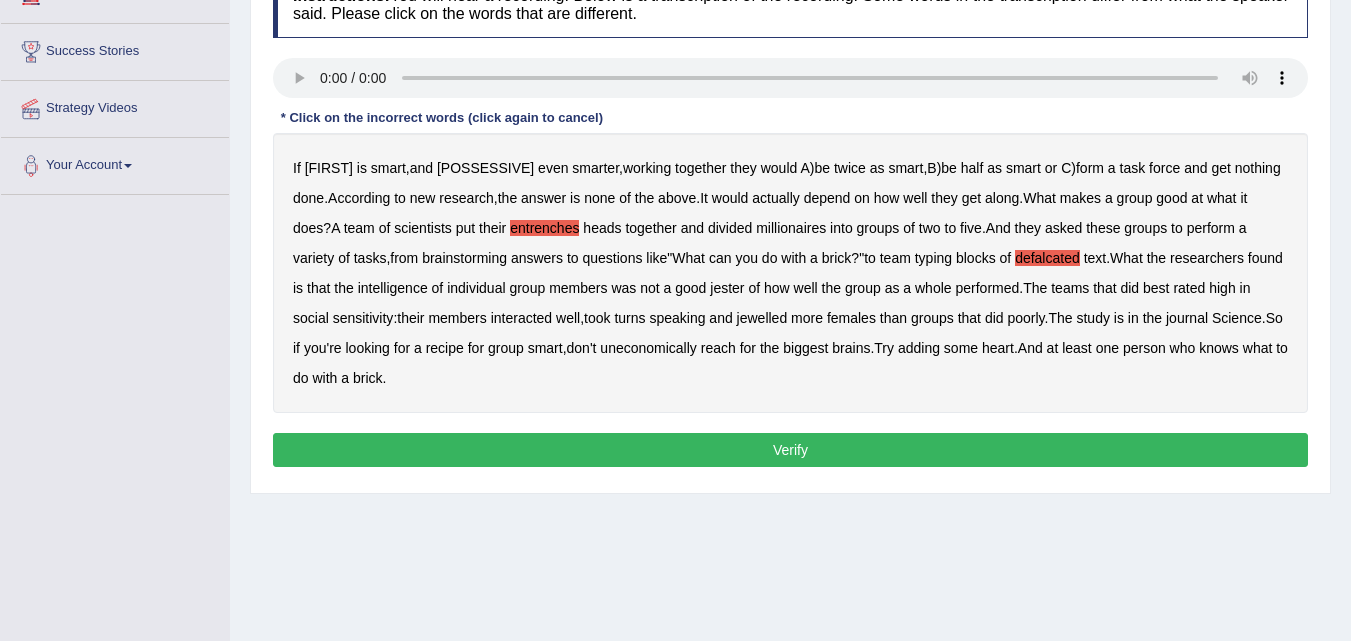 click on "jester" at bounding box center (727, 288) 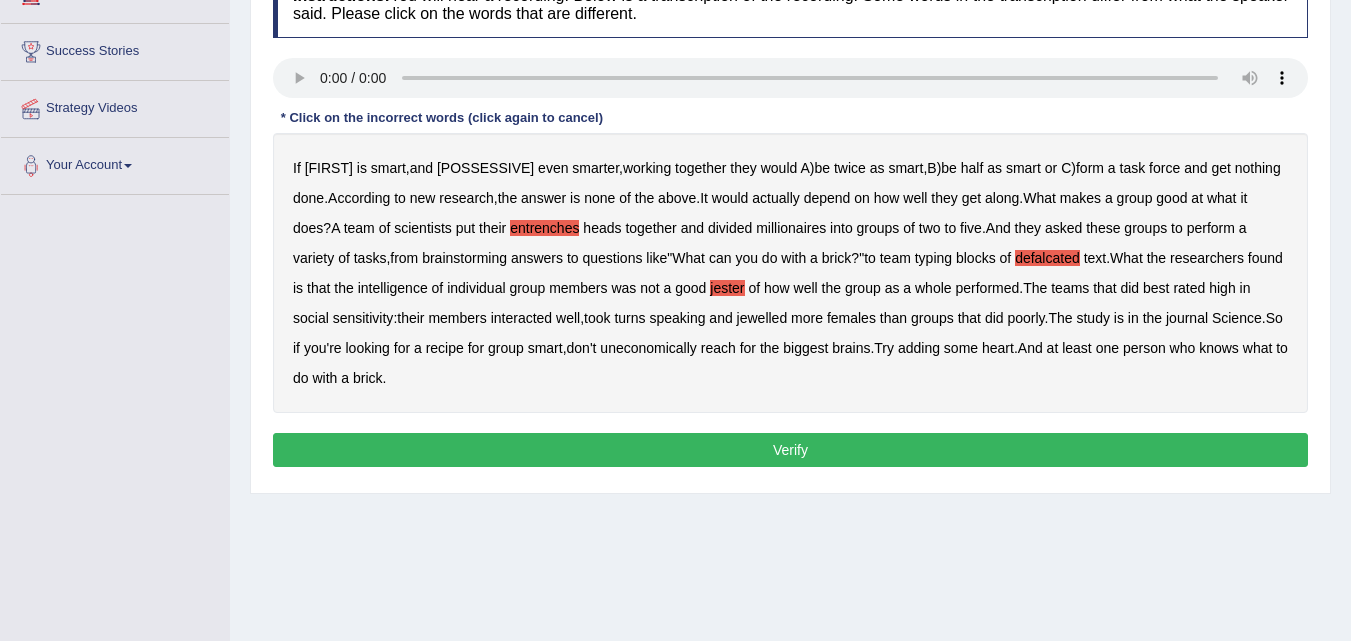 click on "jewelled" at bounding box center (762, 318) 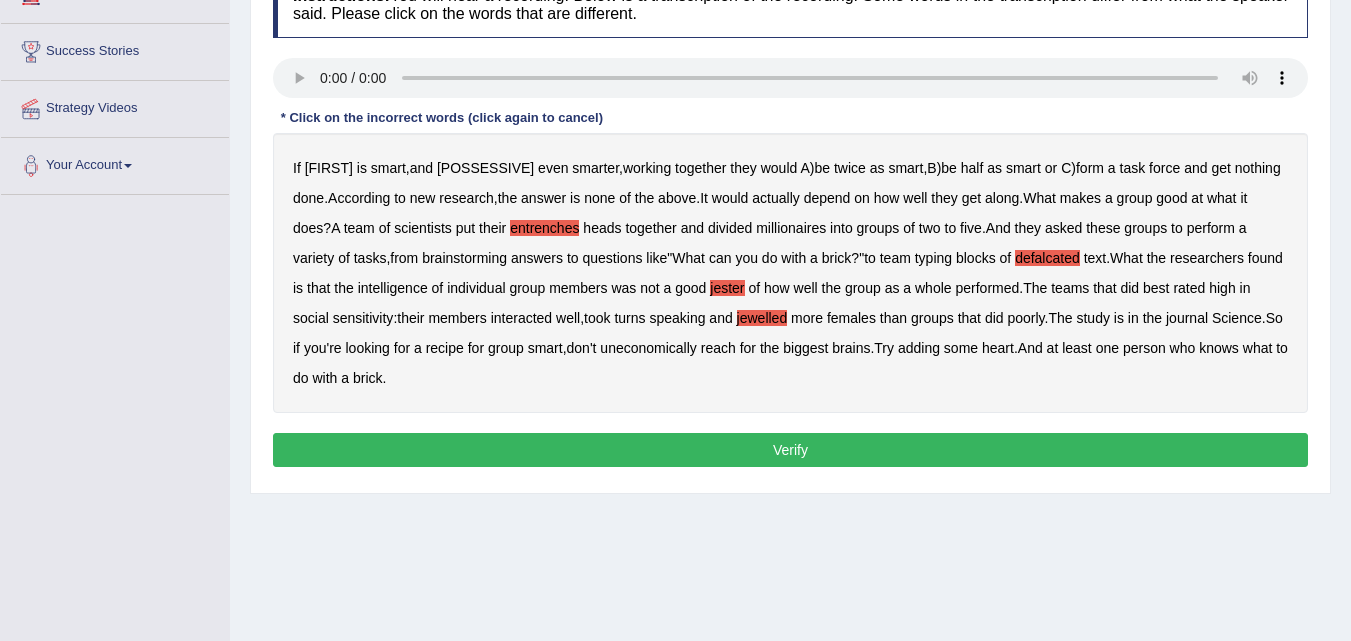 click on "Verify" at bounding box center [790, 450] 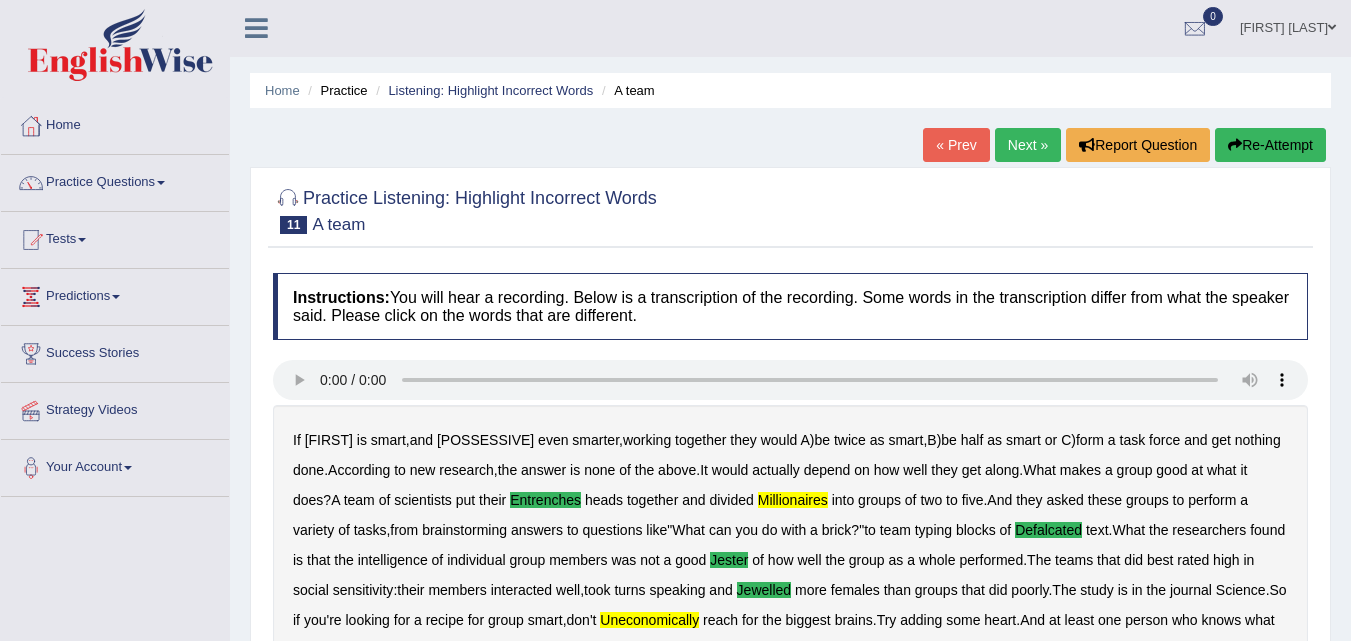 scroll, scrollTop: 0, scrollLeft: 0, axis: both 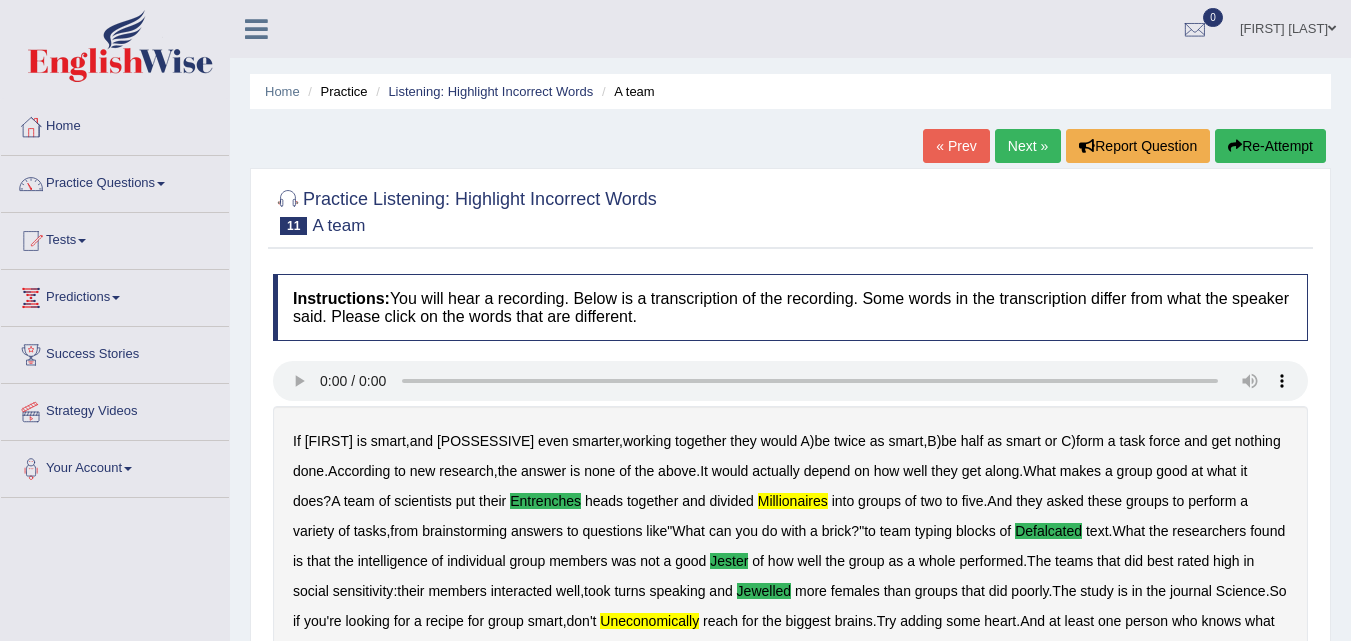 click on "Next »" at bounding box center [1028, 146] 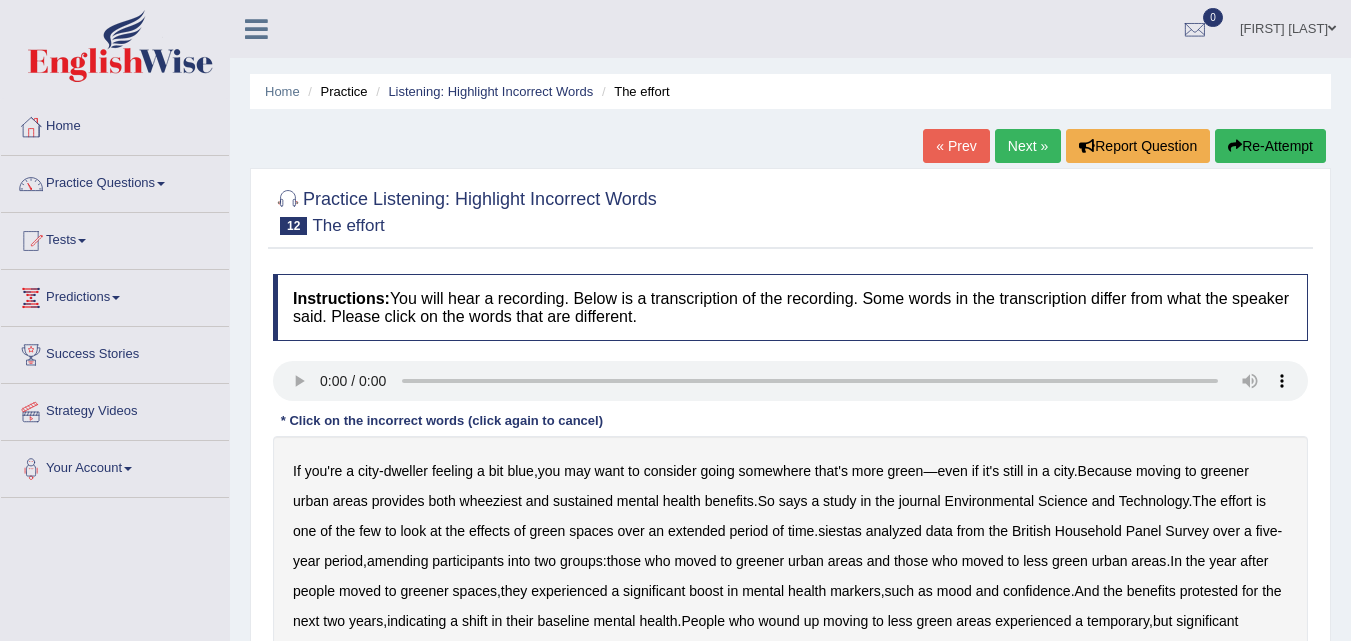 scroll, scrollTop: 43, scrollLeft: 0, axis: vertical 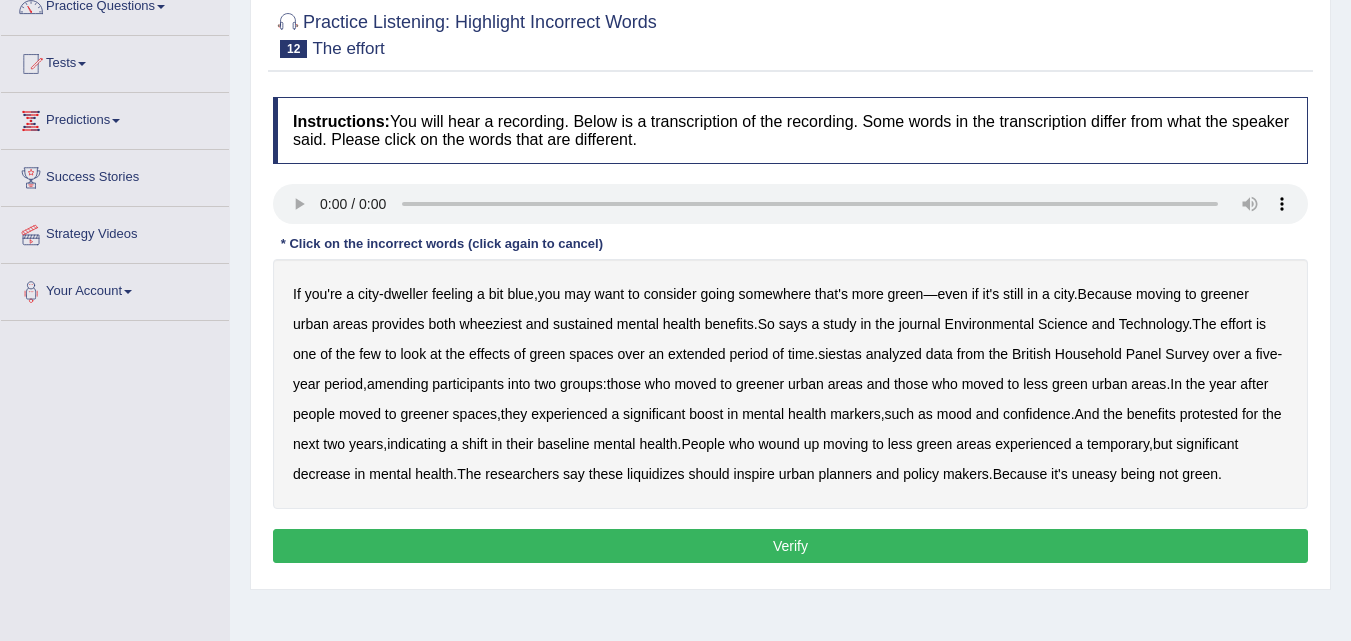 click on "wheeziest" at bounding box center [491, 324] 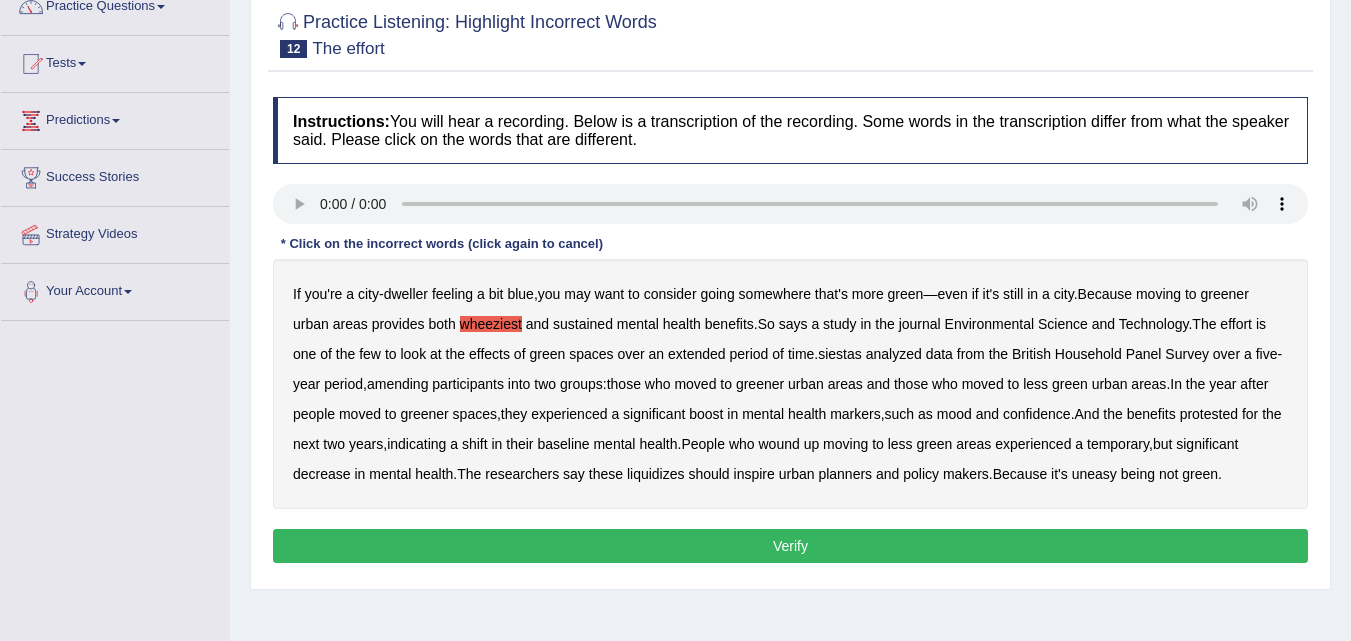 click on "siestas" at bounding box center [840, 354] 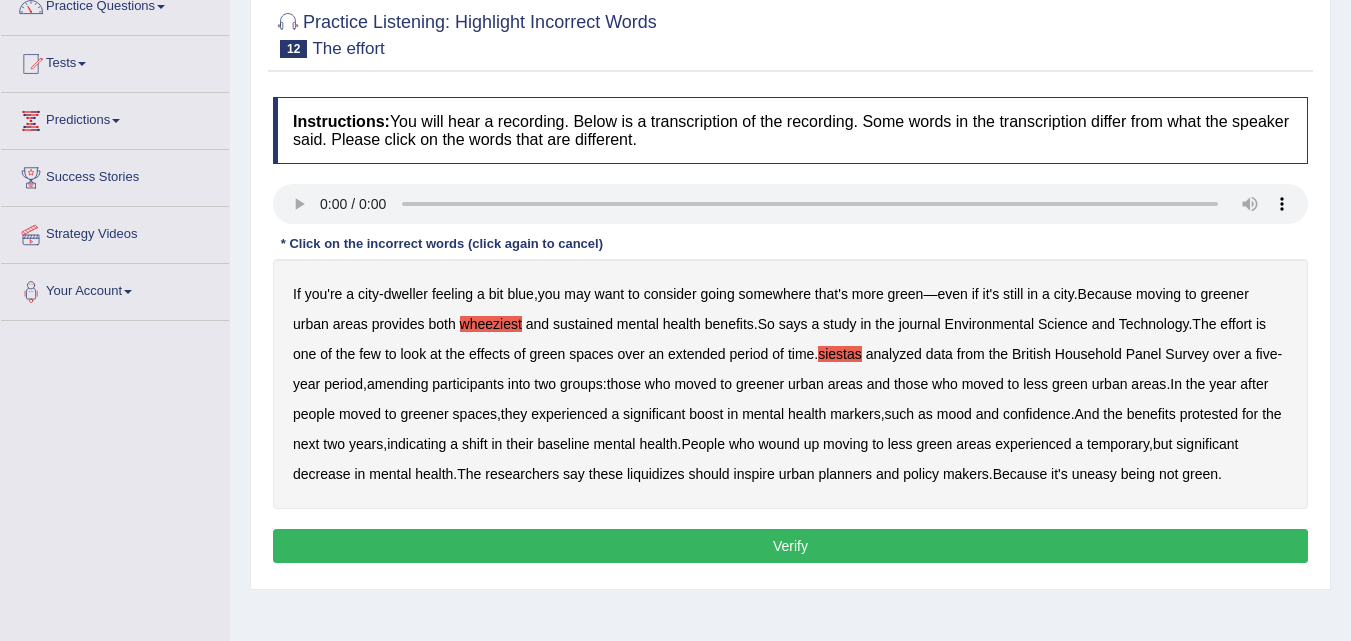 click on "amending" at bounding box center [398, 384] 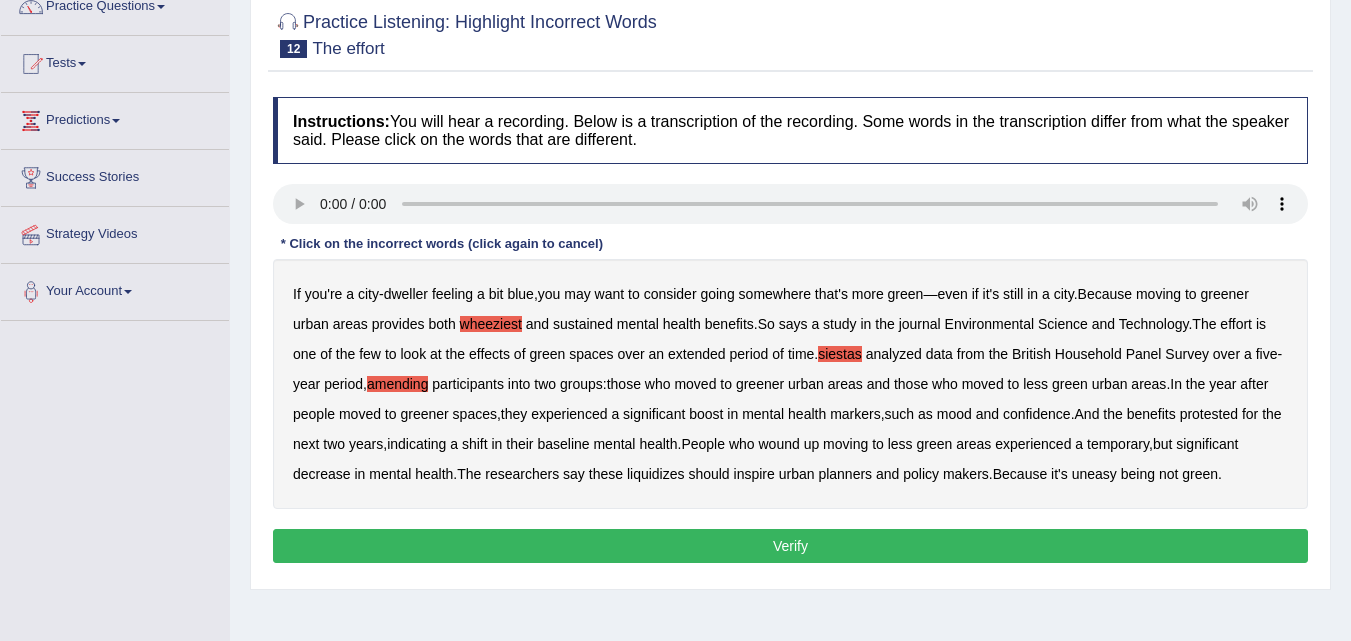 click on "liquidizes" at bounding box center [656, 474] 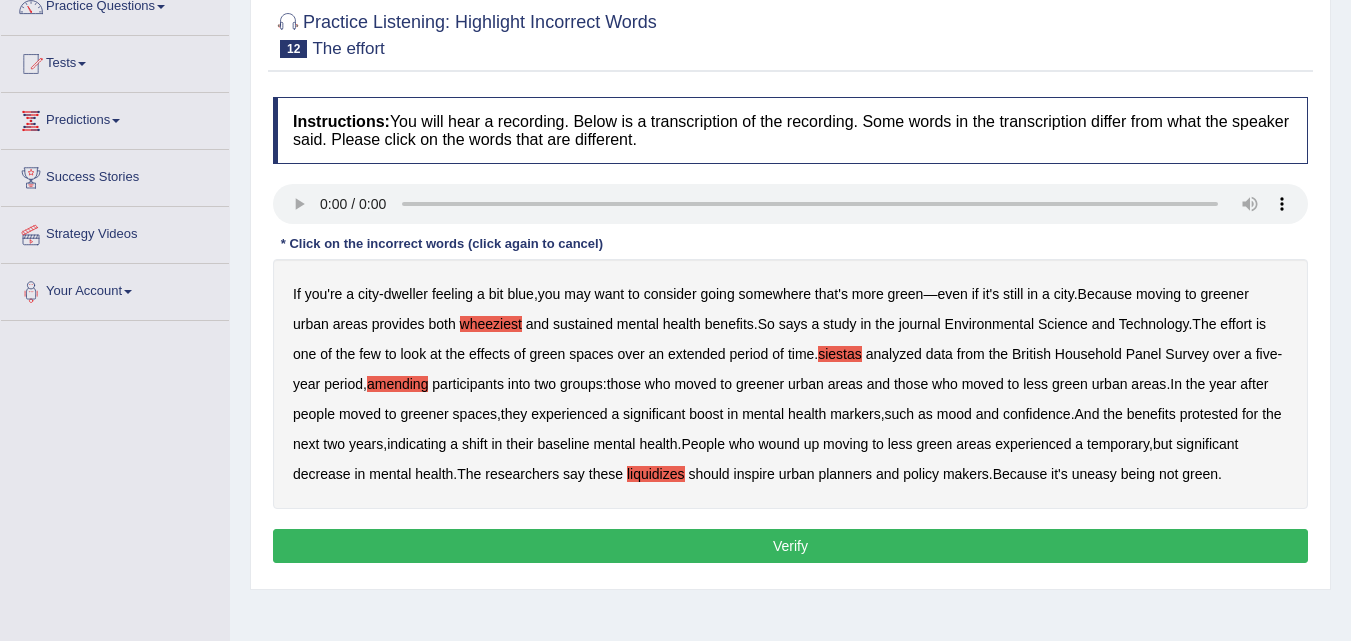 click on "Verify" at bounding box center (790, 546) 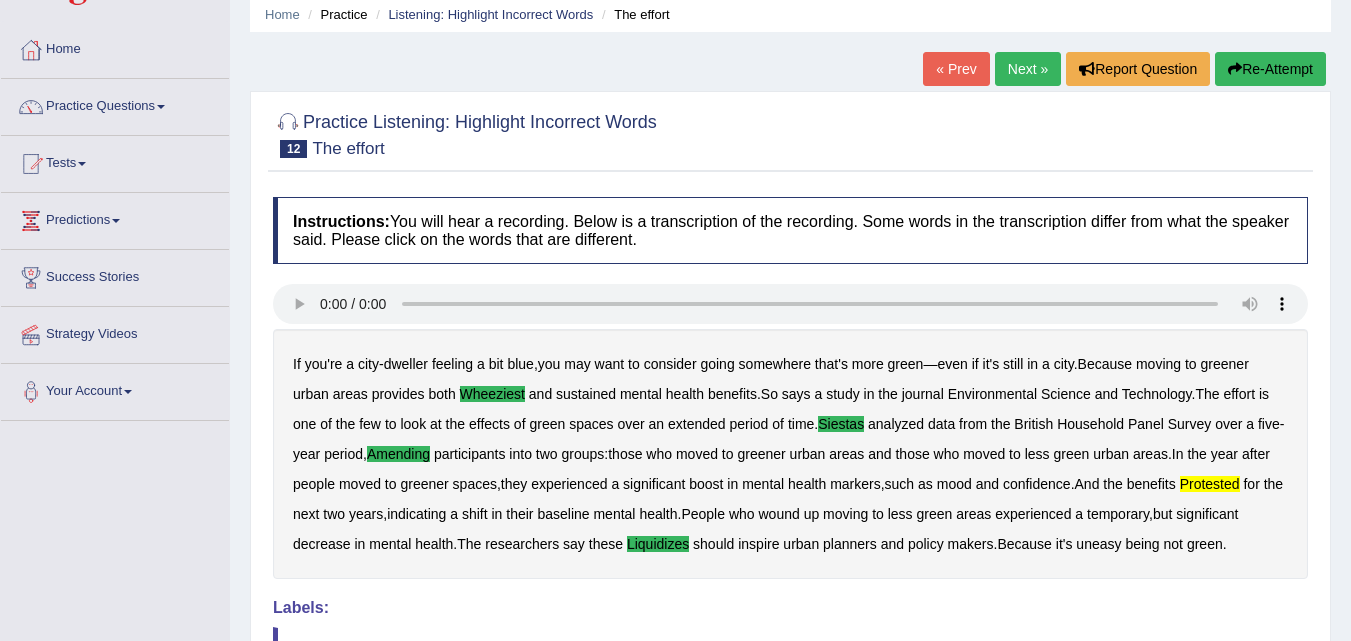 scroll, scrollTop: 78, scrollLeft: 0, axis: vertical 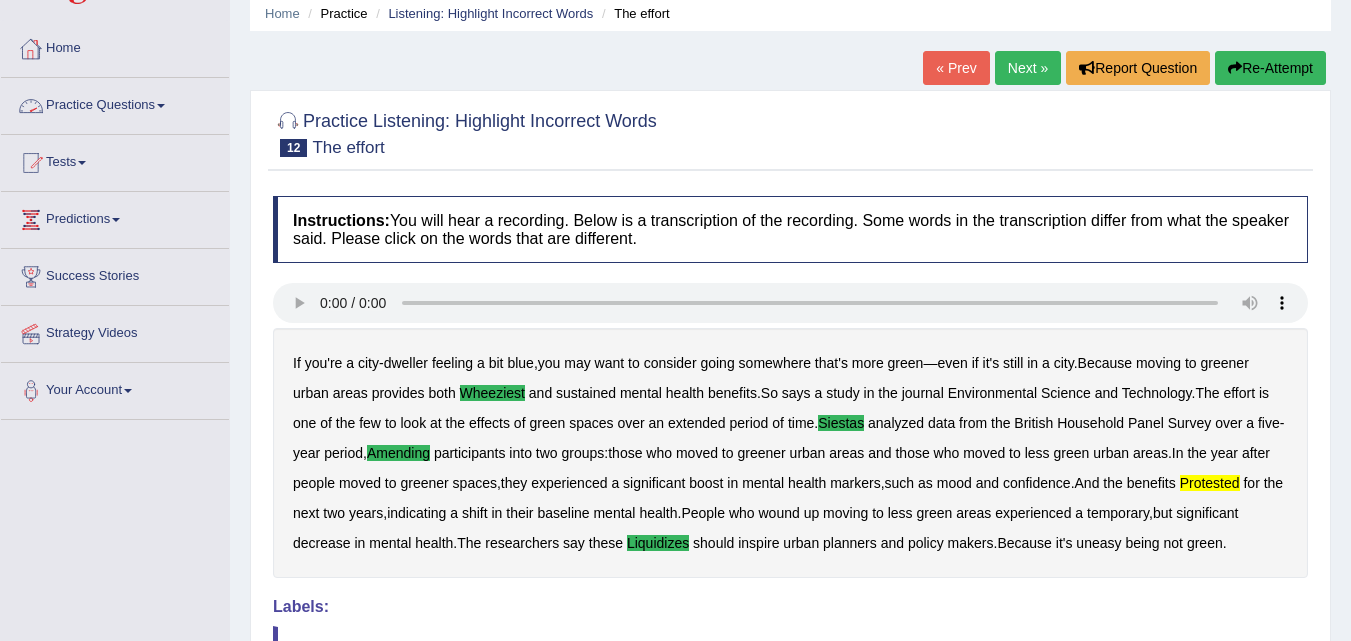 click on "Practice Questions" at bounding box center [115, 103] 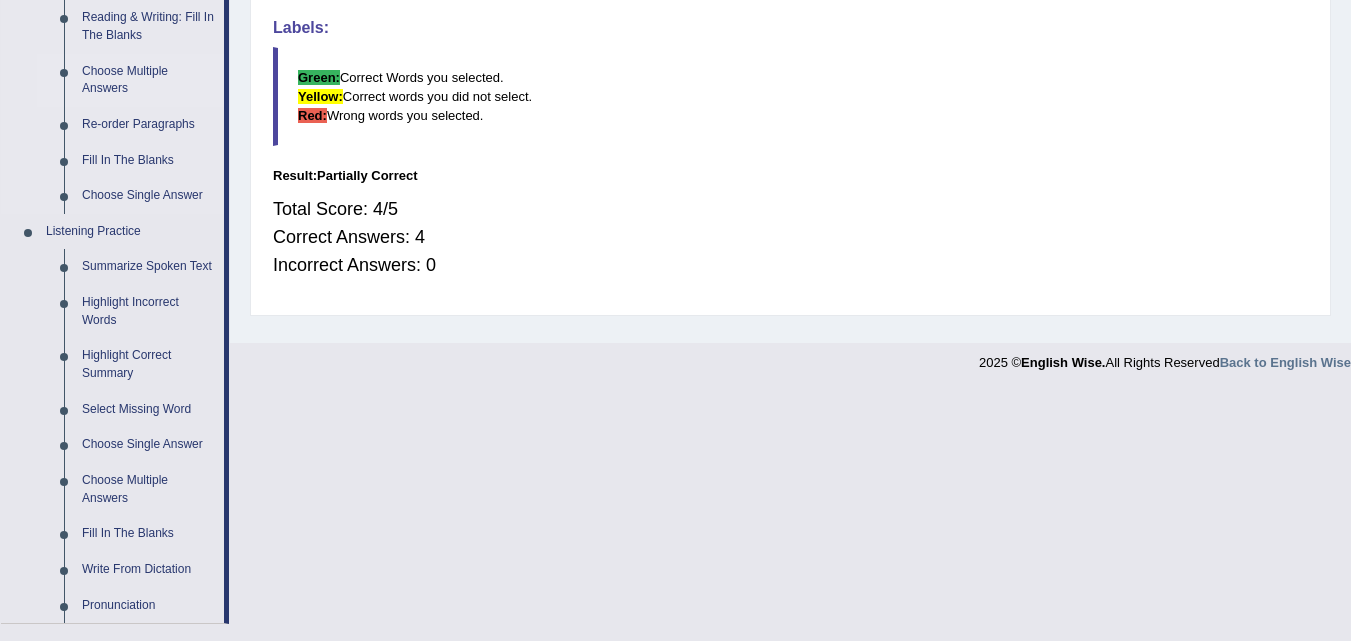scroll, scrollTop: 757, scrollLeft: 0, axis: vertical 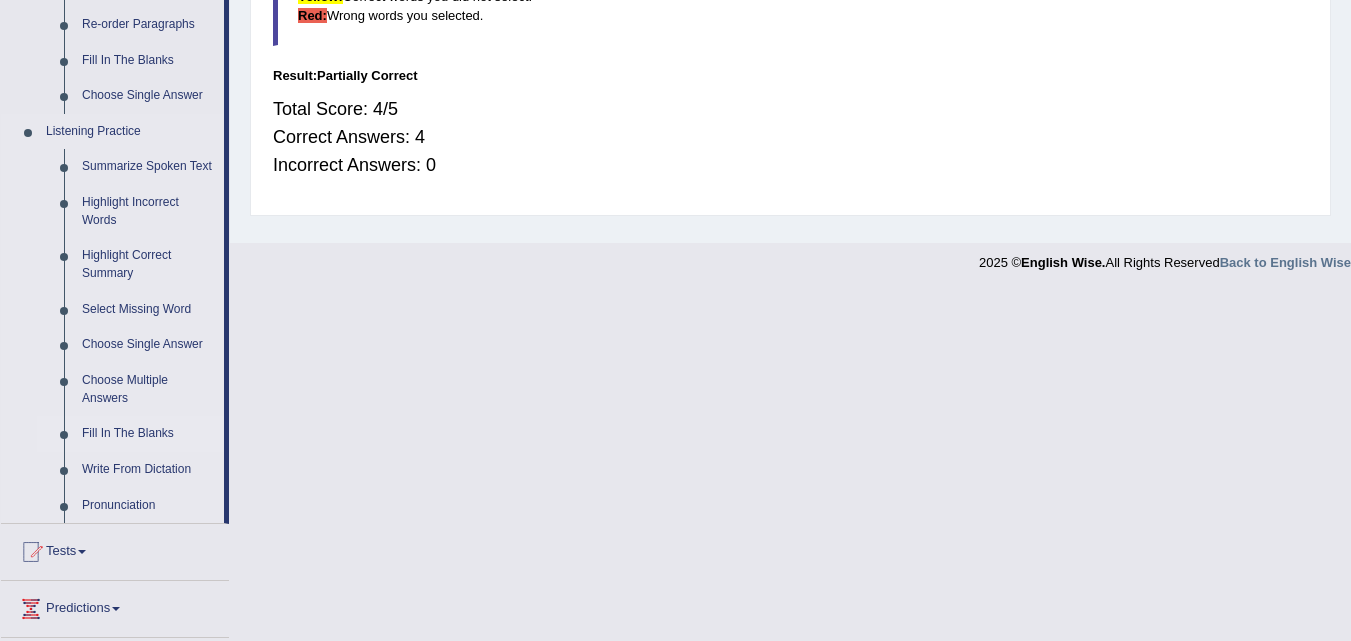 click on "Fill In The Blanks" at bounding box center [148, 434] 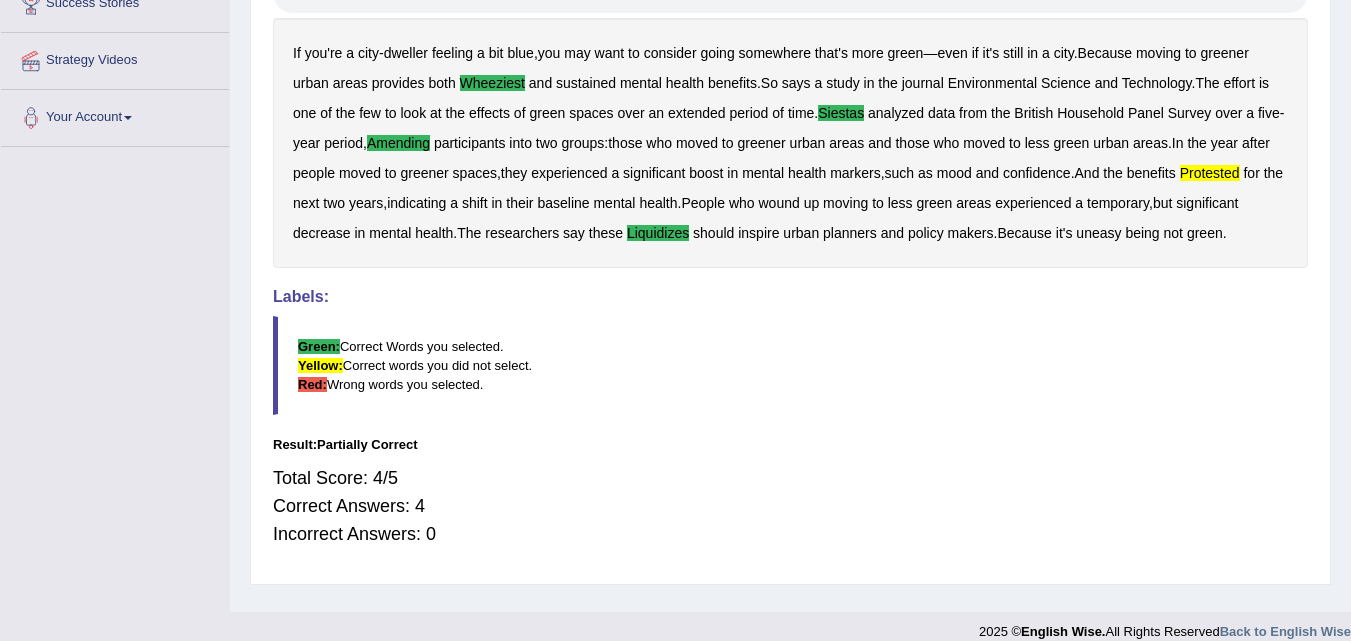 scroll, scrollTop: 428, scrollLeft: 0, axis: vertical 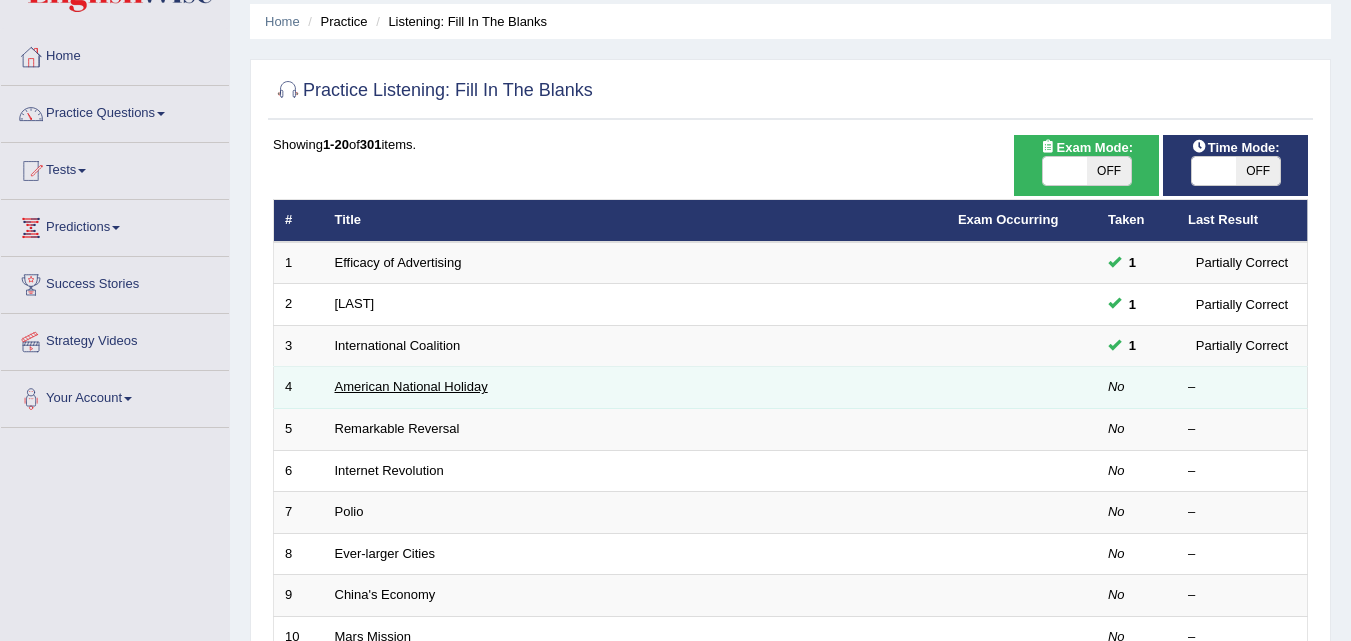 click on "American National Holiday" at bounding box center (411, 386) 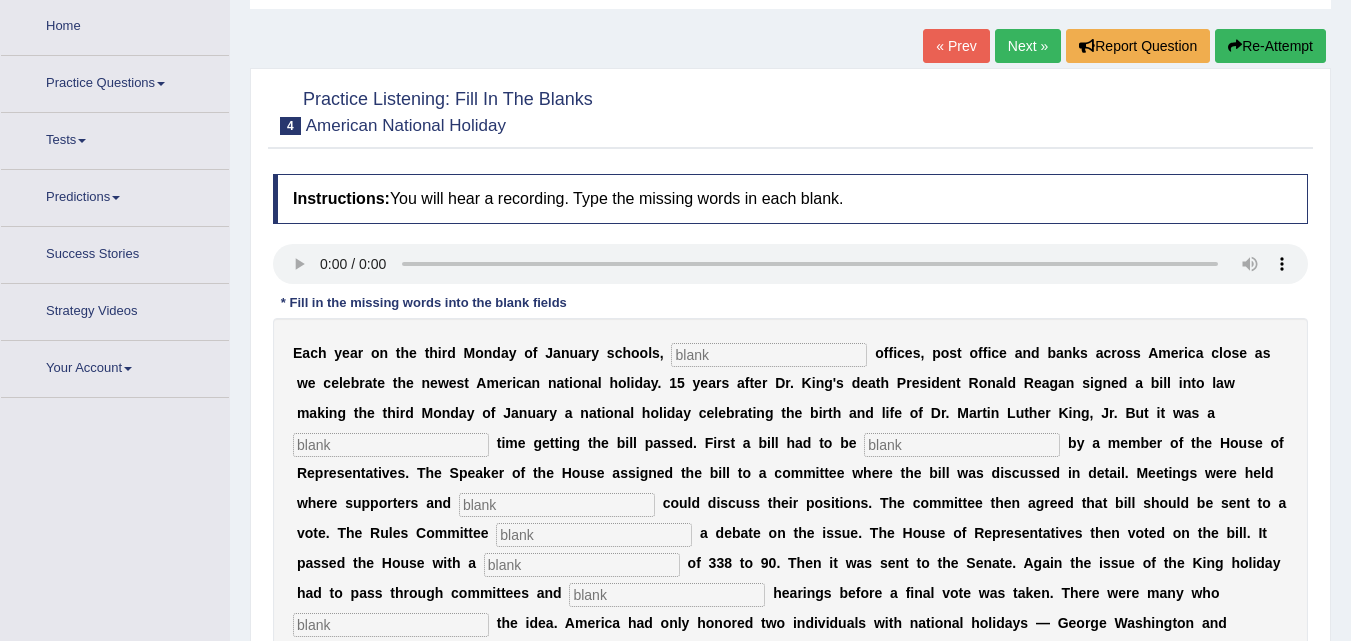 scroll, scrollTop: 100, scrollLeft: 0, axis: vertical 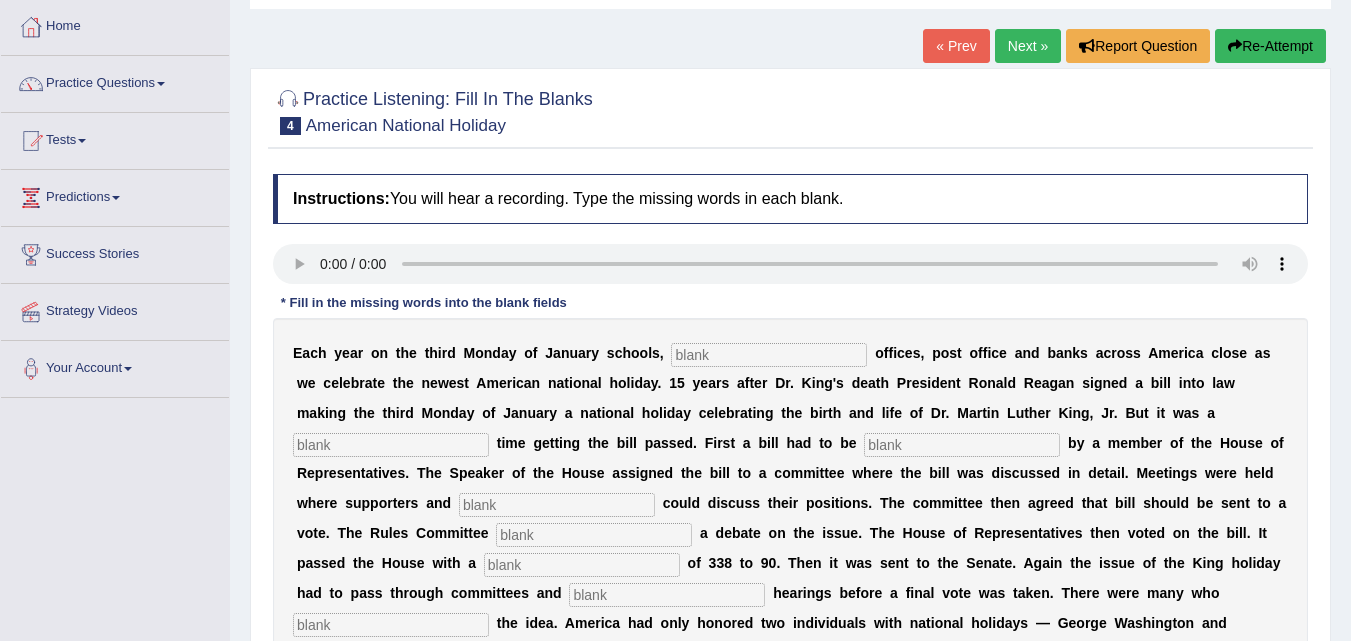 click at bounding box center (769, 355) 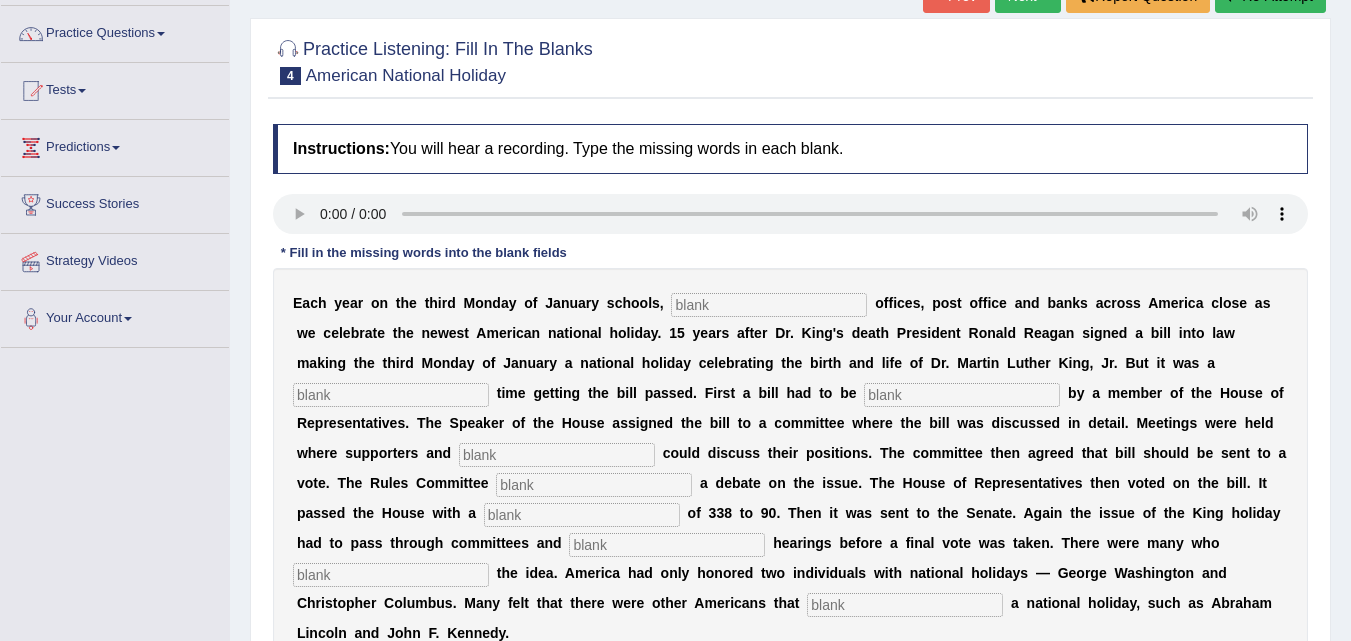 scroll, scrollTop: 149, scrollLeft: 0, axis: vertical 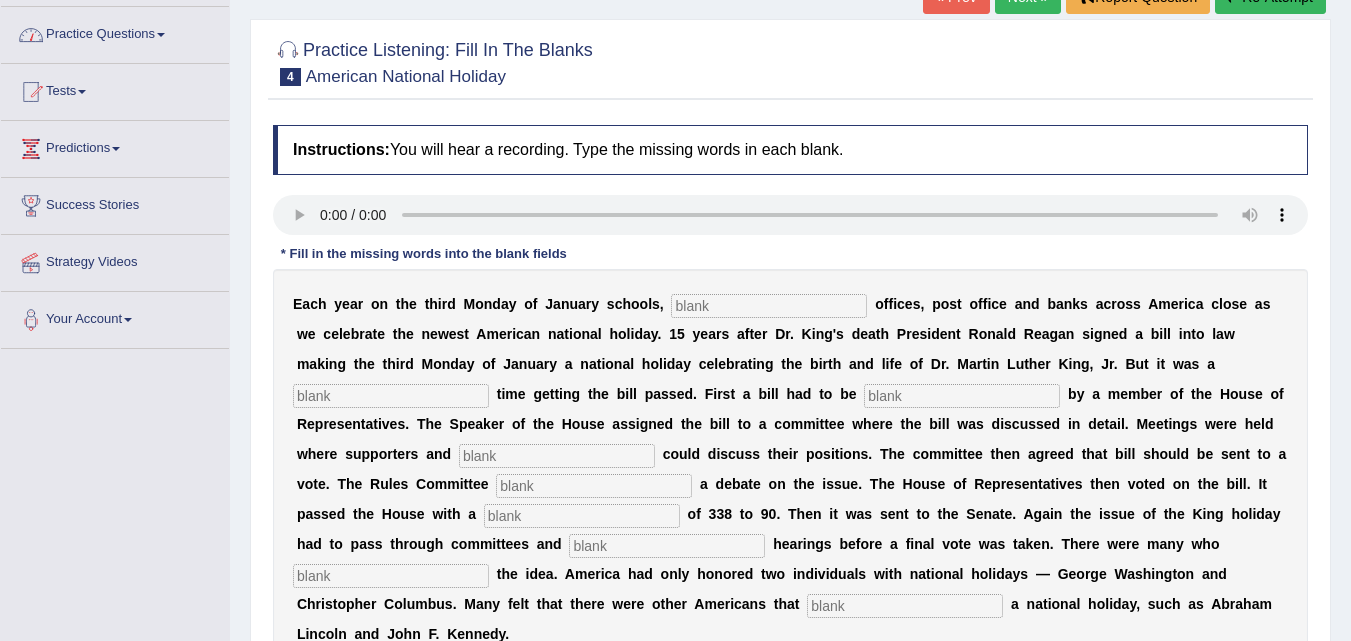 click on "Practice Questions" at bounding box center [115, 32] 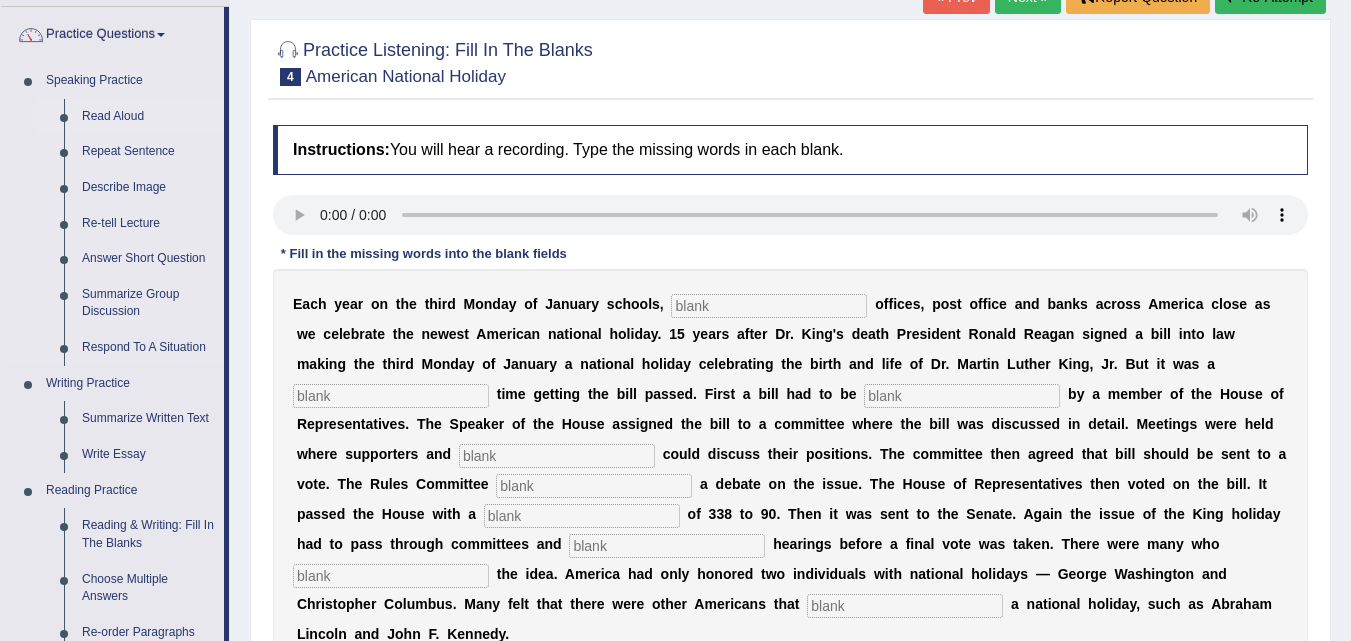 click on "Read Aloud" at bounding box center (148, 117) 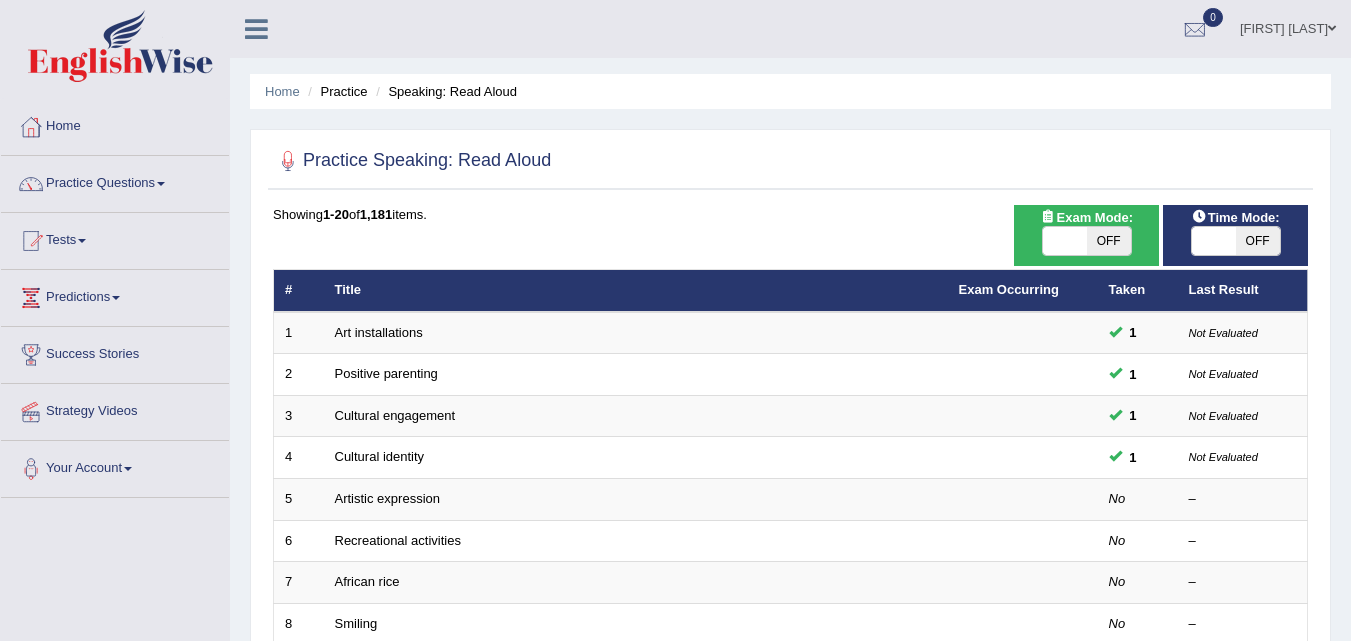 scroll, scrollTop: 146, scrollLeft: 0, axis: vertical 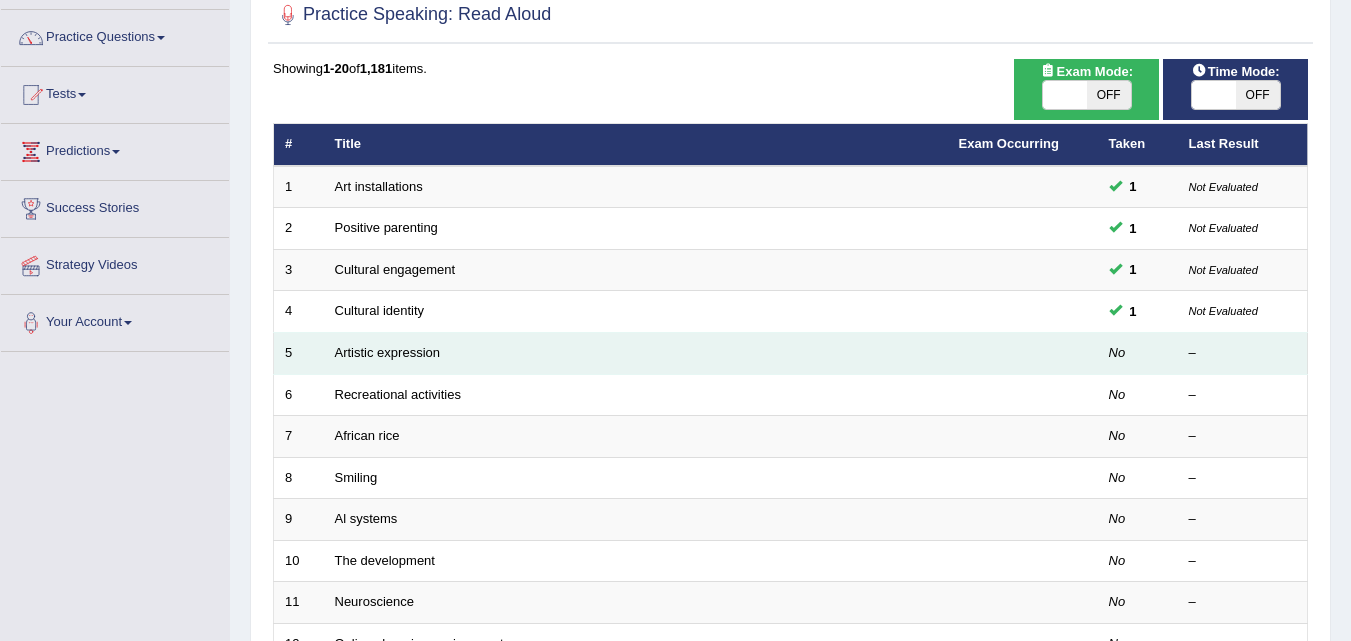 click on "Artistic expression" at bounding box center [636, 354] 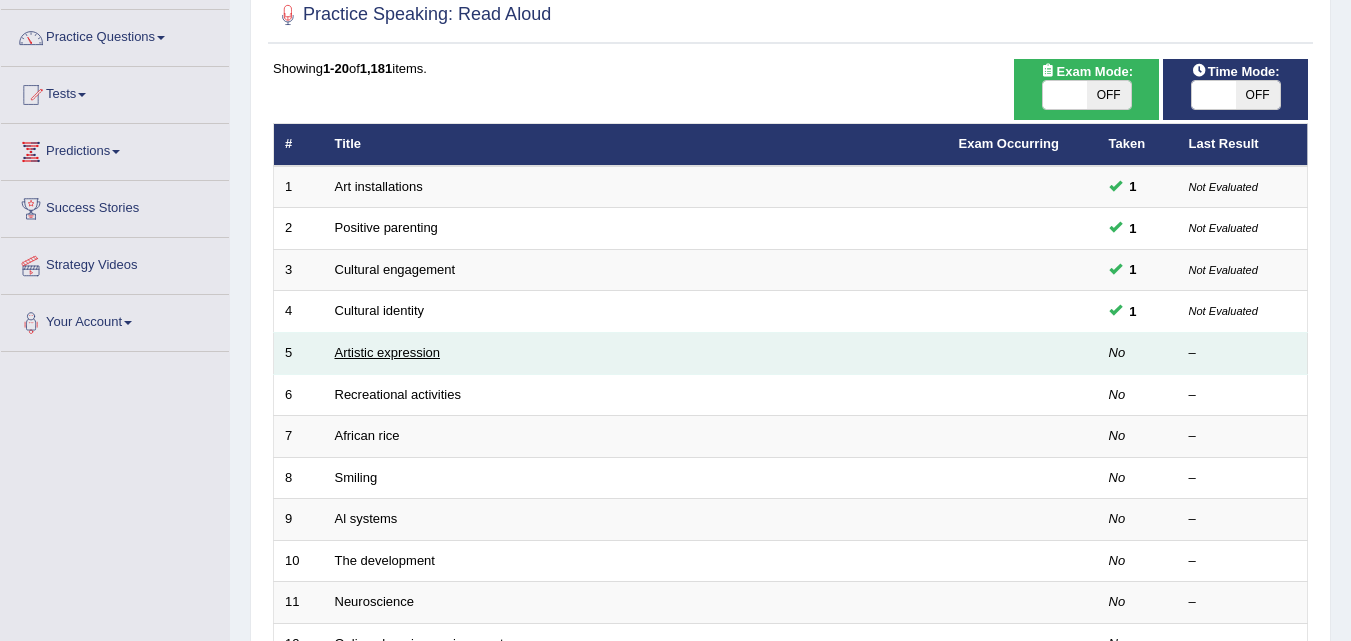 click on "Artistic expression" at bounding box center (387, 352) 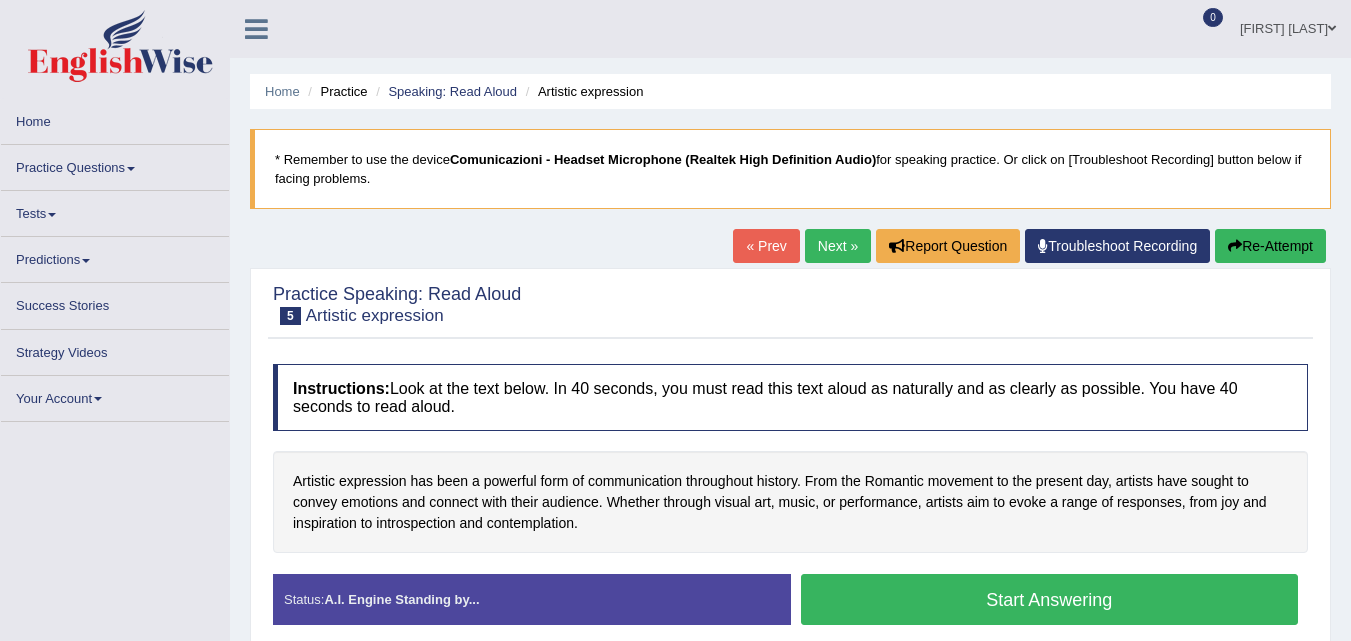 scroll, scrollTop: 0, scrollLeft: 0, axis: both 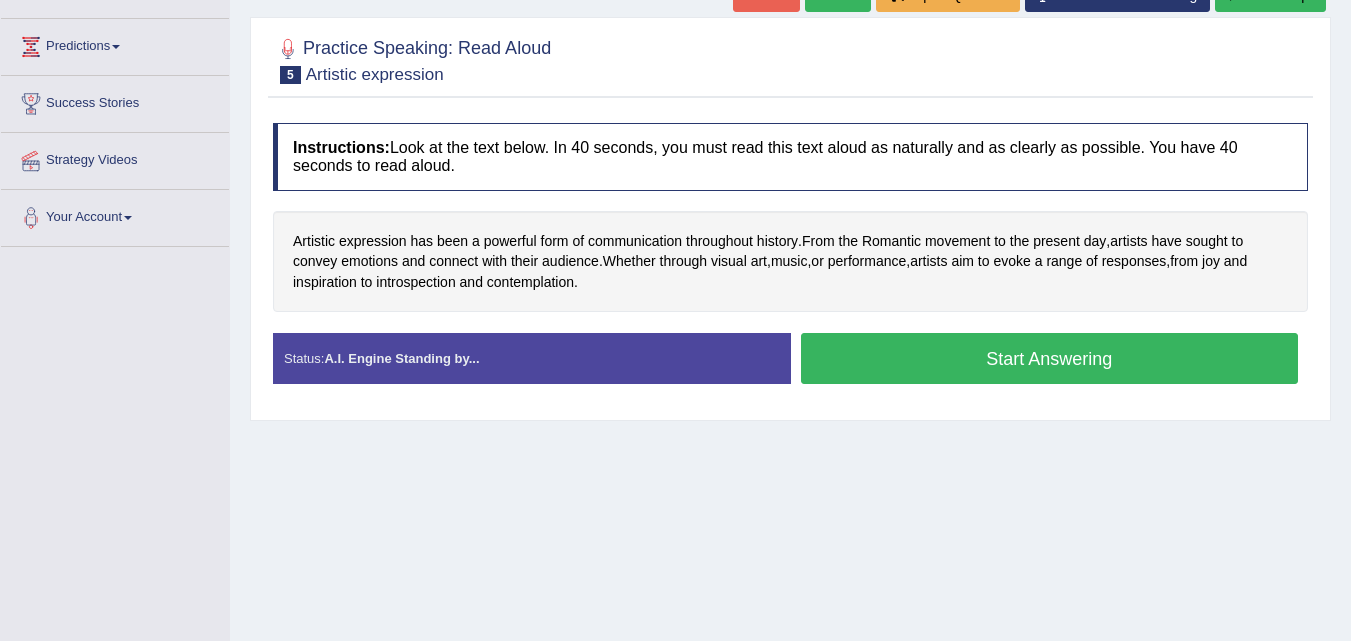 click on "Start Answering" at bounding box center [1050, 358] 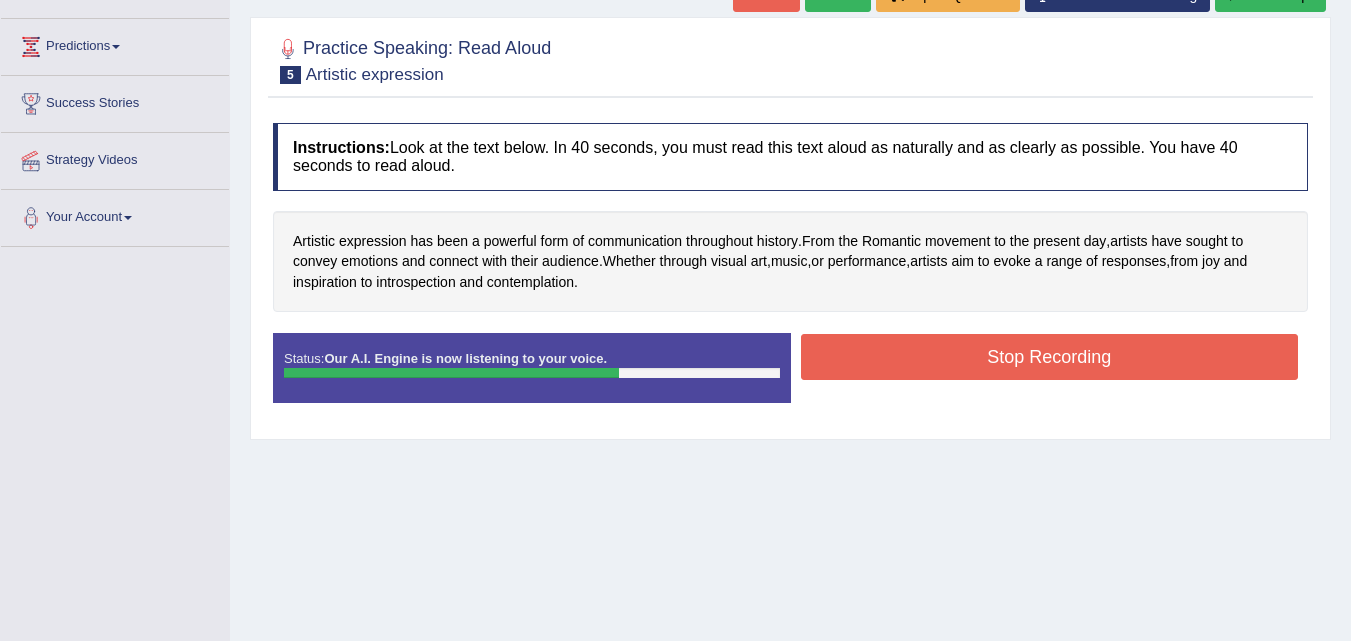 click on "Stop Recording" at bounding box center (1050, 357) 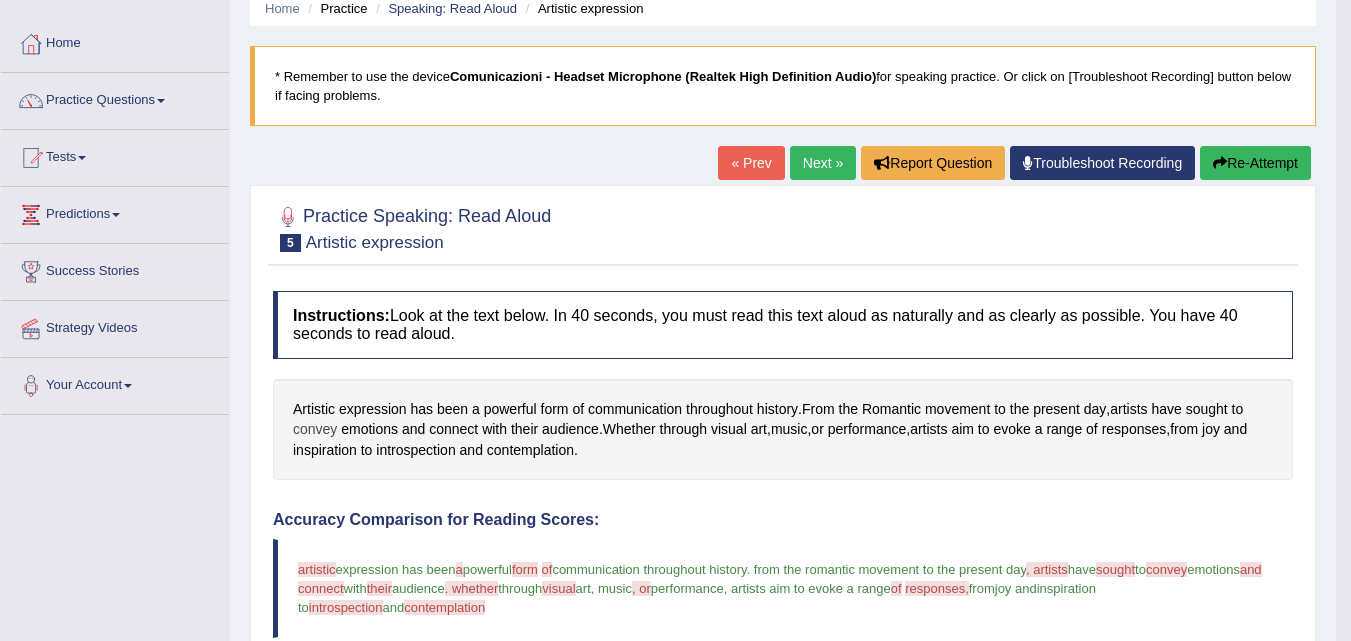 scroll, scrollTop: 46, scrollLeft: 0, axis: vertical 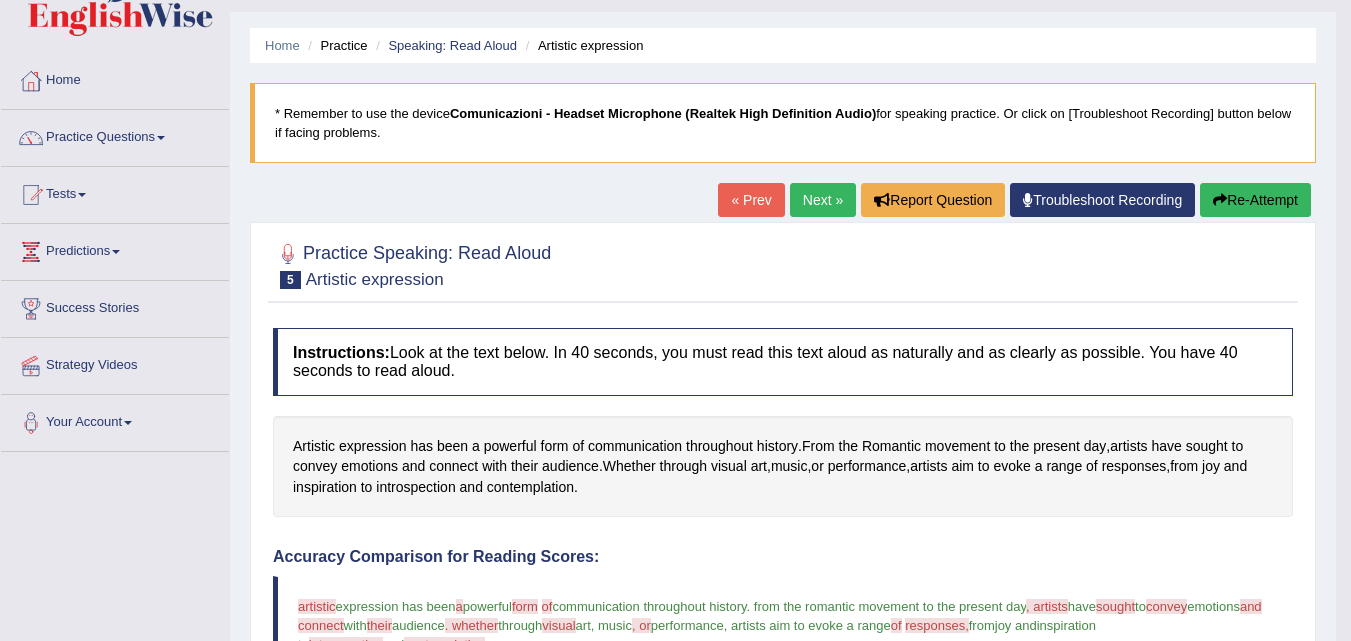 click on "Next »" at bounding box center [823, 200] 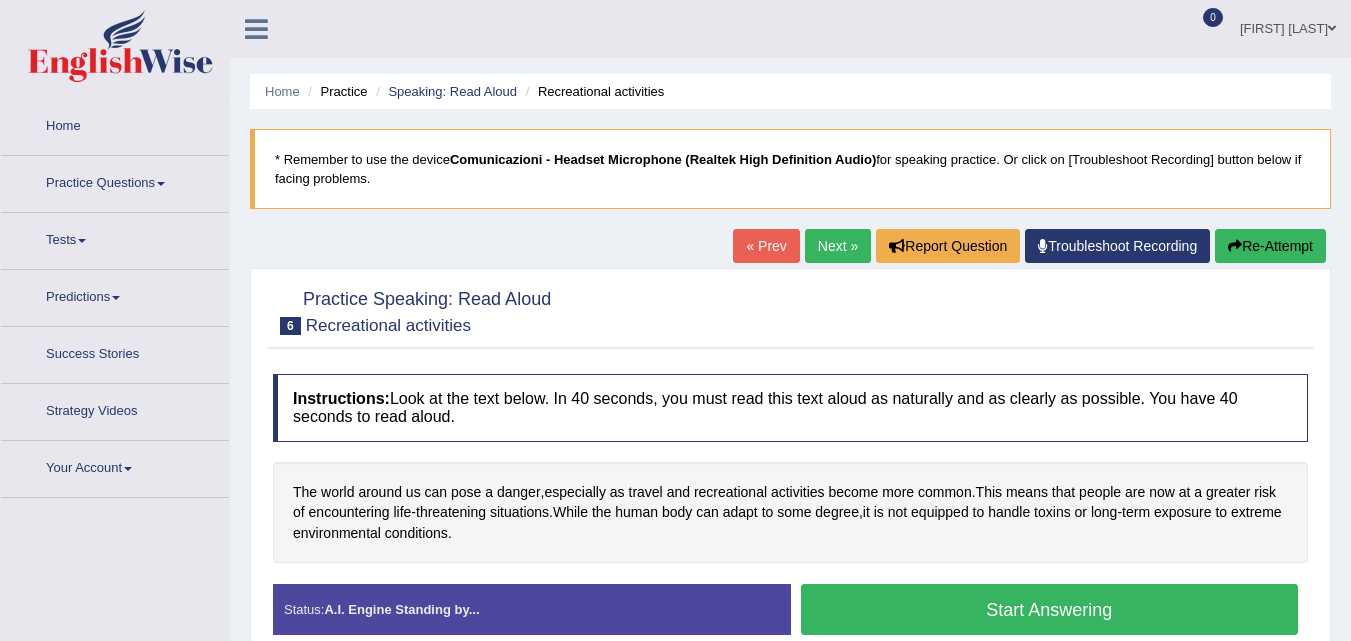 scroll, scrollTop: 89, scrollLeft: 0, axis: vertical 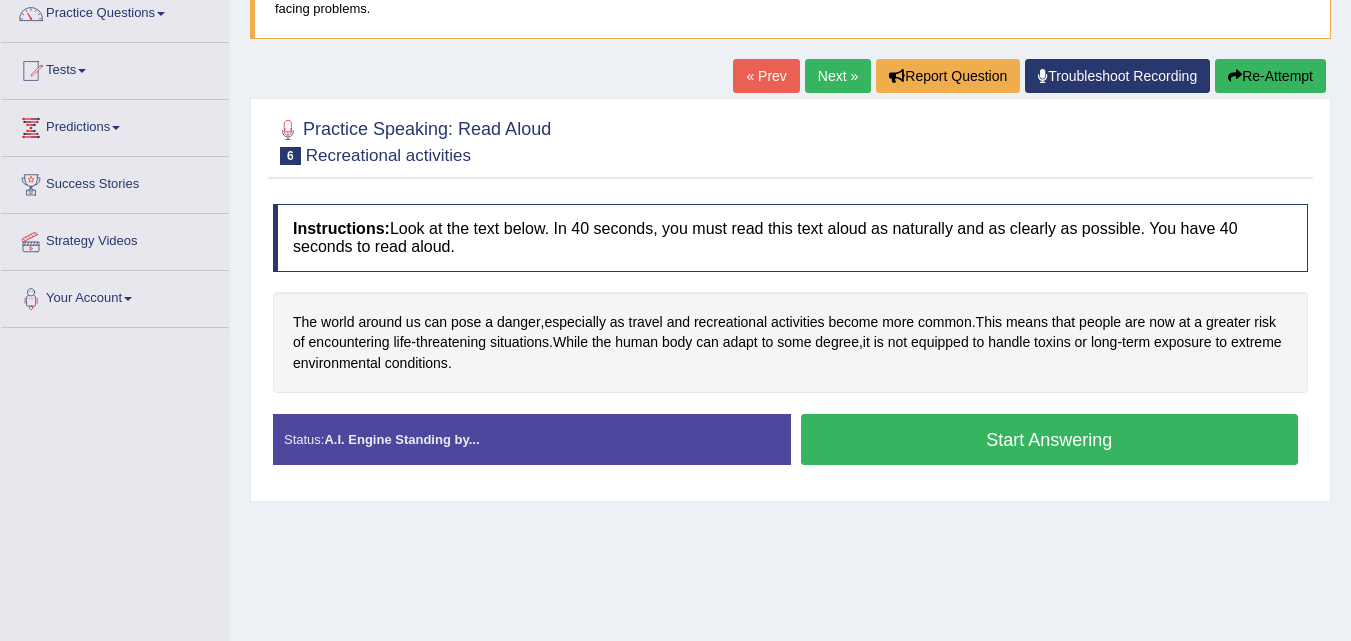 click on "Start Answering" at bounding box center (1050, 439) 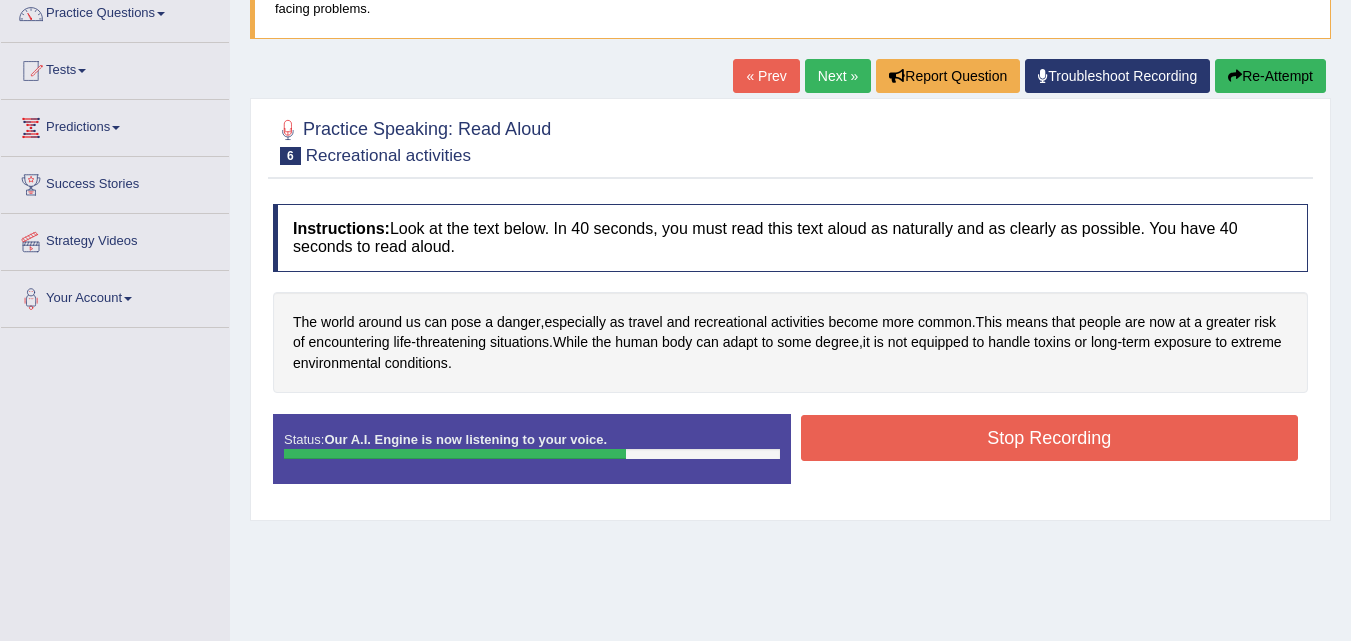 click on "Stop Recording" at bounding box center (1050, 438) 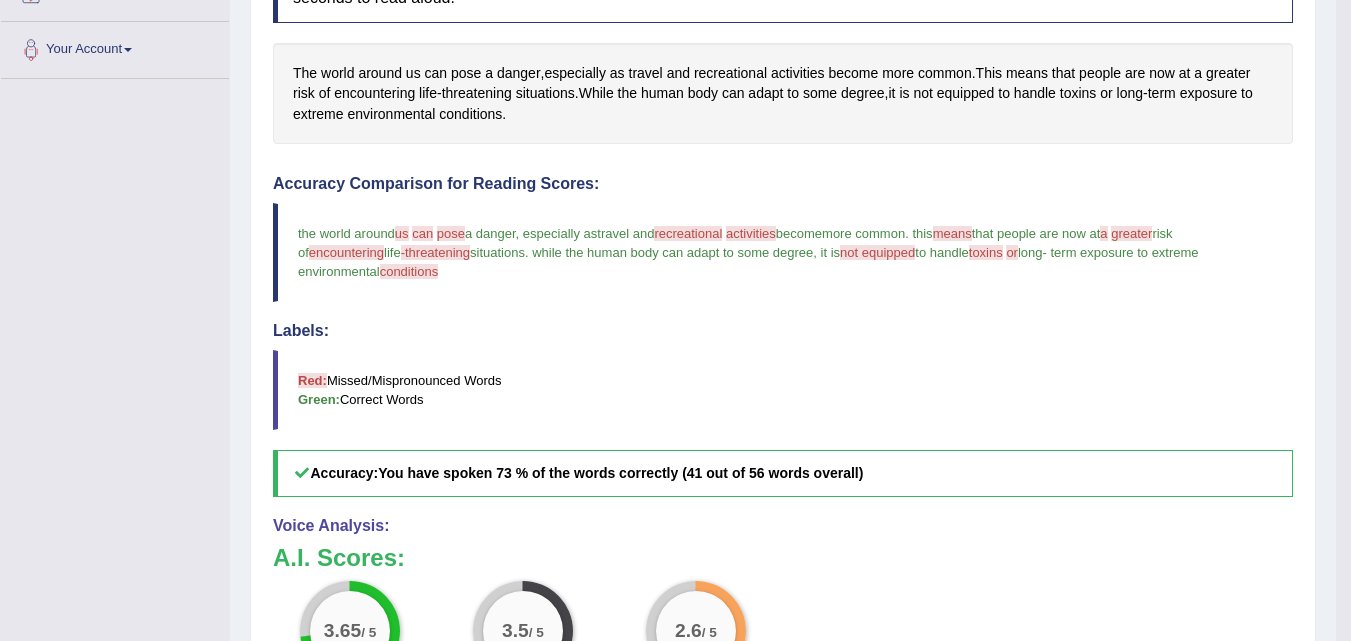 click on "Instructions:  Look at the text below. In 40 seconds, you must read this text aloud as naturally and as clearly as possible. You have 40 seconds to read aloud.
The   world   around   us   can   pose   a   danger ,  especially   as   travel   and   recreational   activities   become   more   common .  This   means   that   people   are   now   at   a   greater   risk   of   encountering   life - threatening   situations .  While   the   human   body   can   adapt   to   some   degree ,  it   is   not   equipped   to   handle   toxins   or   long - term   exposure   to   extreme   environmental   conditions . Created with Highcharts 7.1.2 Too low Too high Time Pitch meter: 0 10 20 30 40 Created with Highcharts 7.1.2 Great Too slow Too fast Time Speech pace meter: 0 10 20 30 40 Accuracy Comparison for Reading Scores: the world around  us has   can a   pose composer  a danger ,    especially as  a  travel and  recreational recreation   activities activity  become  a  more common .    this  means a" at bounding box center [783, 417] 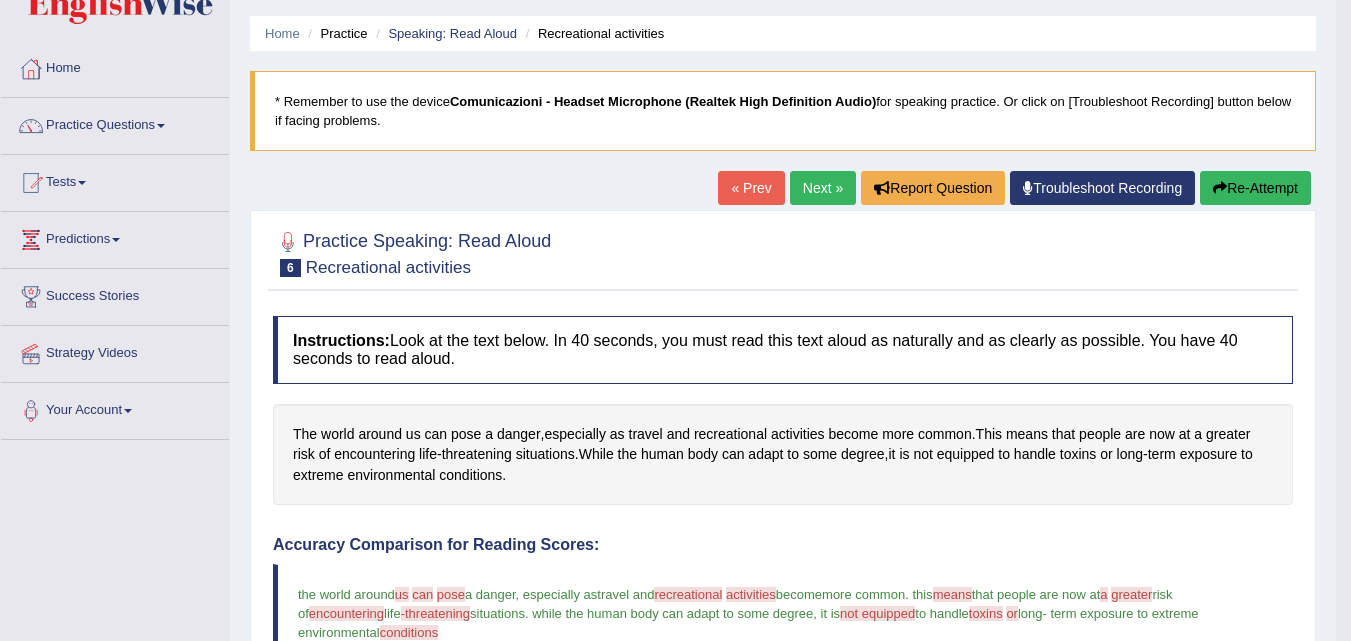 scroll, scrollTop: 0, scrollLeft: 0, axis: both 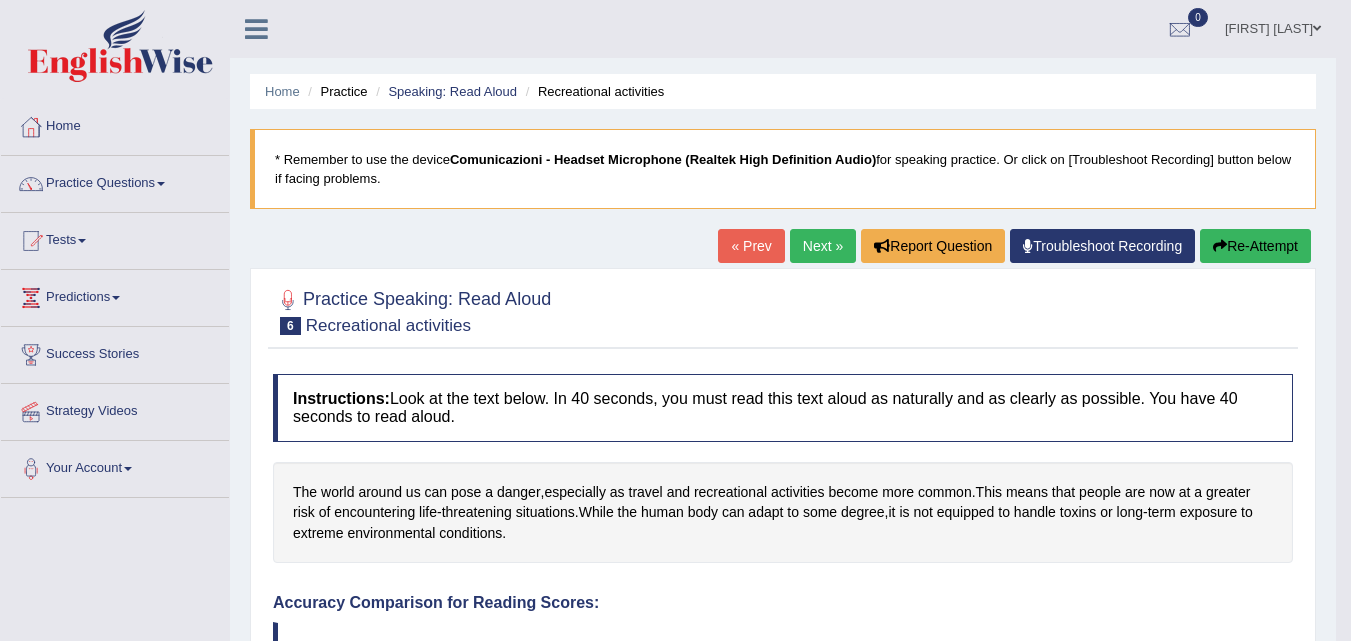 click on "Next »" at bounding box center [823, 246] 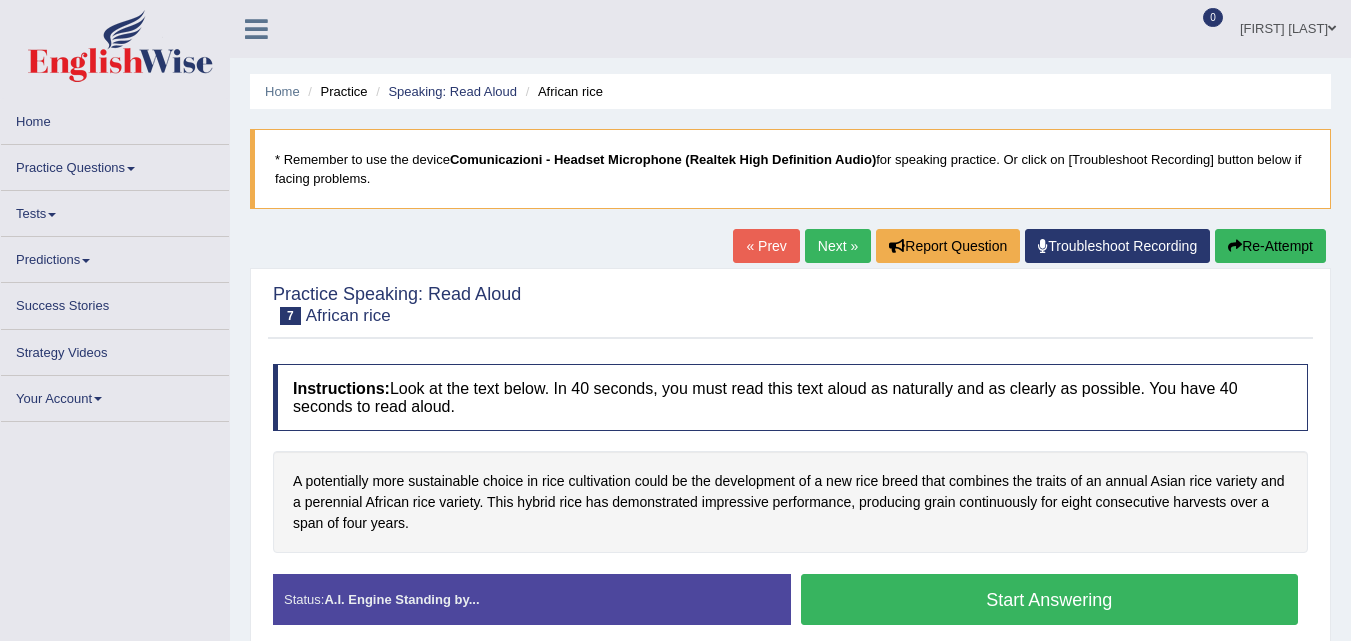 scroll, scrollTop: 0, scrollLeft: 0, axis: both 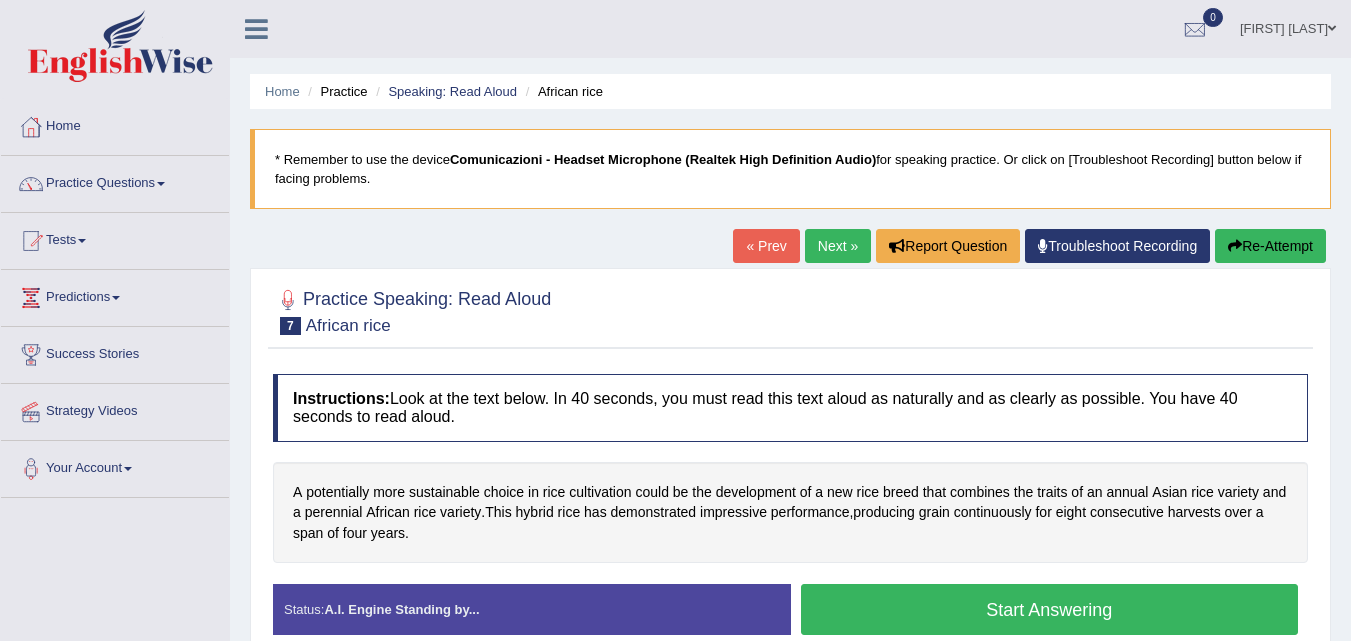 click on "Start Answering" at bounding box center (1050, 609) 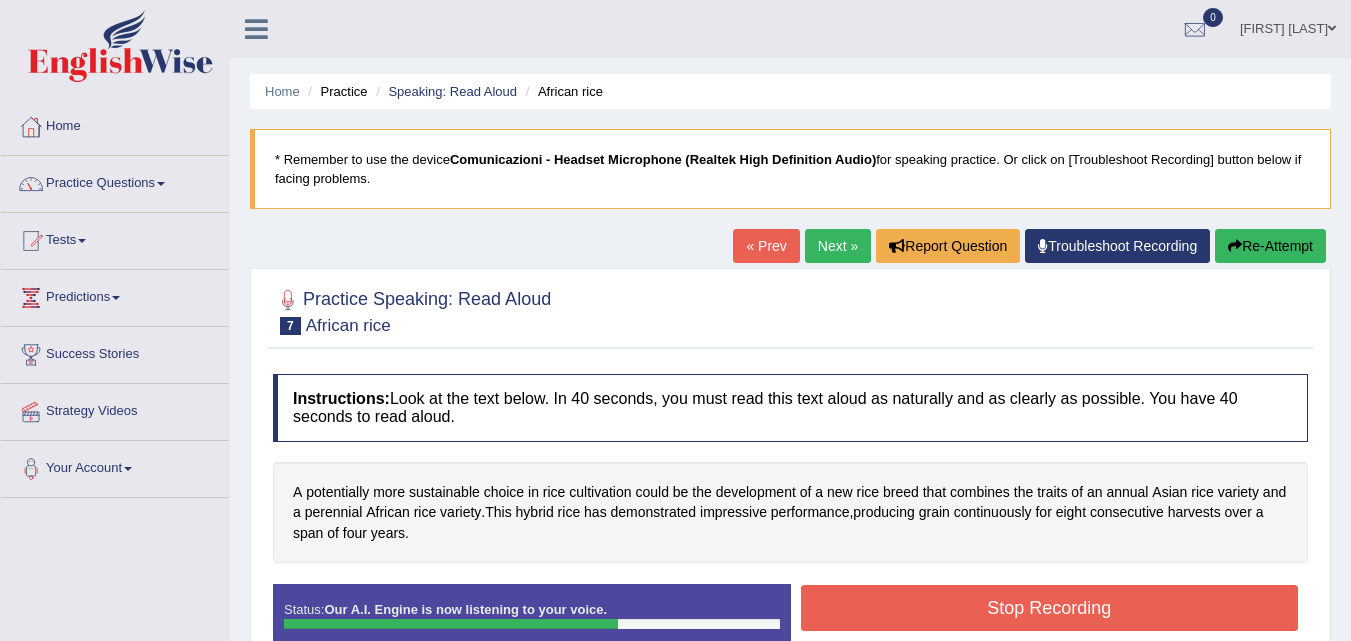 click on "Stop Recording" at bounding box center (1050, 608) 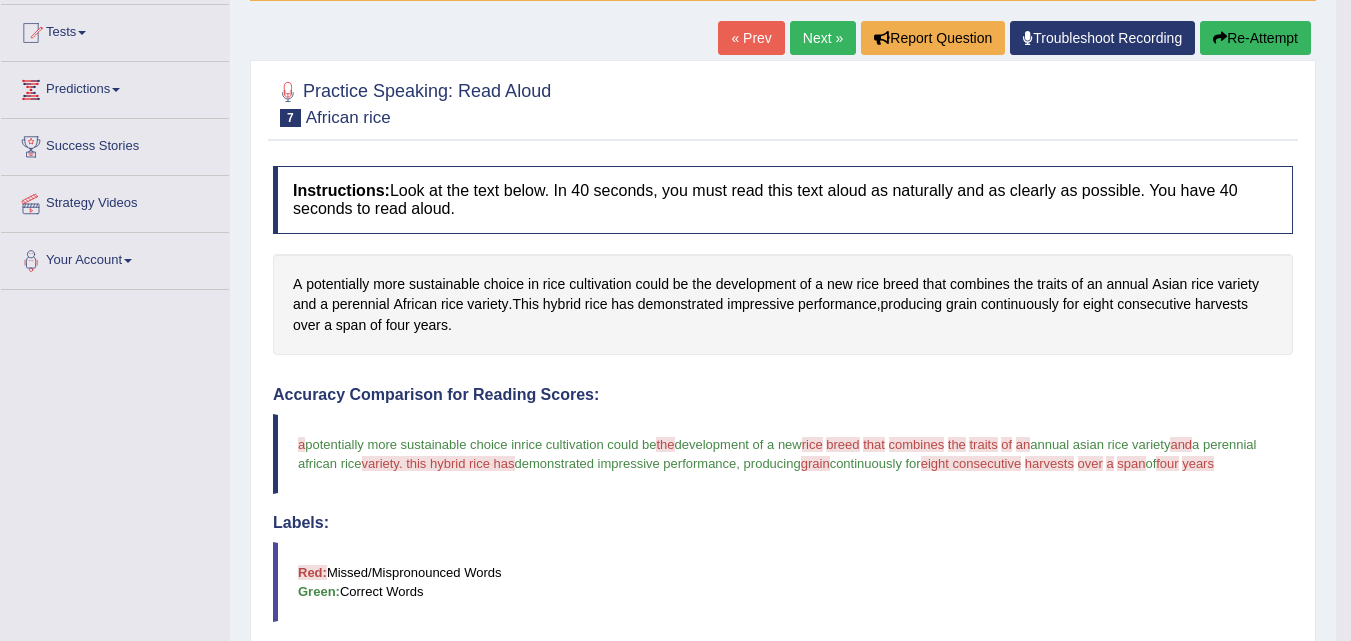 scroll, scrollTop: 159, scrollLeft: 0, axis: vertical 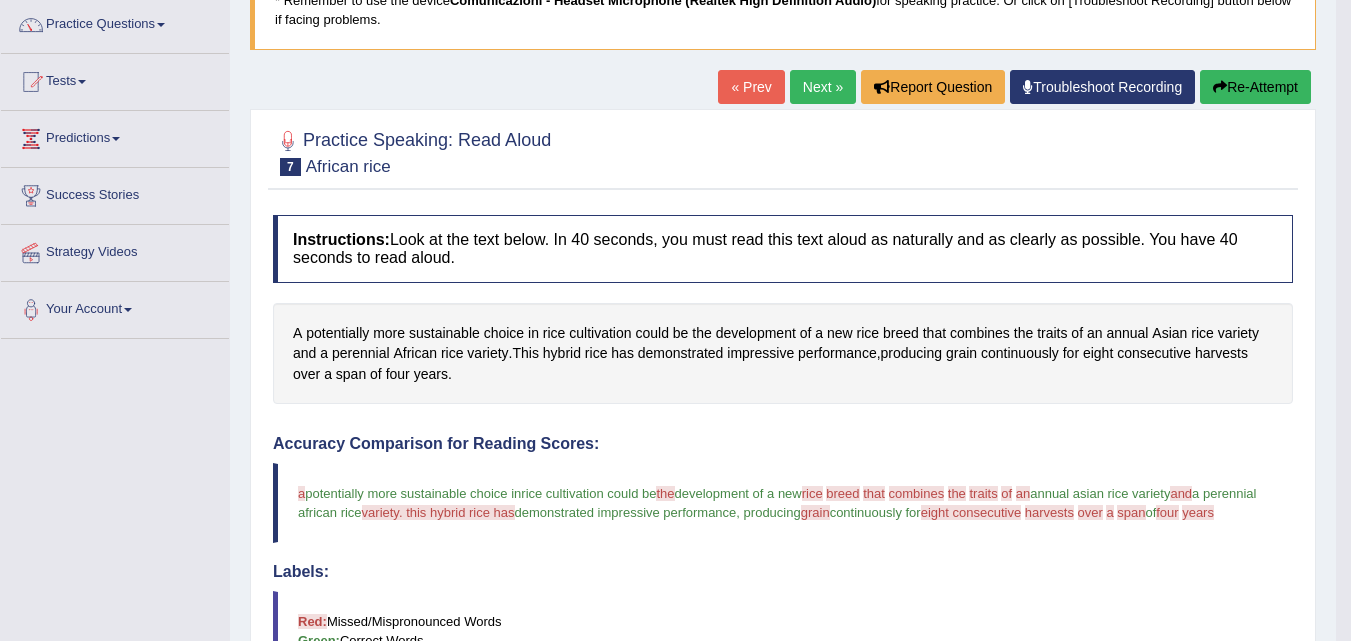 click on "Next »" at bounding box center [823, 87] 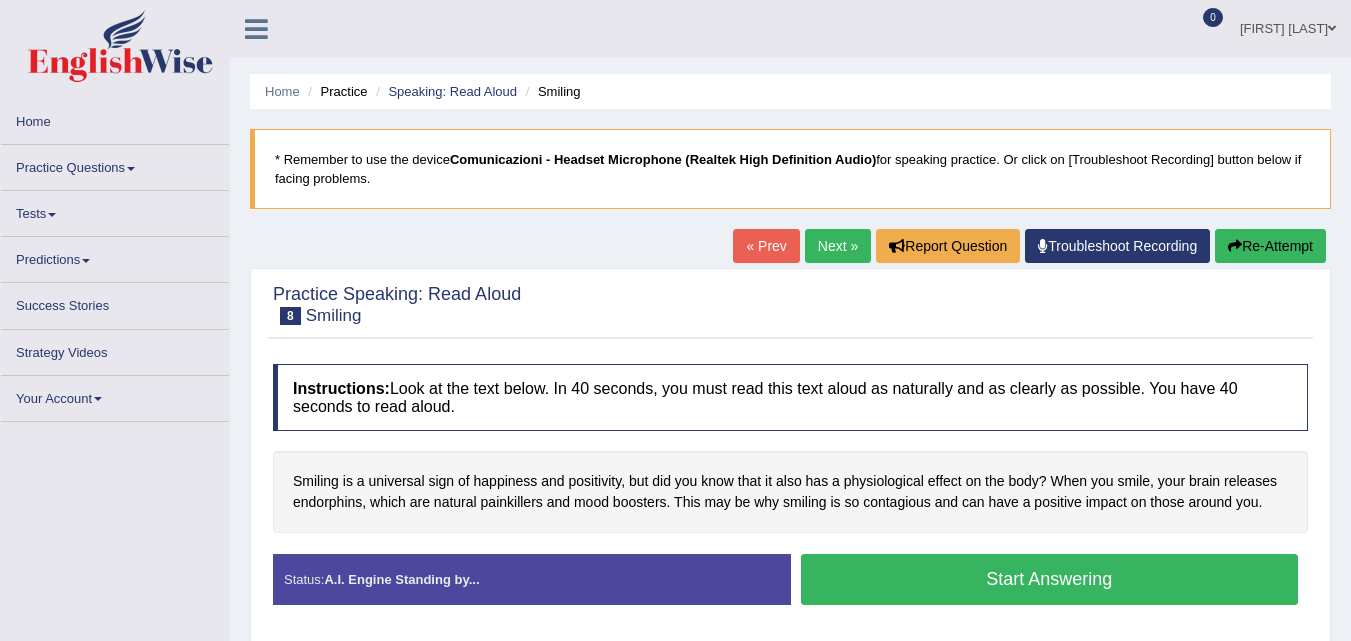scroll, scrollTop: 0, scrollLeft: 0, axis: both 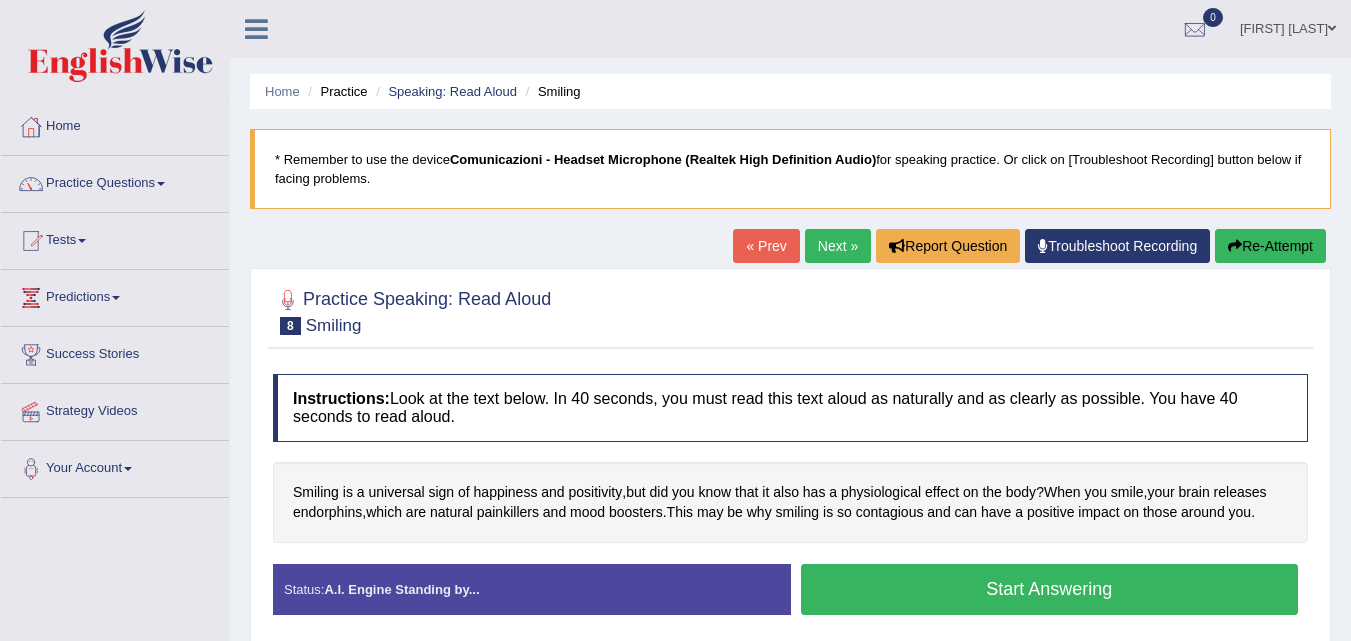 click on "Start Answering" at bounding box center (1050, 589) 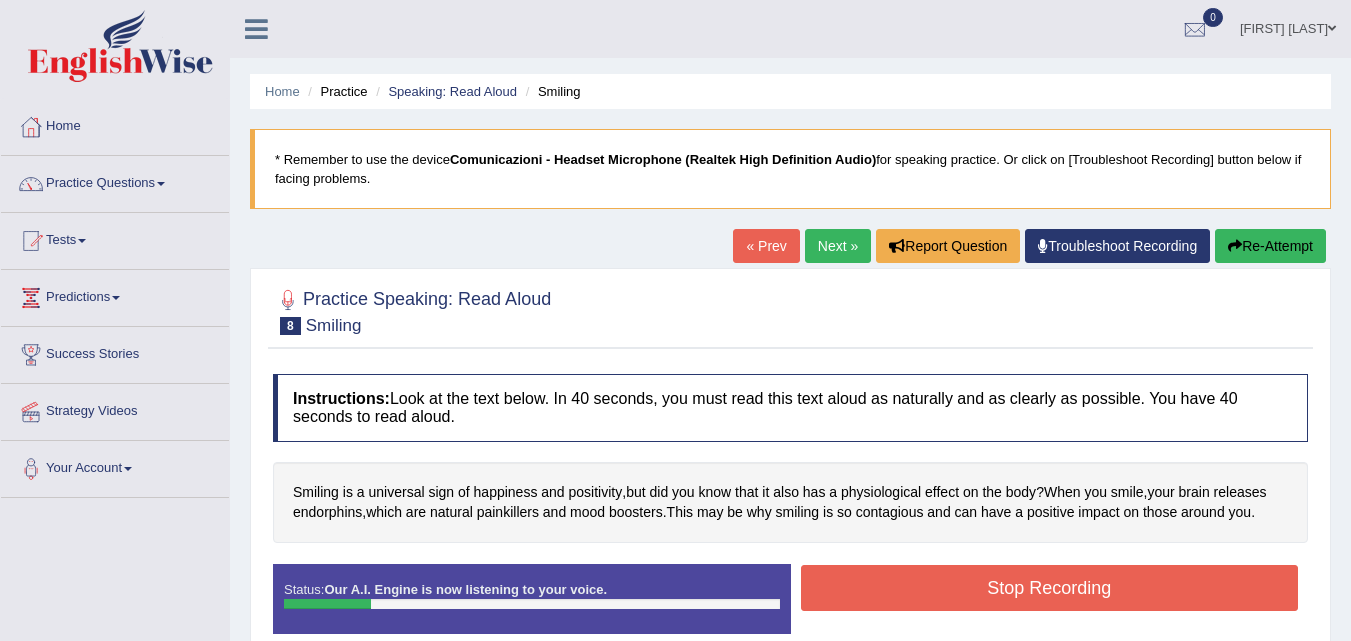 click on "Re-Attempt" at bounding box center (1270, 246) 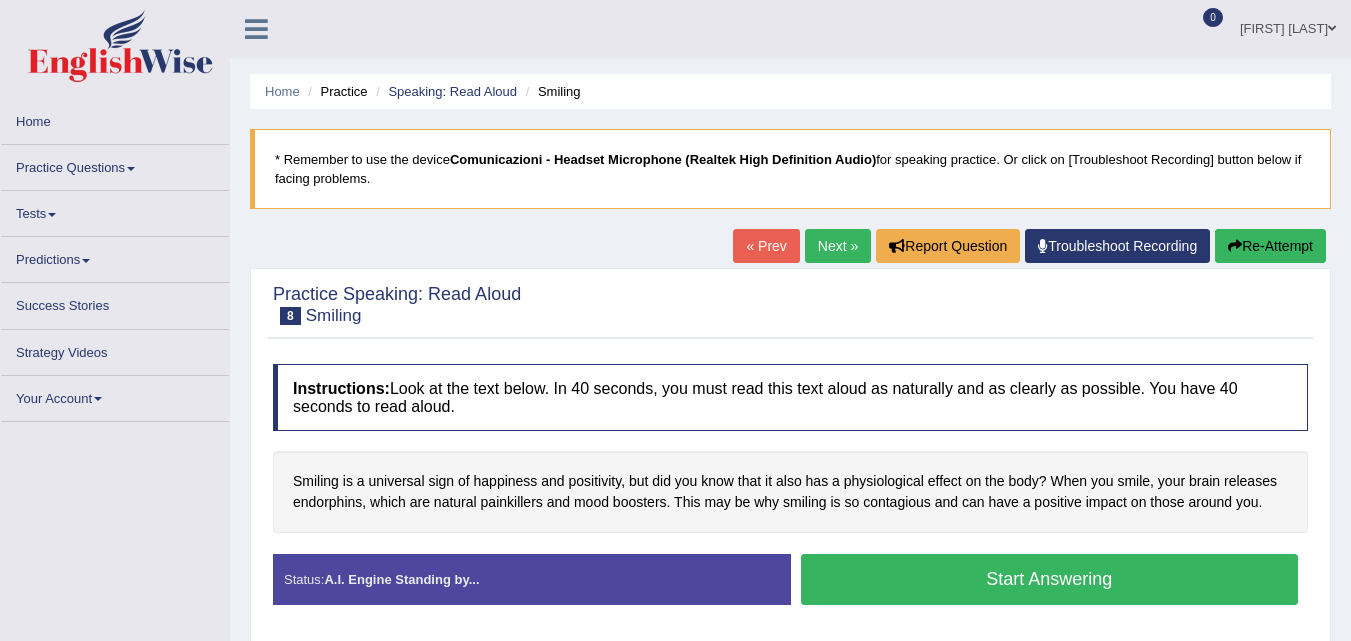 scroll, scrollTop: 0, scrollLeft: 0, axis: both 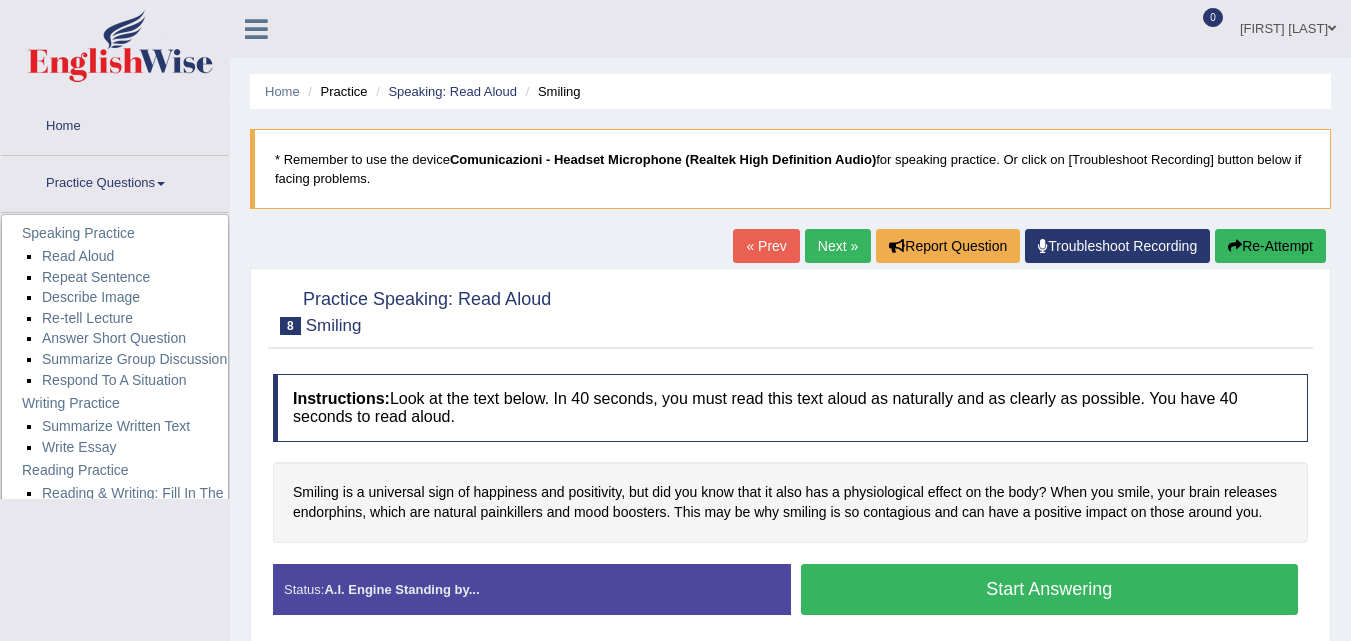 click on "Practice Questions" at bounding box center [115, 181] 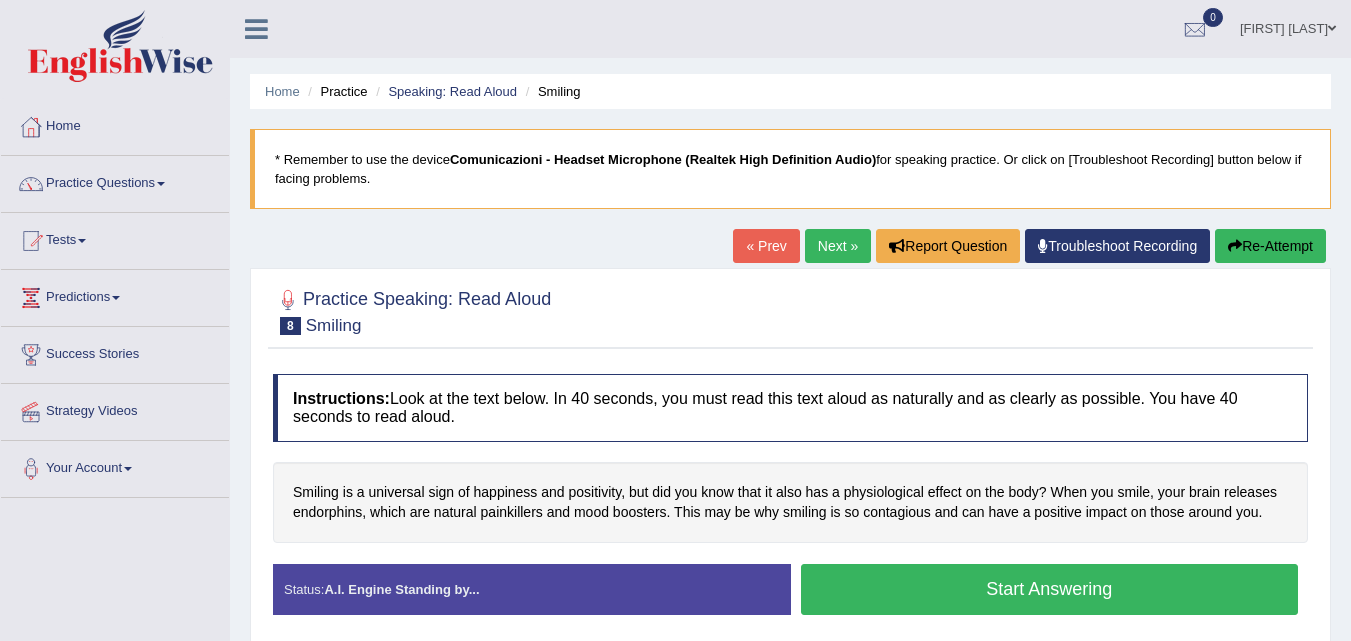 click on "Practice Questions" at bounding box center (115, 181) 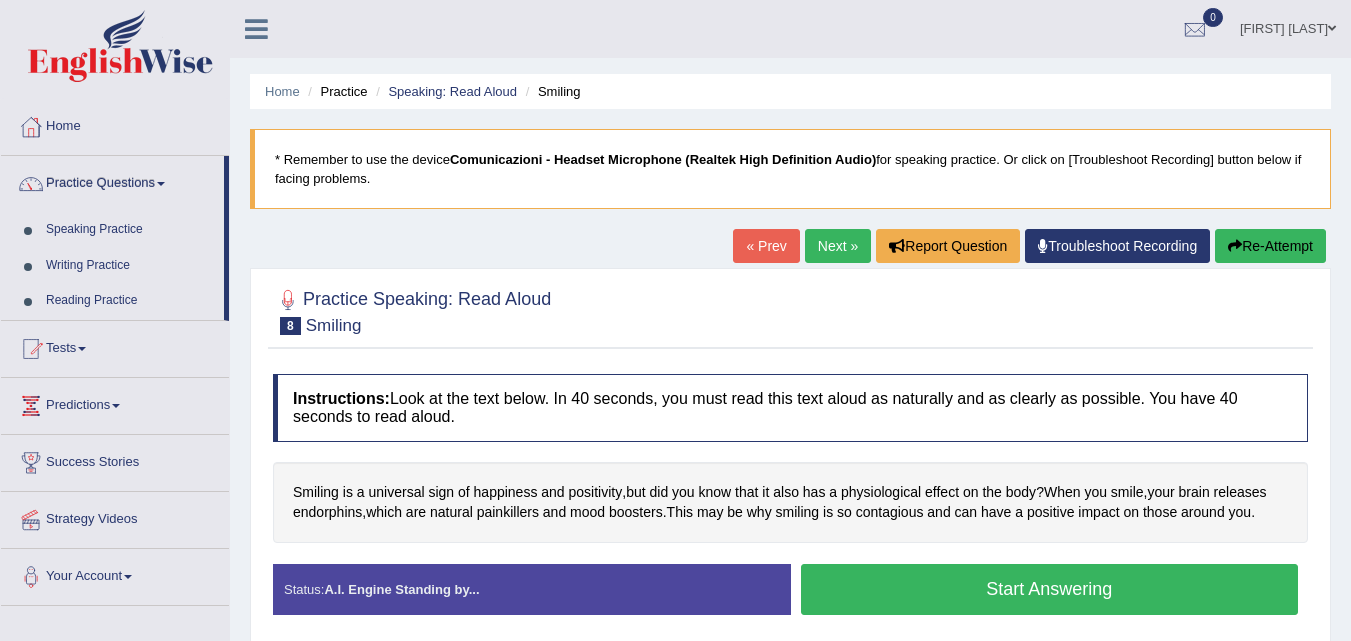 scroll, scrollTop: 0, scrollLeft: 0, axis: both 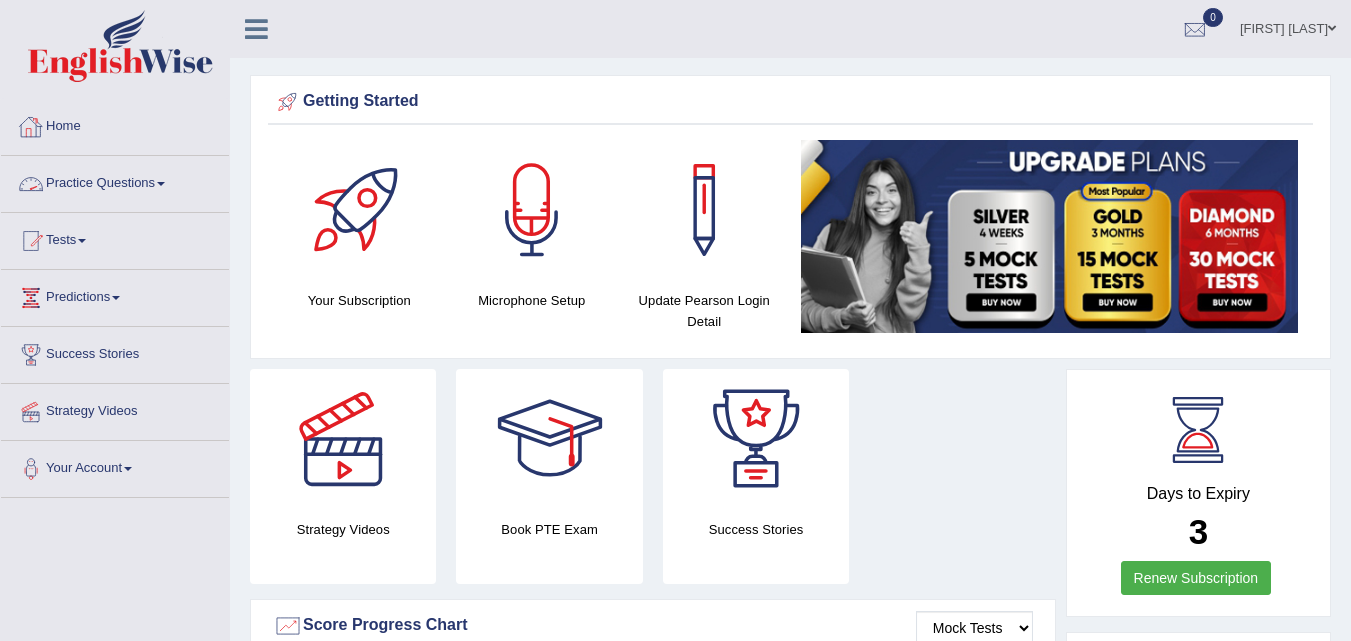 click on "Practice Questions" at bounding box center [115, 181] 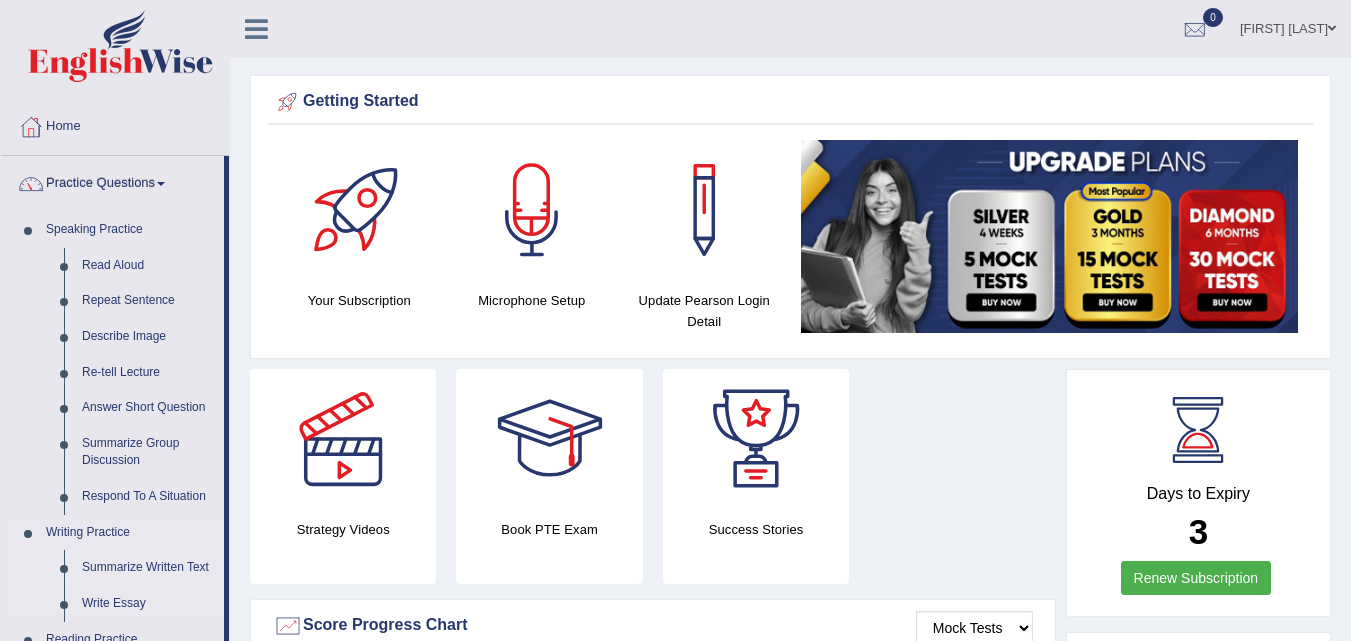 click on "Summarize Written Text" at bounding box center (148, 568) 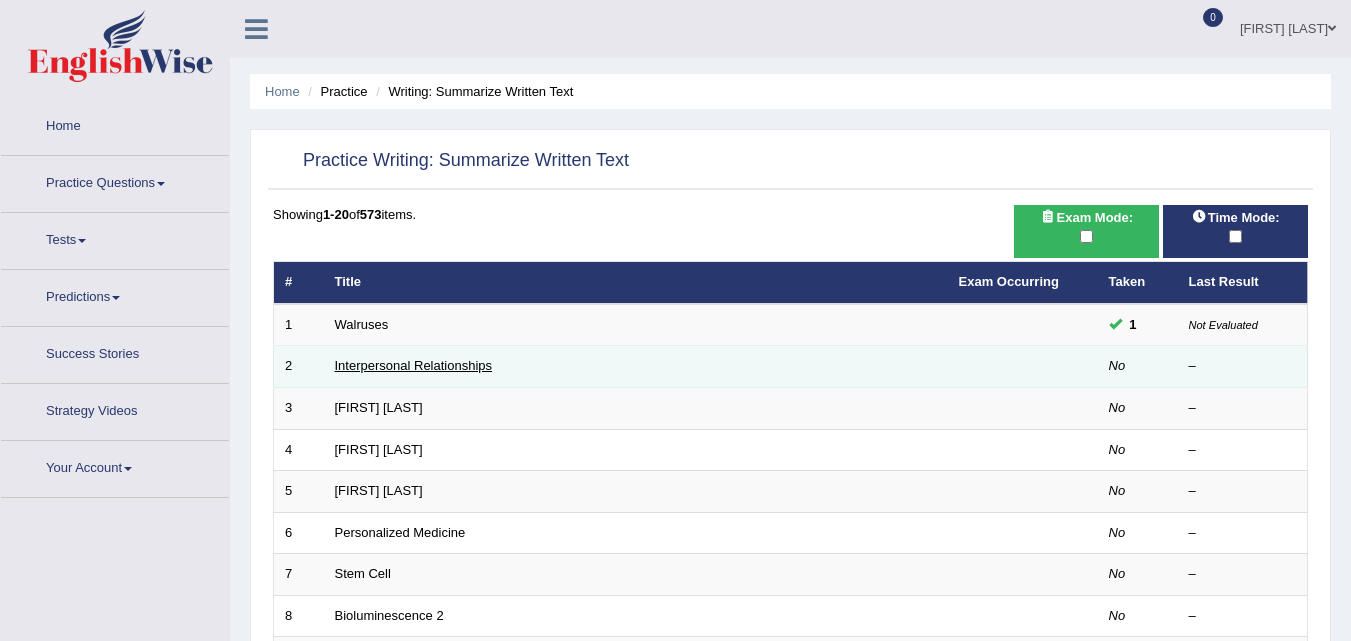 click on "Interpersonal Relationships" at bounding box center (414, 365) 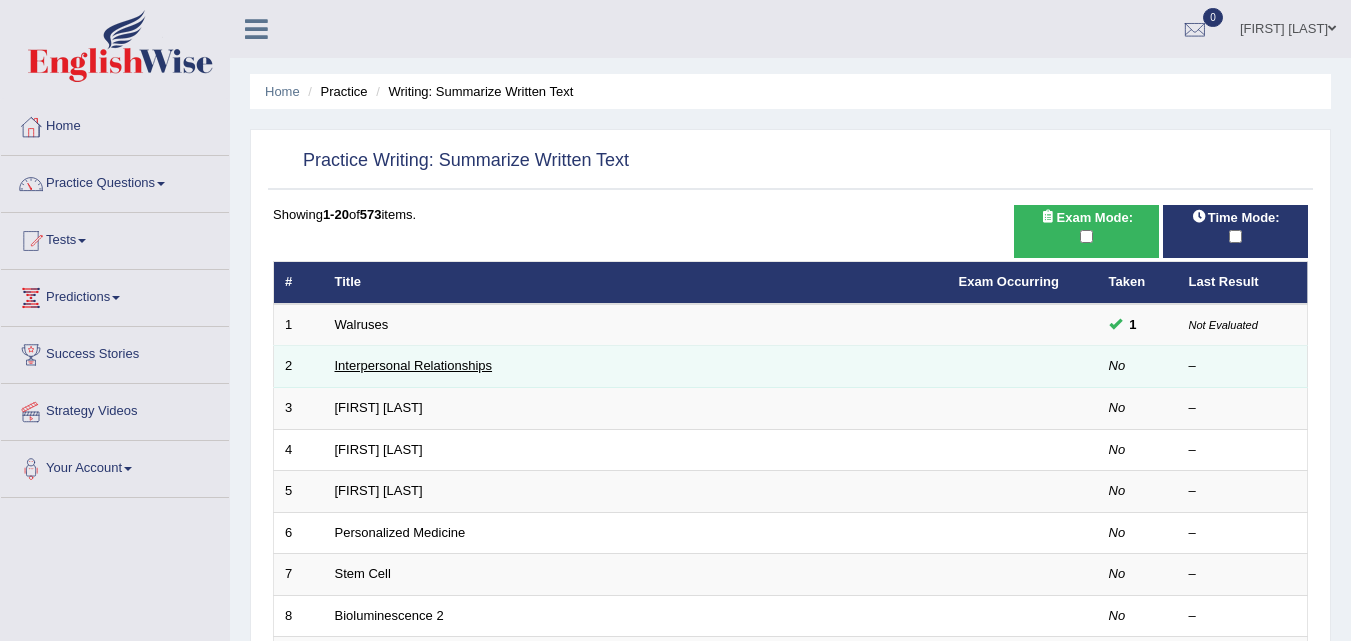 scroll, scrollTop: 0, scrollLeft: 0, axis: both 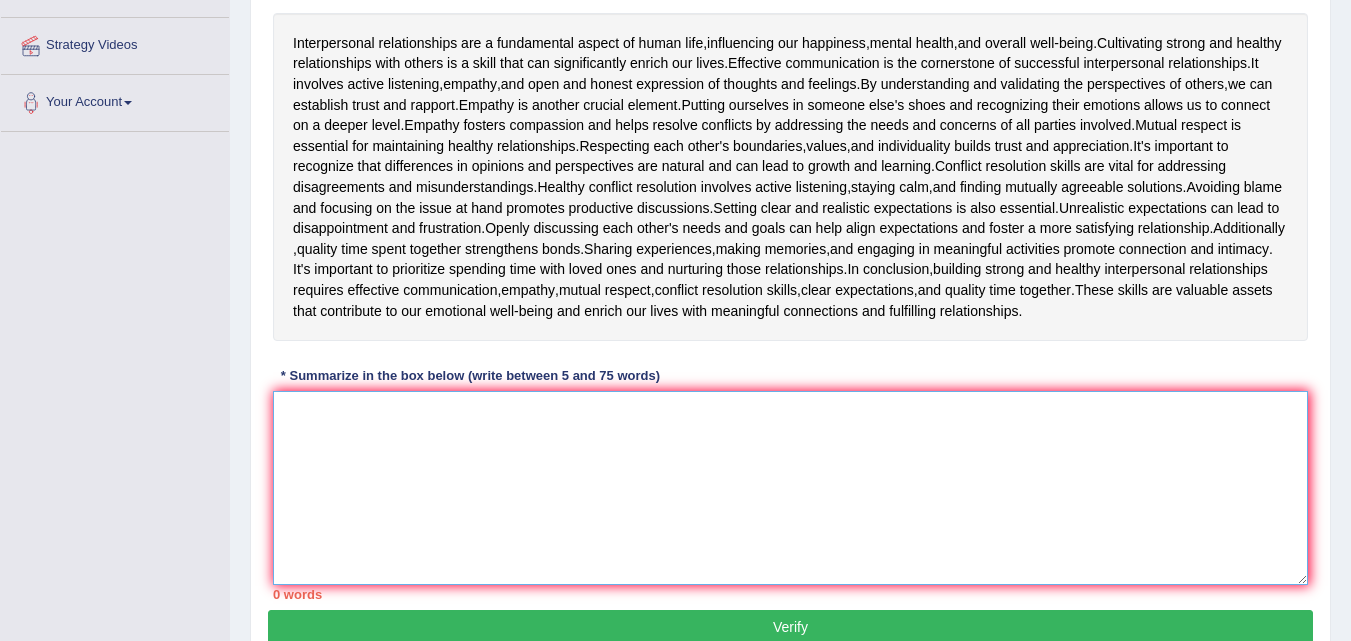 click at bounding box center [790, 488] 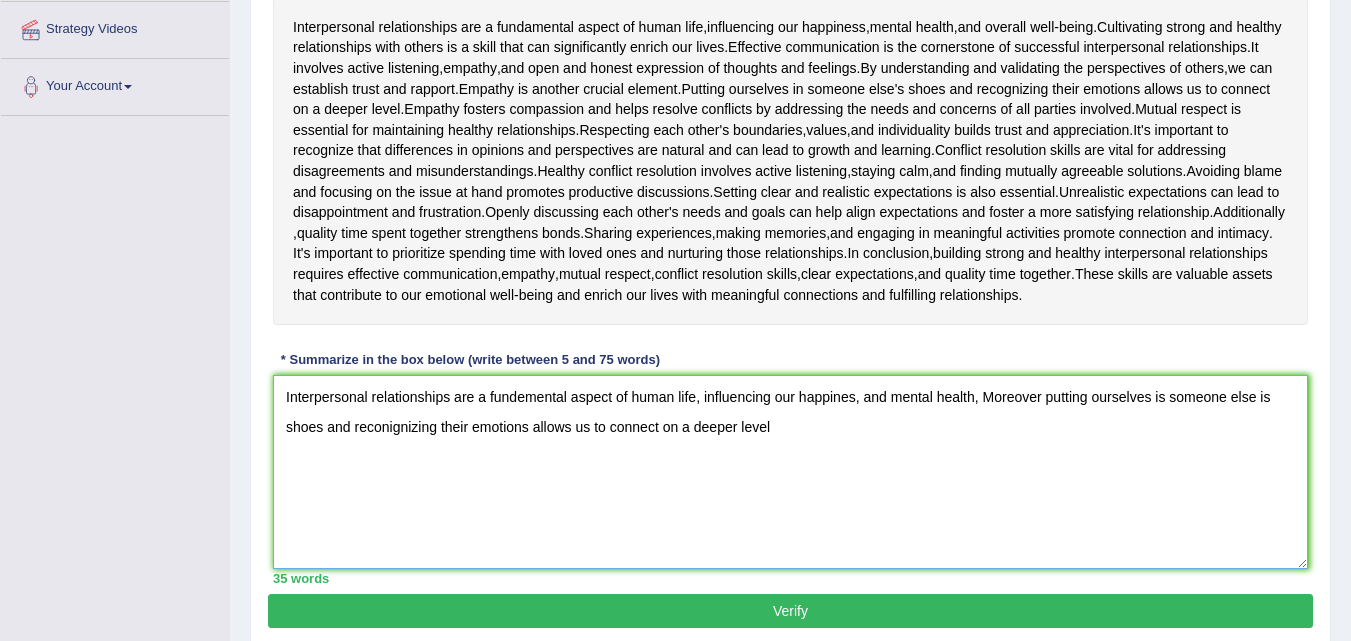 scroll, scrollTop: 408, scrollLeft: 0, axis: vertical 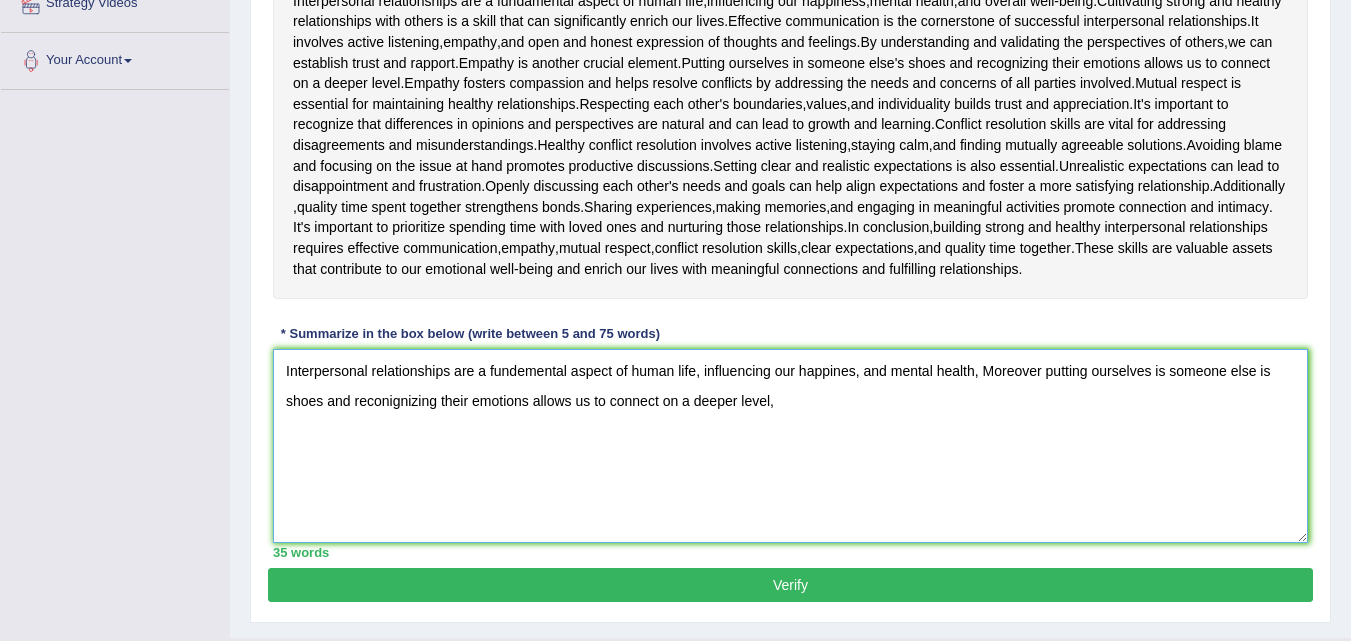 click on "Interpersonal relationships are a fundemental aspect of human life, influencing our happines, and mental health, Moreover putting ourselves is someone else is shoes and reconignizing their emotions allows us to connect on a deeper level," at bounding box center [790, 446] 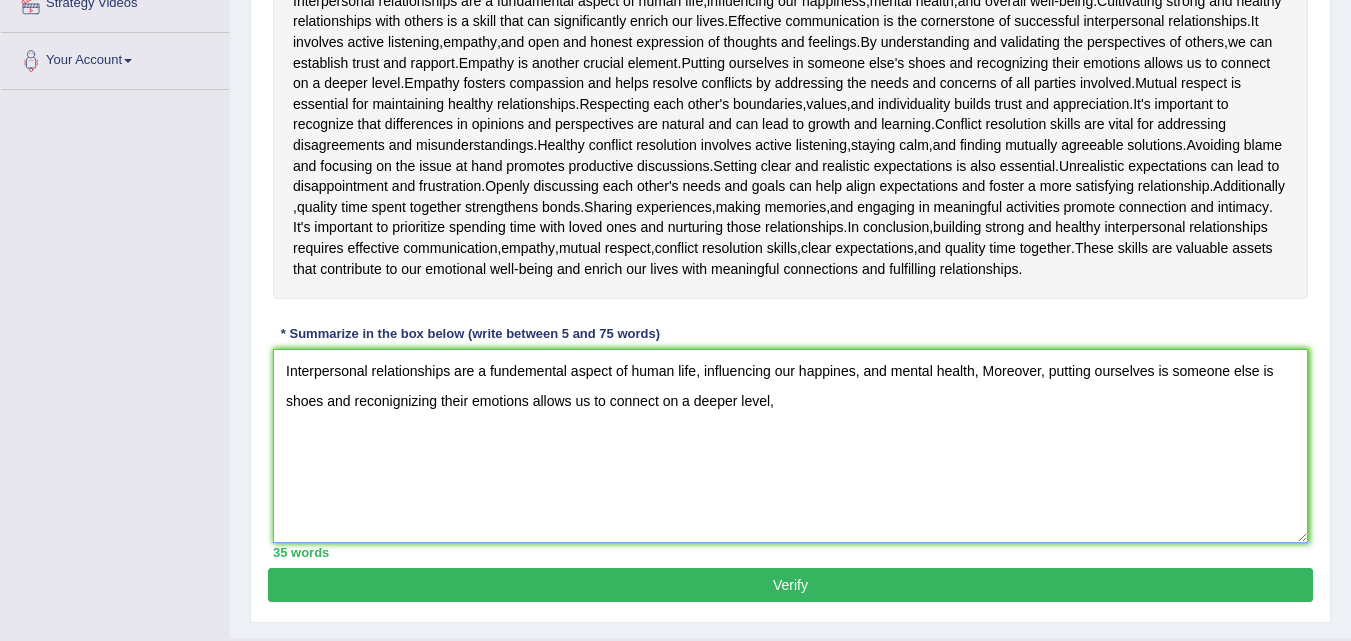 click on "Interpersonal relationships are a fundemental aspect of human life, influencing our happines, and mental health, Moreover, putting ourselves is someone else is shoes and reconignizing their emotions allows us to connect on a deeper level," at bounding box center [790, 446] 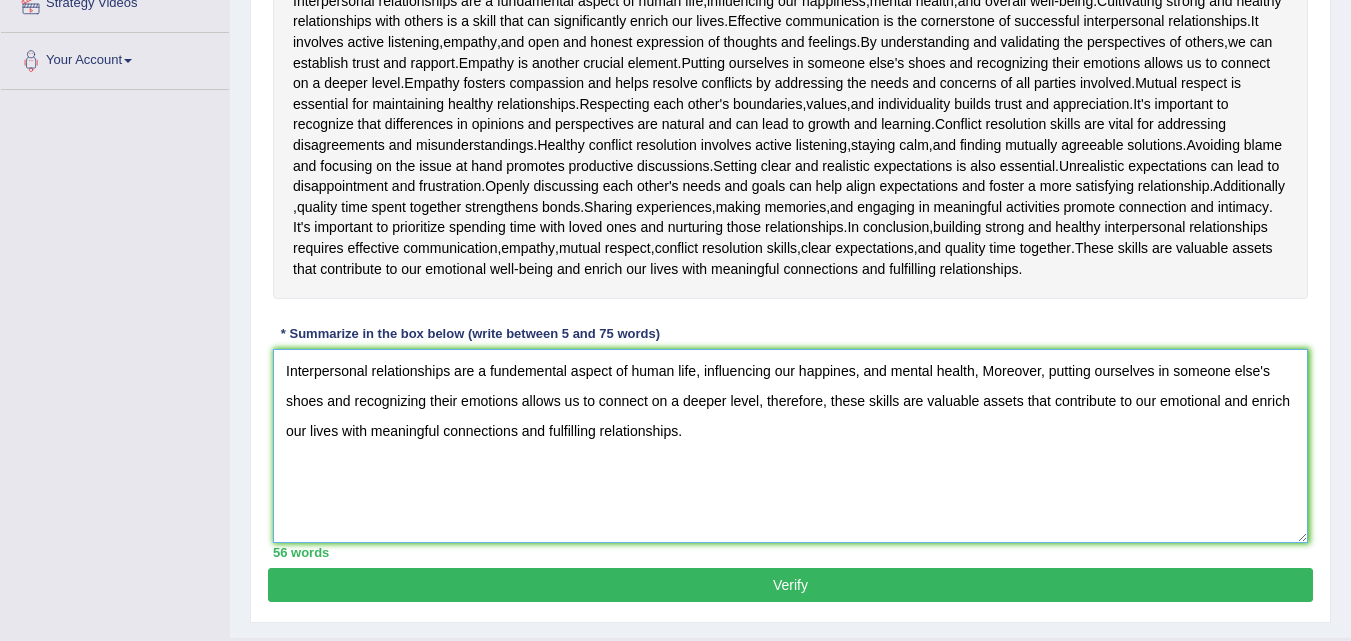 type on "Interpersonal relationships are a fundemental aspect of human life, influencing our happines, and mental health, Moreover, putting ourselves in someone else's shoes and recognizing their emotions allows us to connect on a deeper level, therefore, these skills are valuable assets that contribute to our emotional and enrich our lives with meaningful connections and fulfilling relationships." 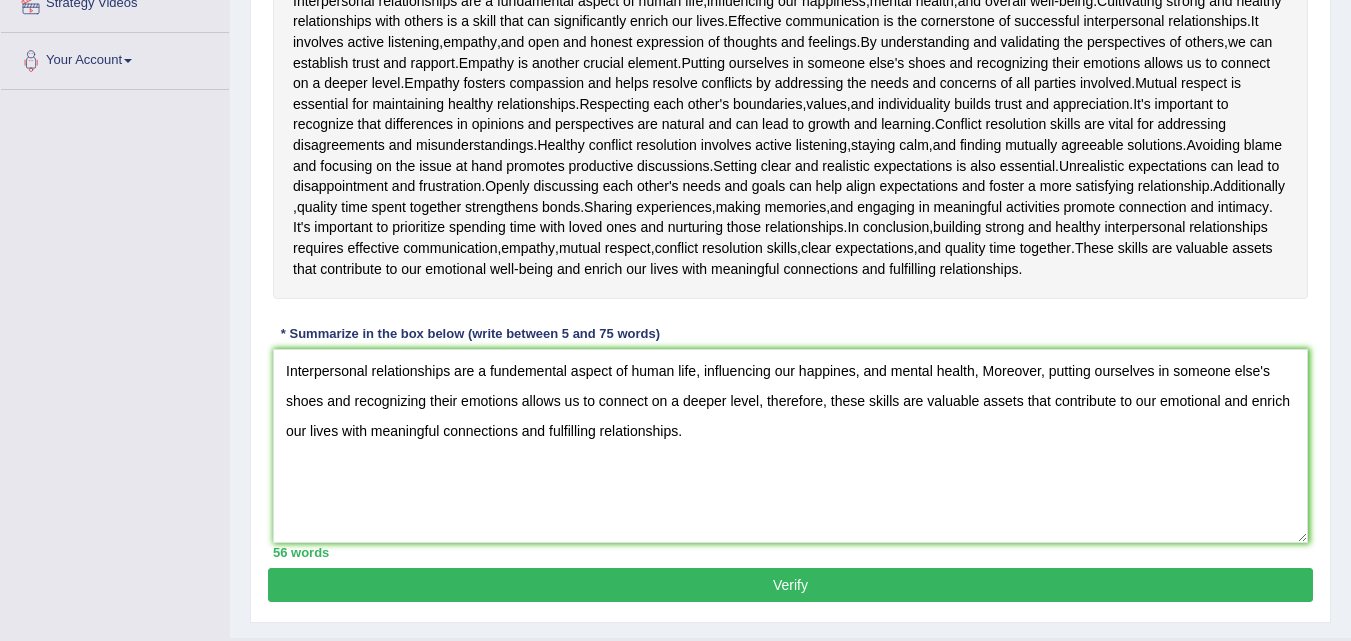 click on "Verify" at bounding box center (790, 585) 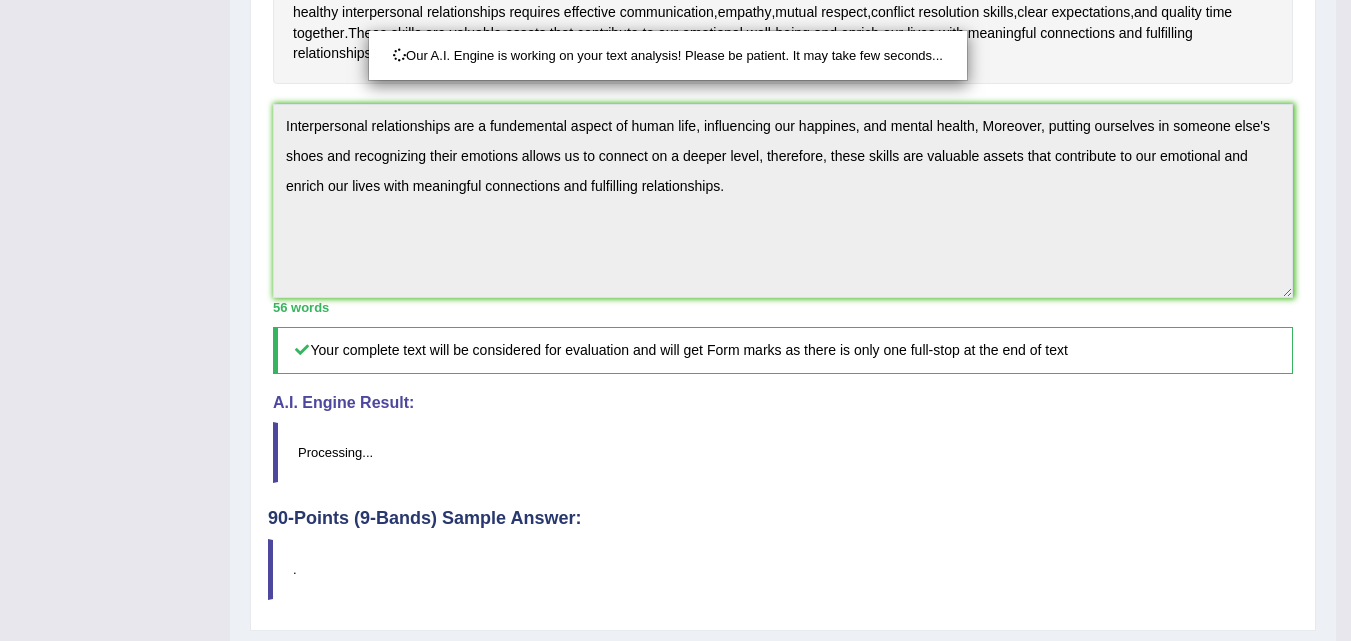 scroll, scrollTop: 647, scrollLeft: 0, axis: vertical 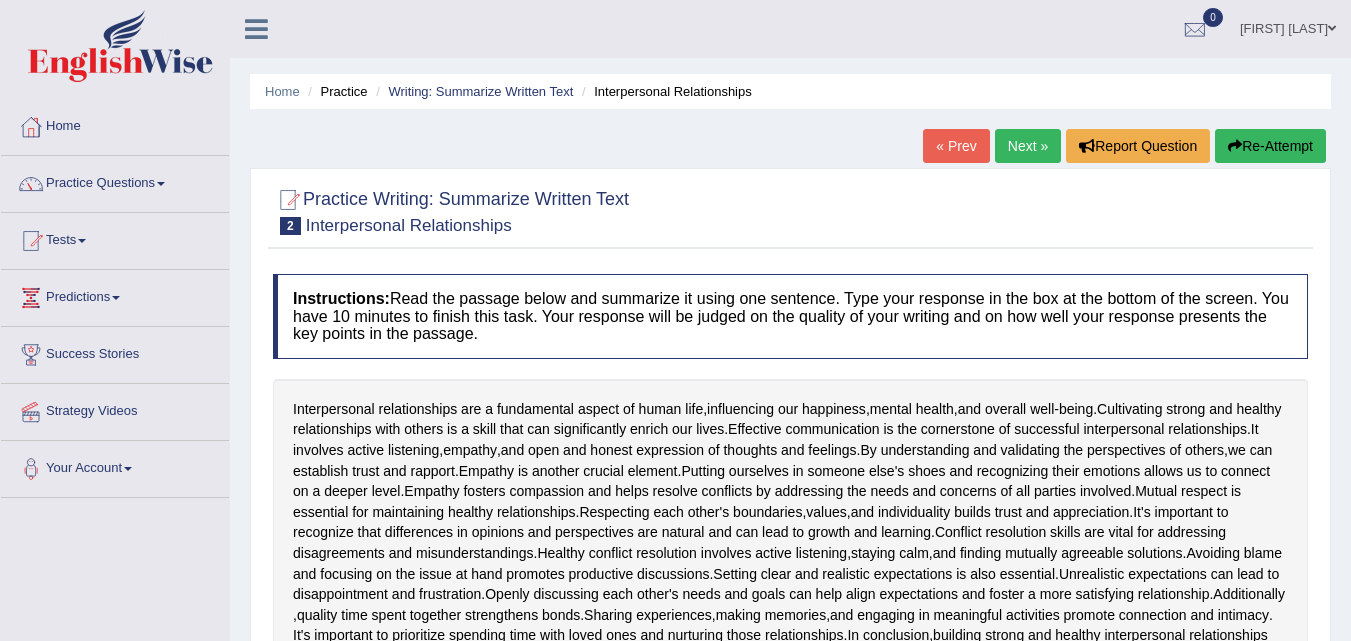 click on "Next »" at bounding box center [1028, 146] 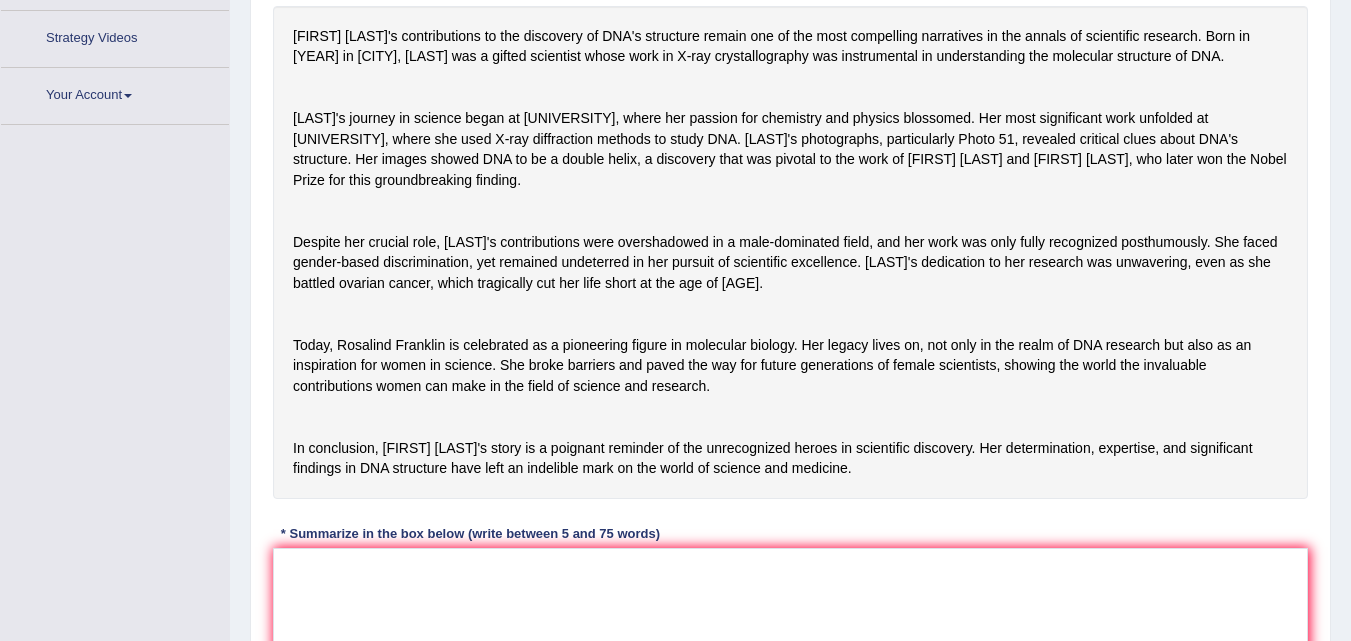 scroll, scrollTop: 445, scrollLeft: 0, axis: vertical 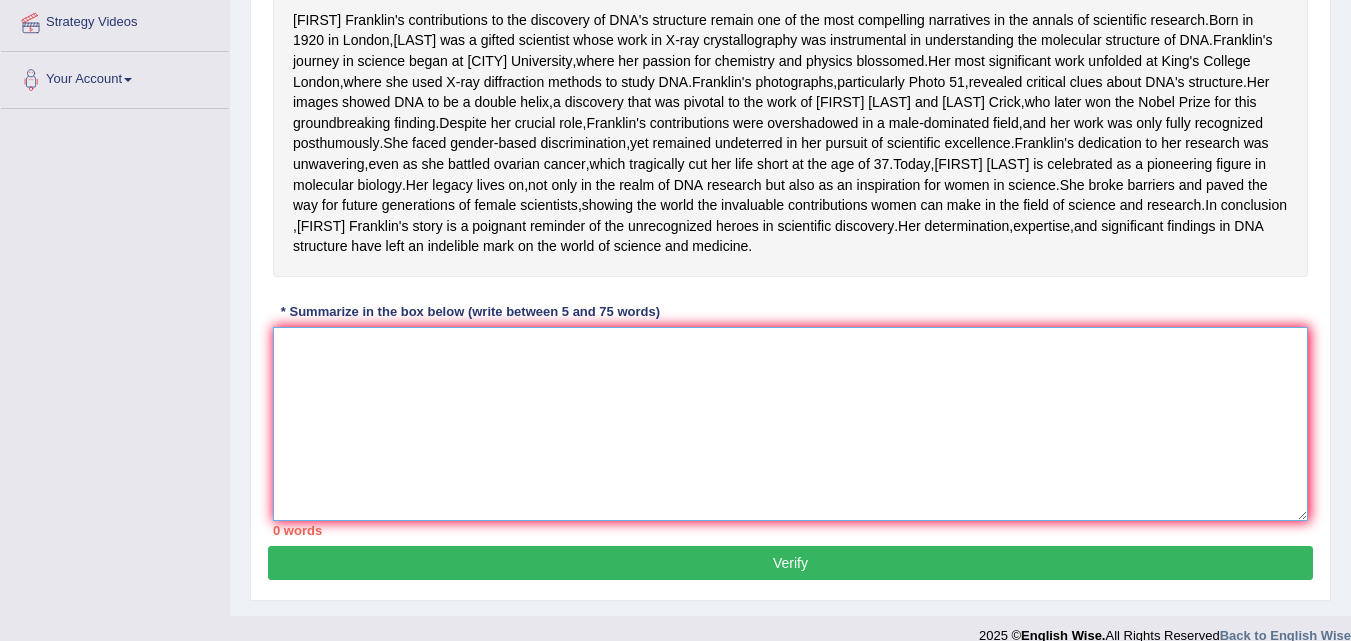 click at bounding box center (790, 424) 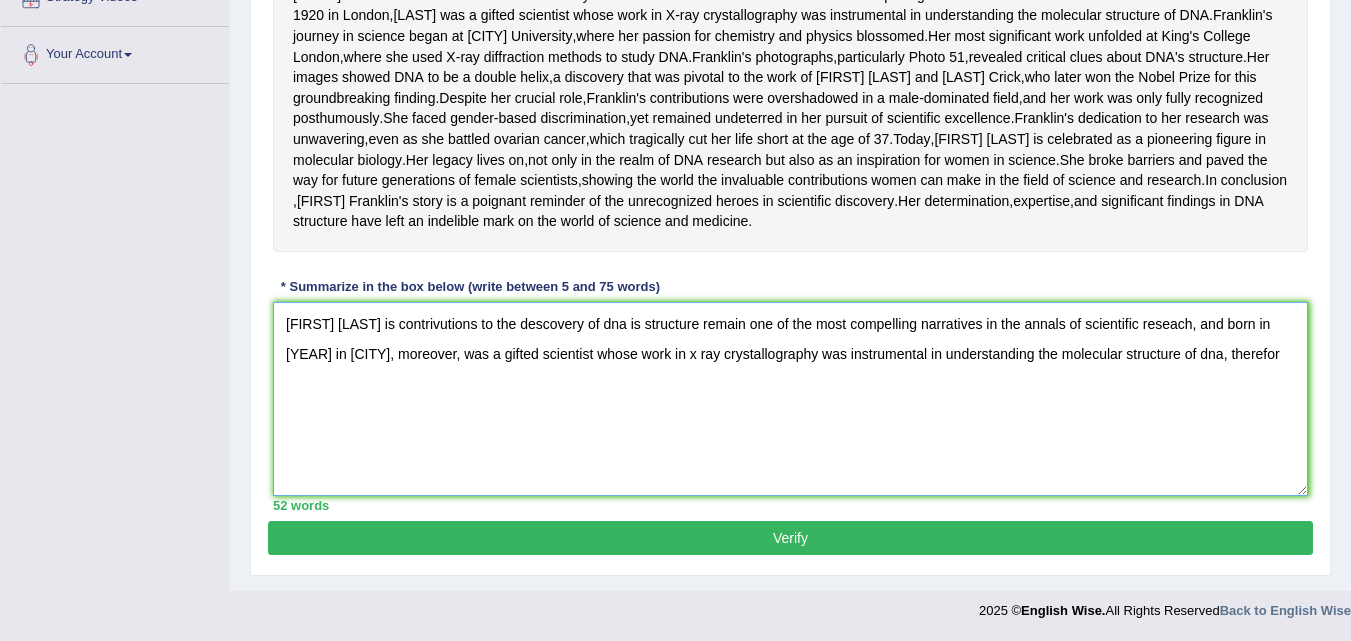 scroll, scrollTop: 491, scrollLeft: 0, axis: vertical 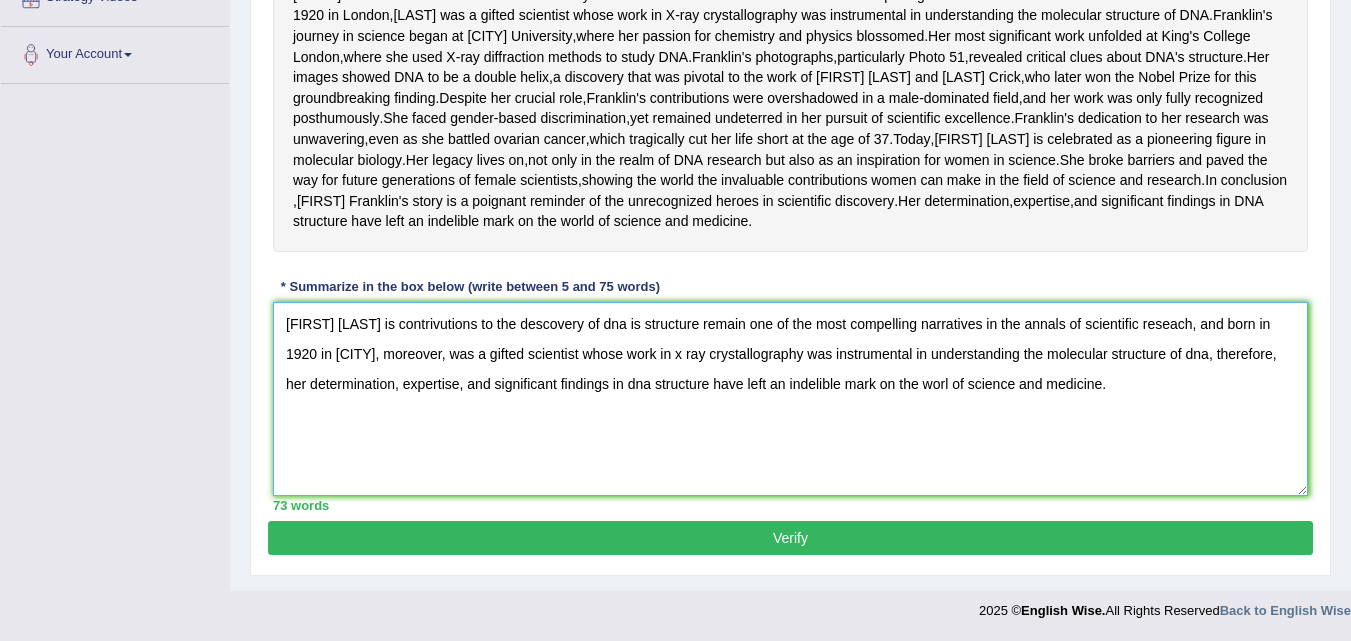 type on "Rosalind francìklin is contrivutions to the descovery of dna is structure remain one of the most compelling narratives in the annals of scientific reseach, and born in 1920 in london, moreover, was a gifted scientist whose work in x ray crystallography was instrumental in understanding the molecular structure of dna, therefore, her determination, expertise, and significant findings in dna structure have left an indelible mark on the worl of science and medicine." 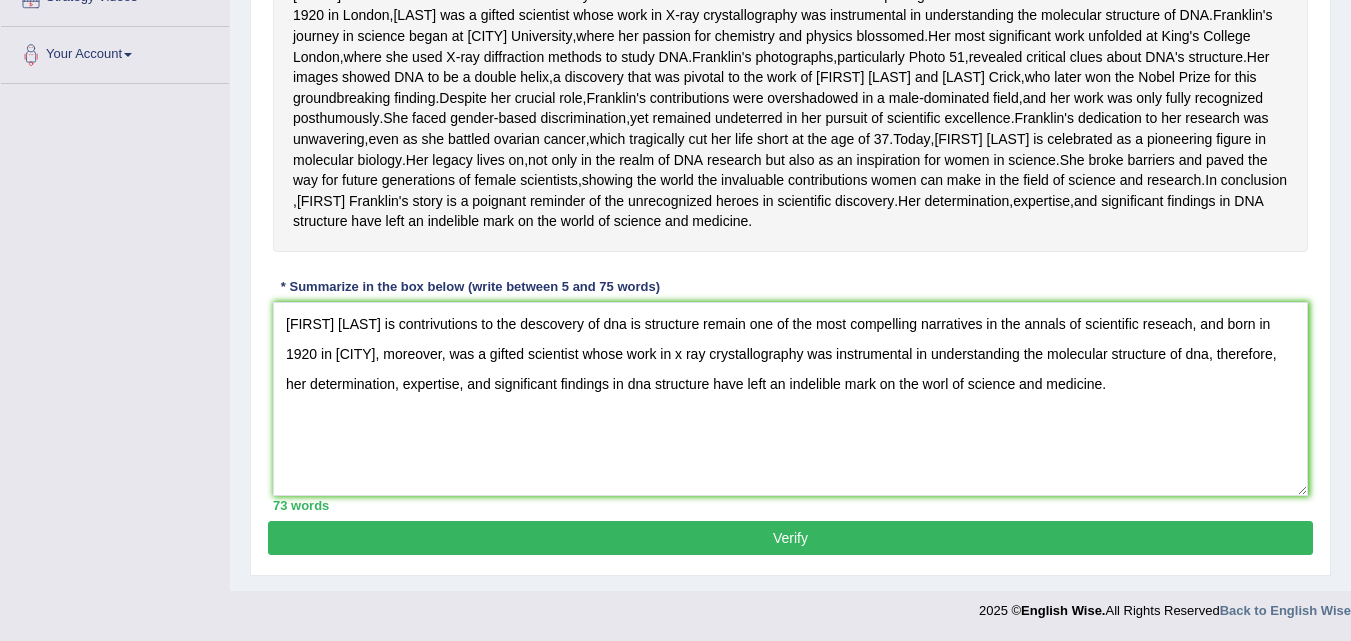 click on "Verify" at bounding box center (790, 538) 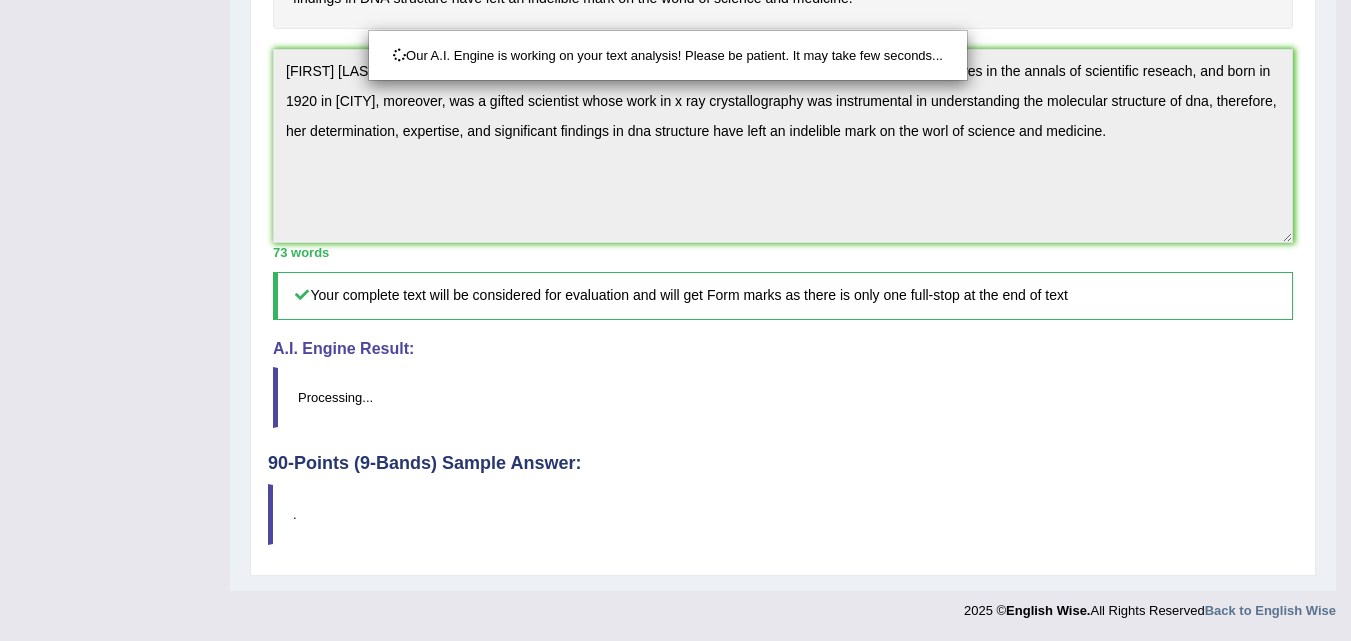 scroll, scrollTop: 761, scrollLeft: 0, axis: vertical 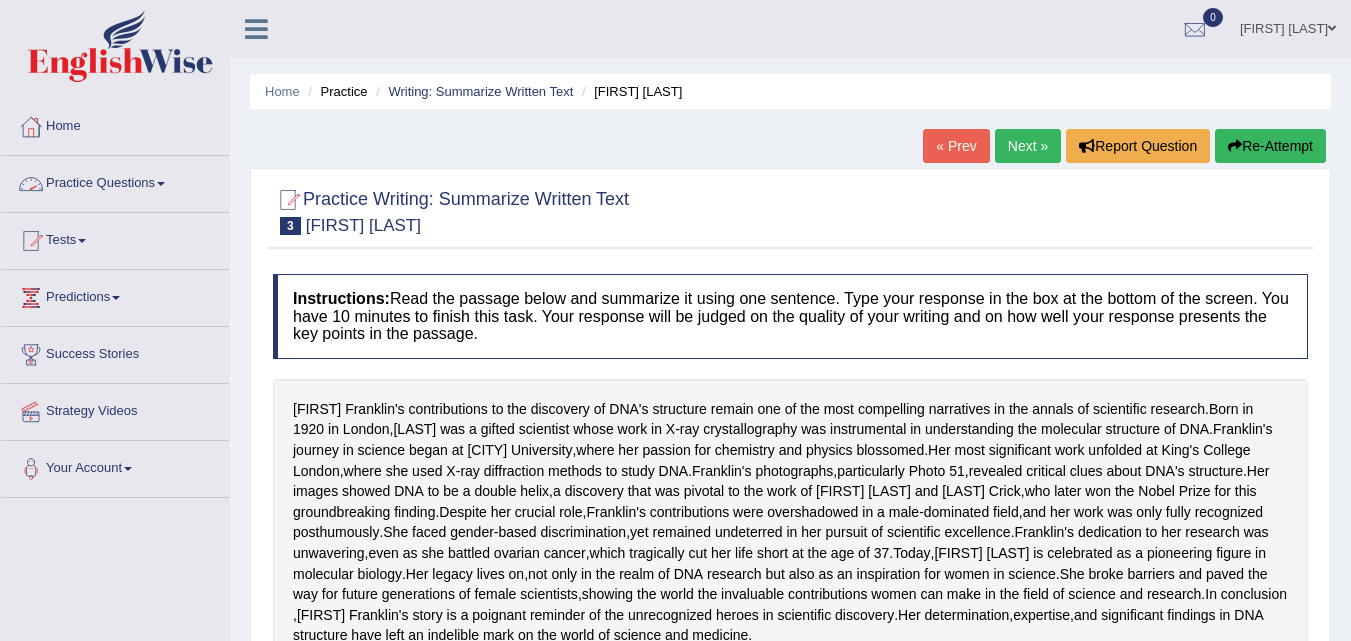 click on "Practice Questions" at bounding box center (115, 181) 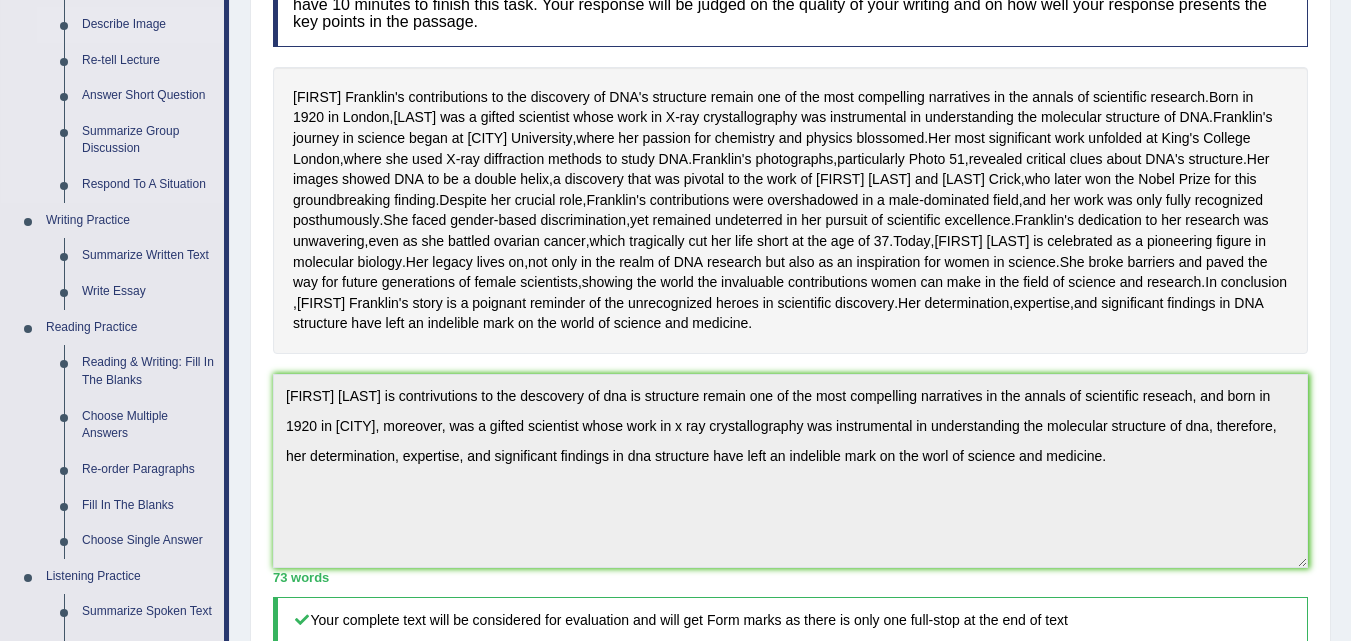 scroll, scrollTop: 313, scrollLeft: 0, axis: vertical 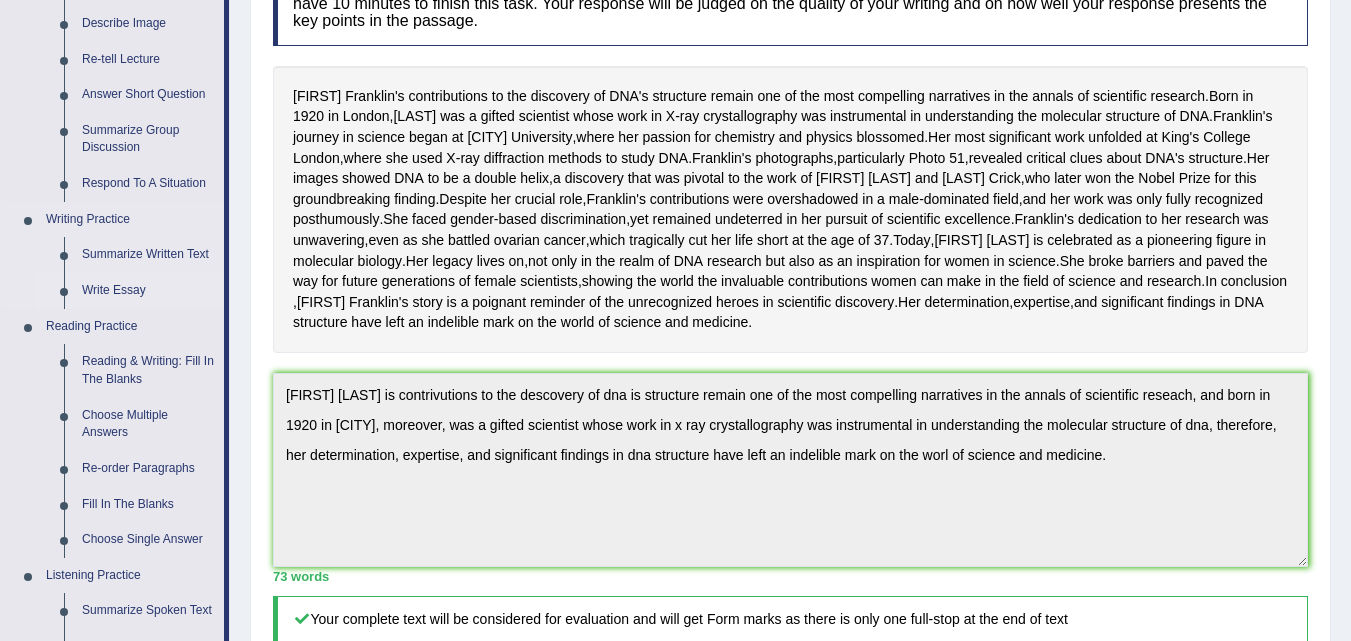 click on "Write Essay" at bounding box center [148, 291] 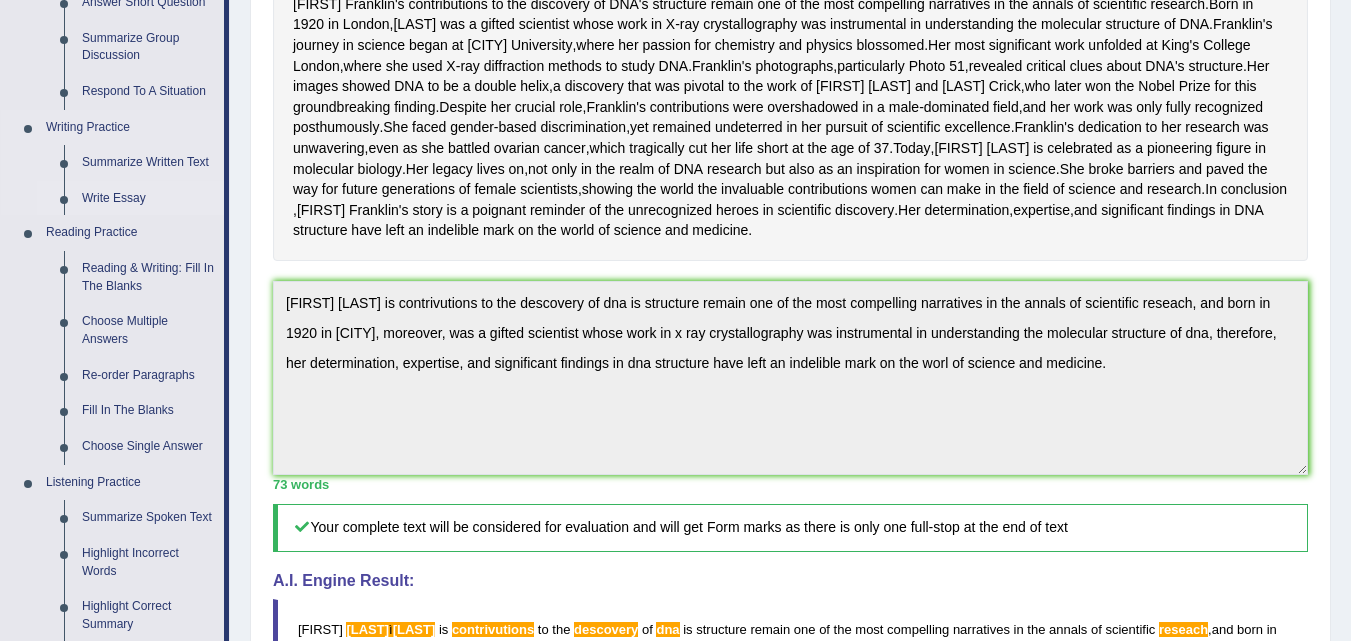 scroll, scrollTop: 965, scrollLeft: 0, axis: vertical 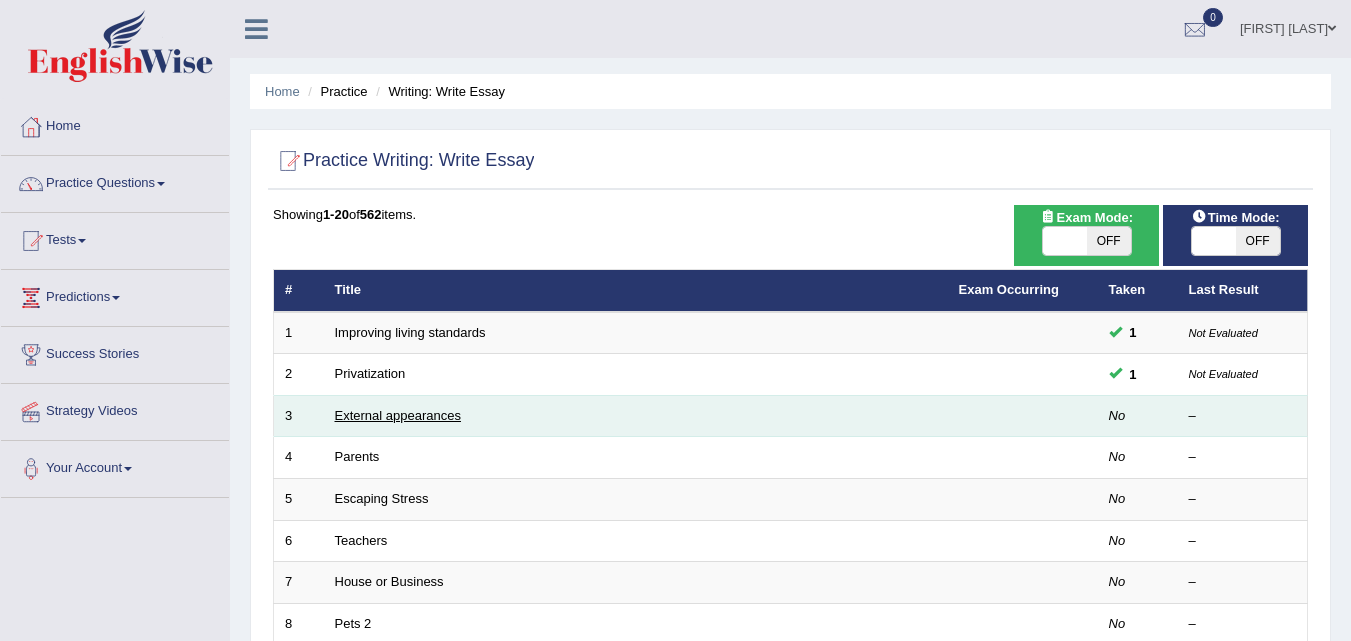 click on "External appearances" at bounding box center [398, 415] 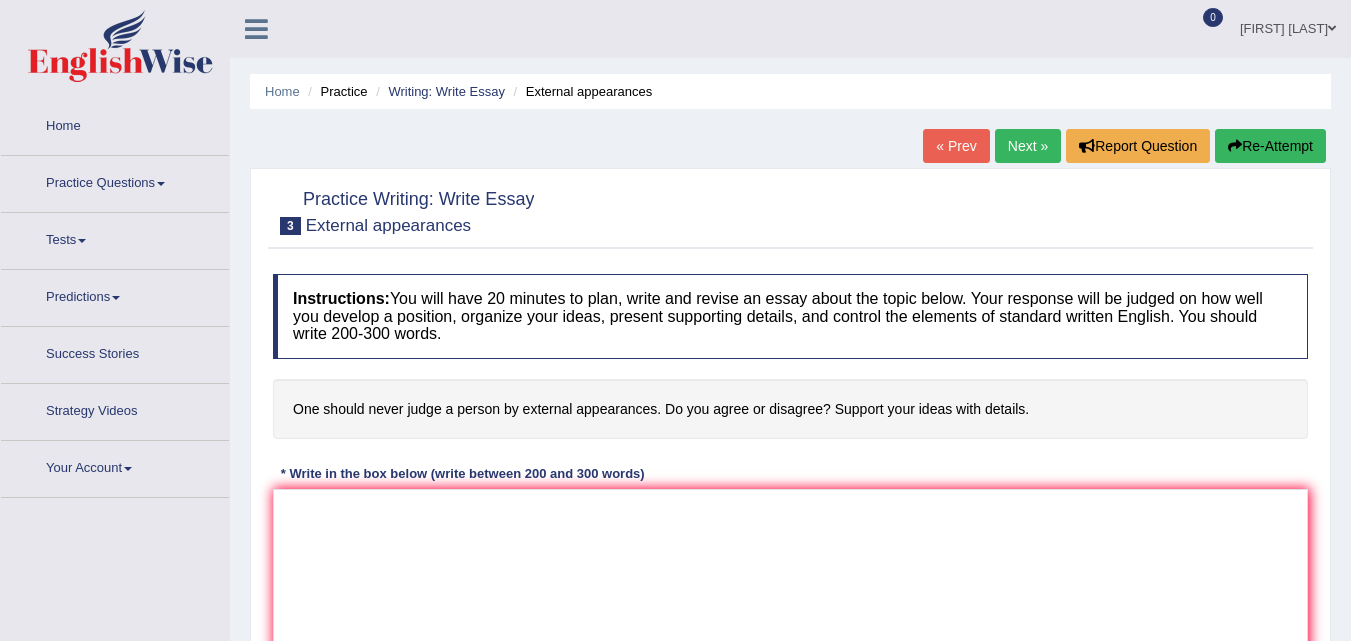 scroll, scrollTop: 200, scrollLeft: 0, axis: vertical 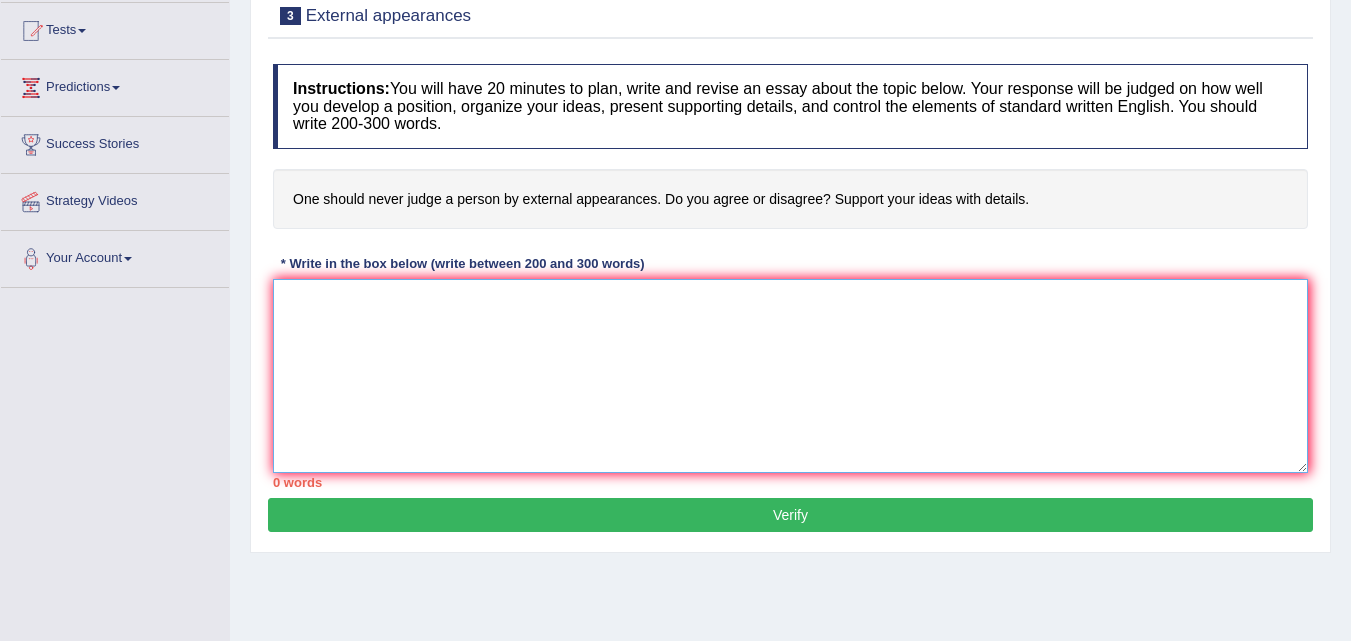 drag, startPoint x: 0, startPoint y: 0, endPoint x: 367, endPoint y: 370, distance: 521.142 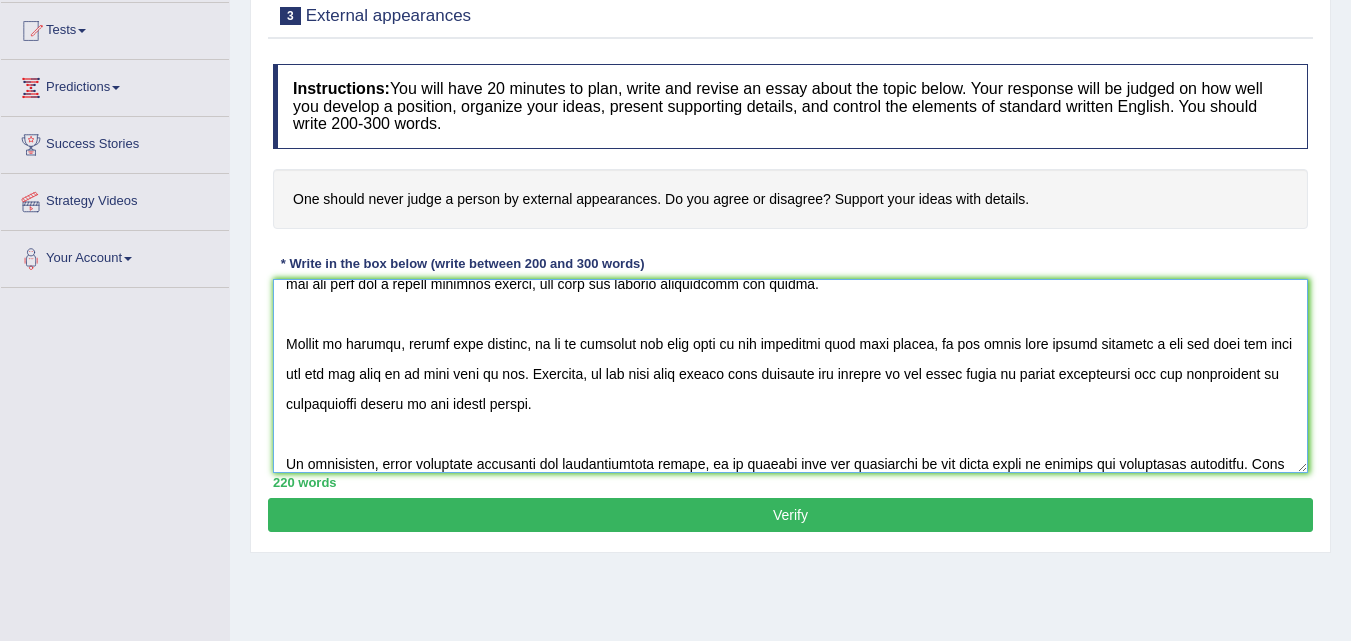 scroll, scrollTop: 227, scrollLeft: 0, axis: vertical 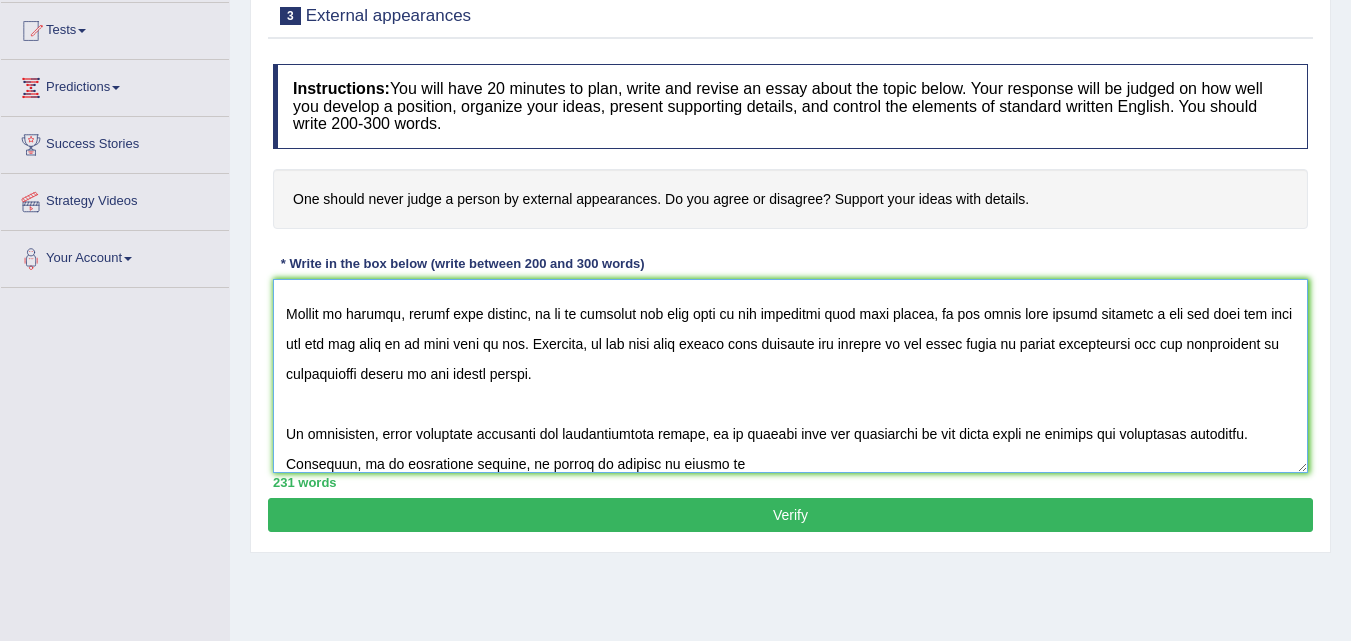 click at bounding box center [790, 376] 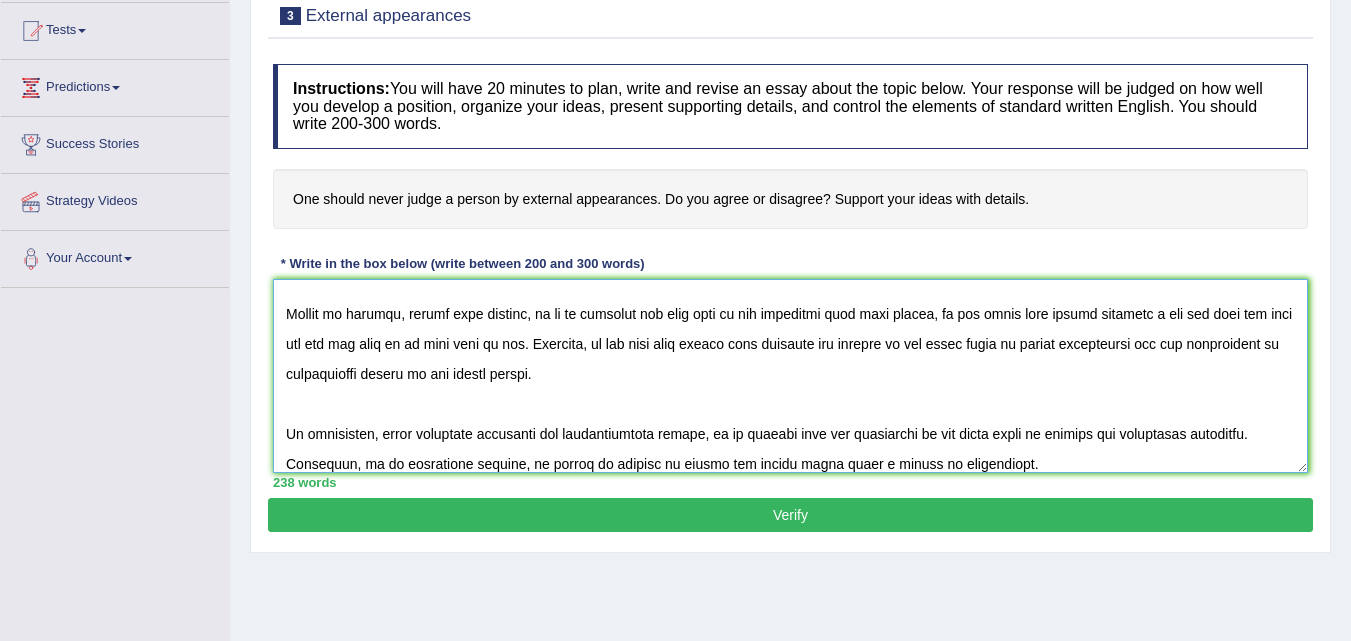type on "In today's complex world, numerous issues and topics are subject to debate. One such topic is " One should never judge a person by external appearances". While it is true that every topic has its own set of advantages and disadvantages, my view is that, people can not judge a person for they aspect but for they have inside, aspect is just somenthing you got from your parents and nothing else. This essay will explore the various scenarios of the topic and demostrate the viewpoint with logical narrative.
To commence, one prominent aspect of the discution we are facing, is something give to you the nature. It improved the existing scenario tremendously, paving the way not just for a better economic future, but also for overall development and growth.
Moving on further, people have quality, so in my oppinion you dont have to get influence from they aspect, on the other hand beauty influece a lot and with out that you are not able to do some kind of job. Moreover, it has also been debate that behavior and pat..." 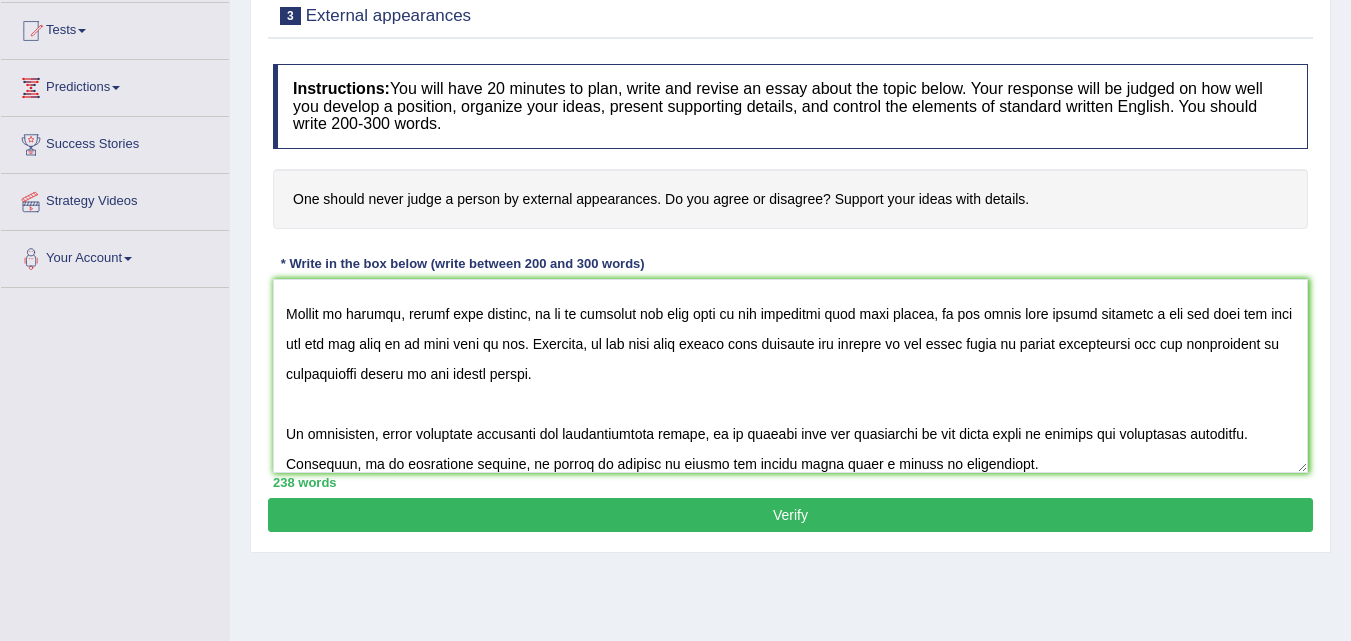 click on "Verify" at bounding box center (790, 515) 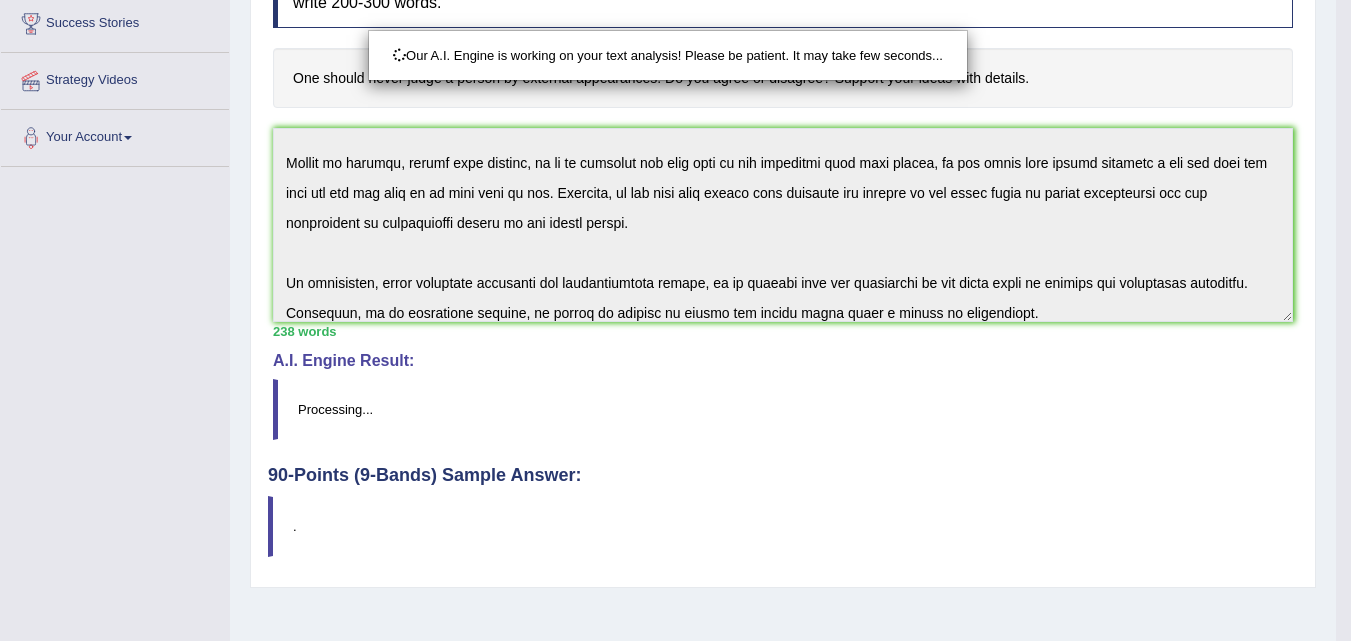 scroll, scrollTop: 409, scrollLeft: 0, axis: vertical 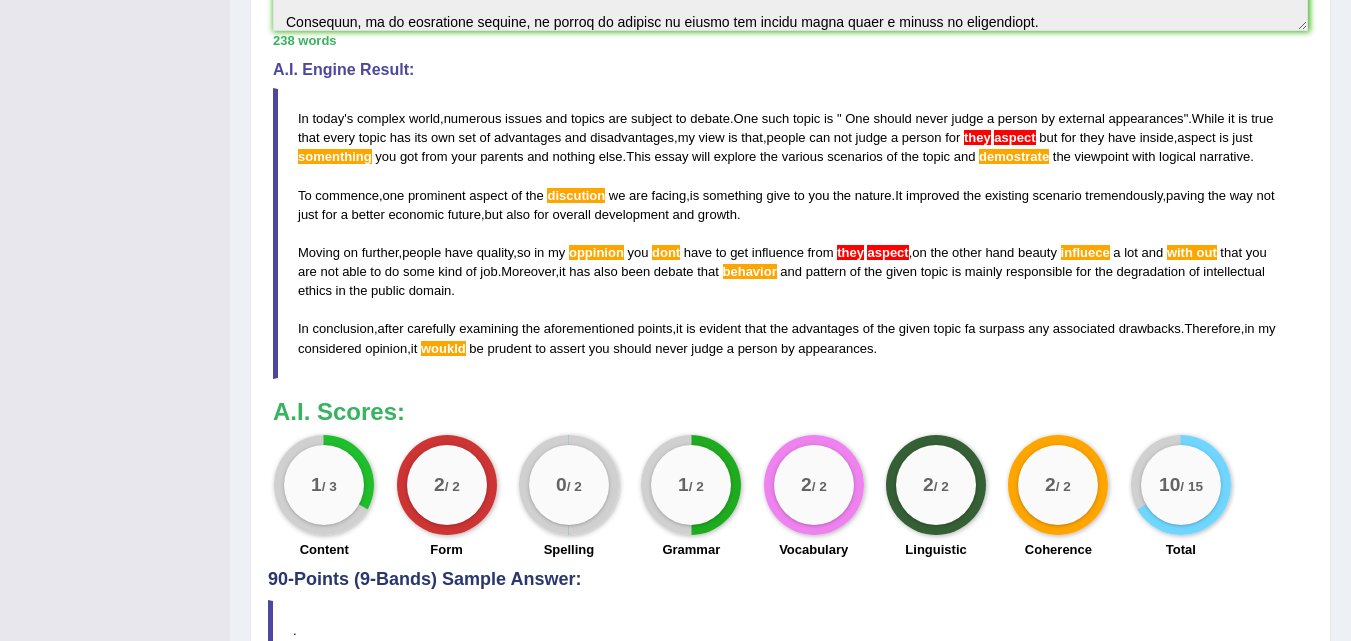 click on "influece" at bounding box center [1085, 252] 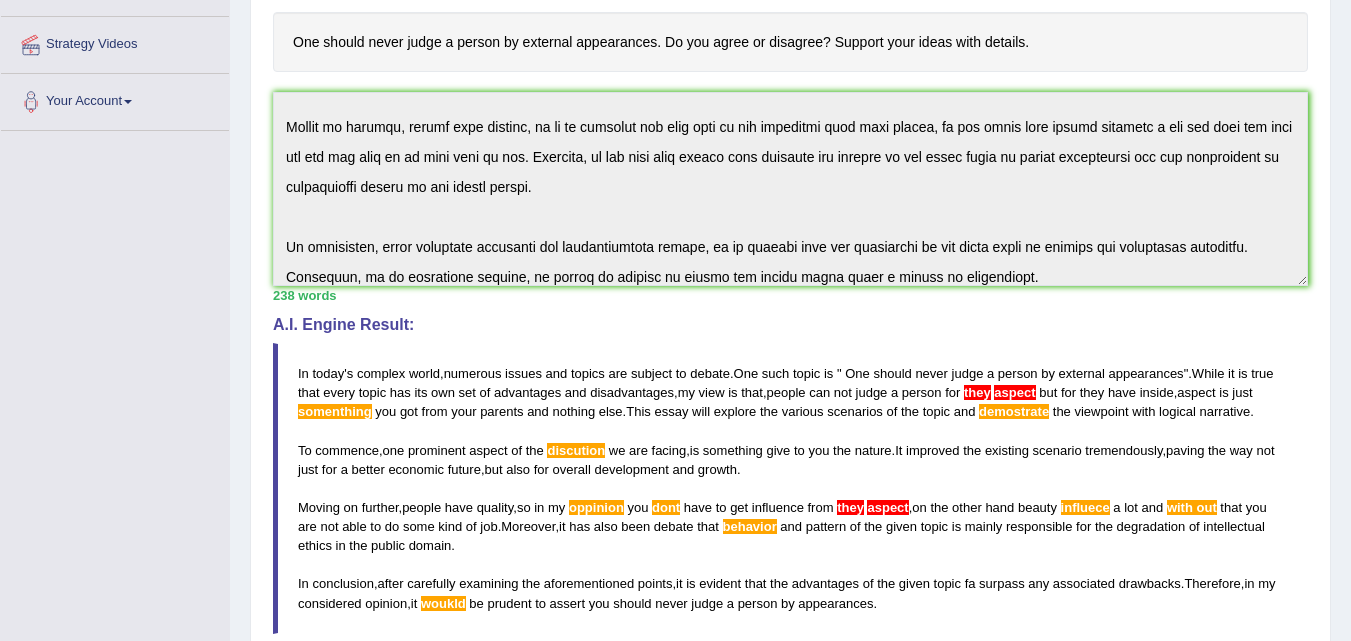 scroll, scrollTop: 334, scrollLeft: 0, axis: vertical 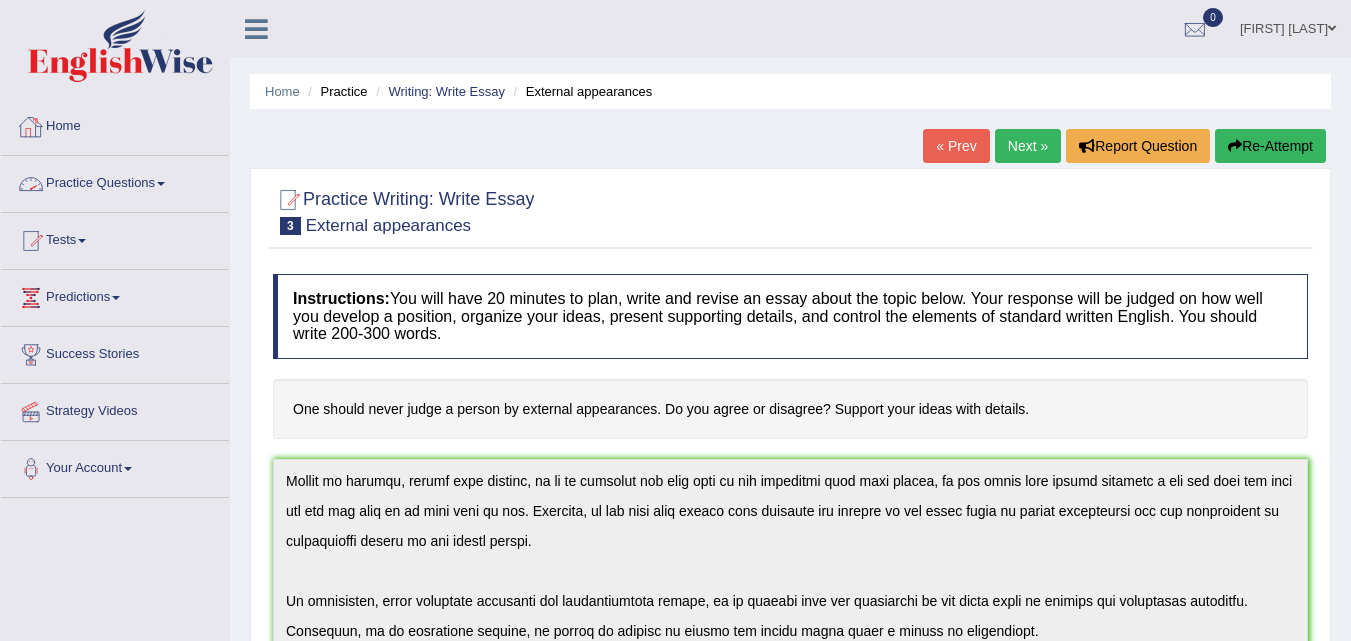 click on "Practice Questions" at bounding box center (115, 181) 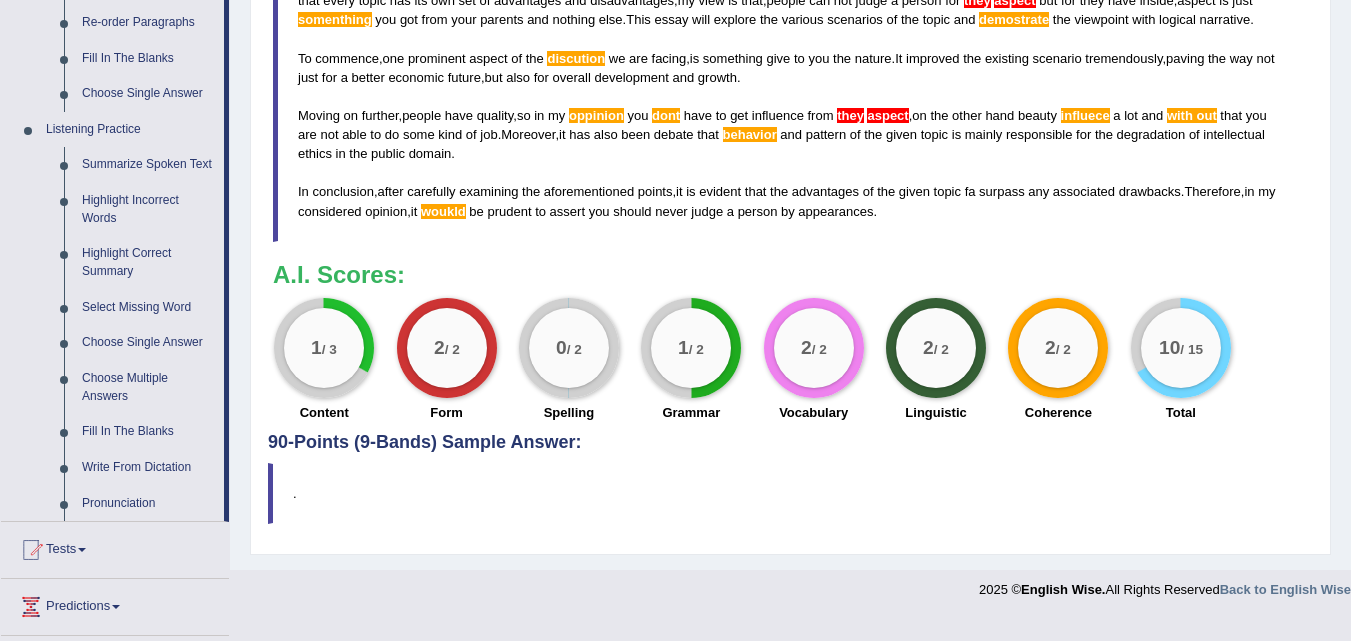 scroll, scrollTop: 794, scrollLeft: 0, axis: vertical 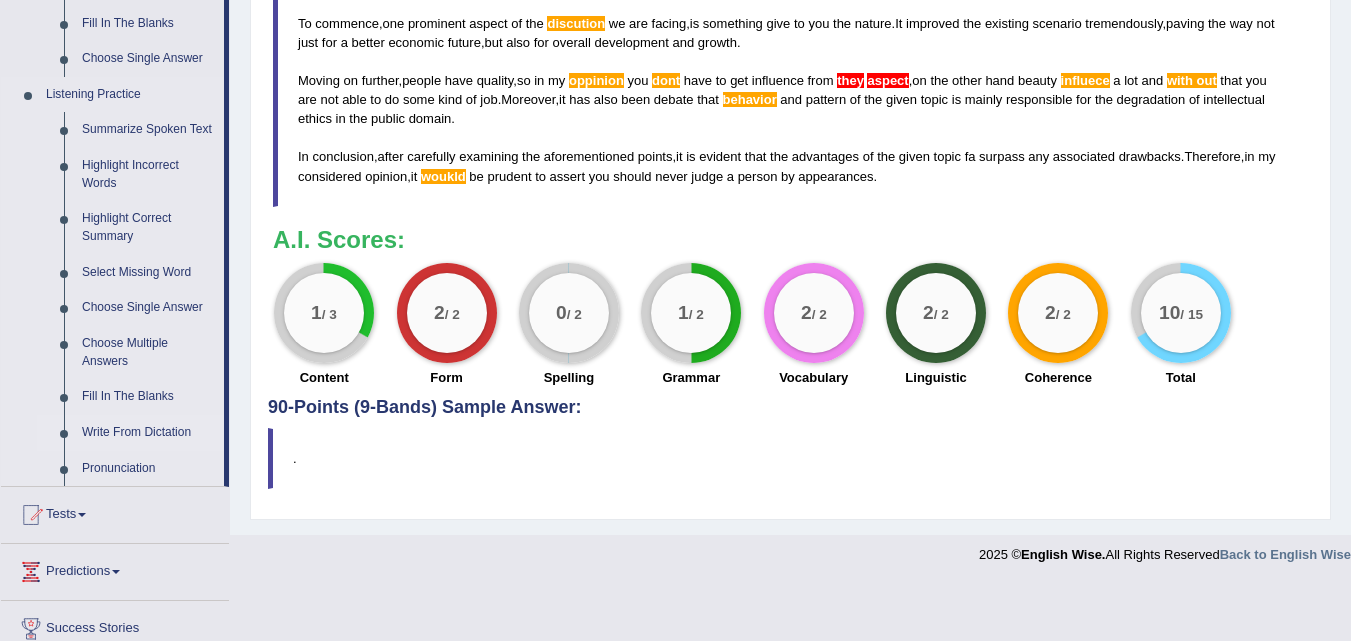 click on "Write From Dictation" at bounding box center (148, 433) 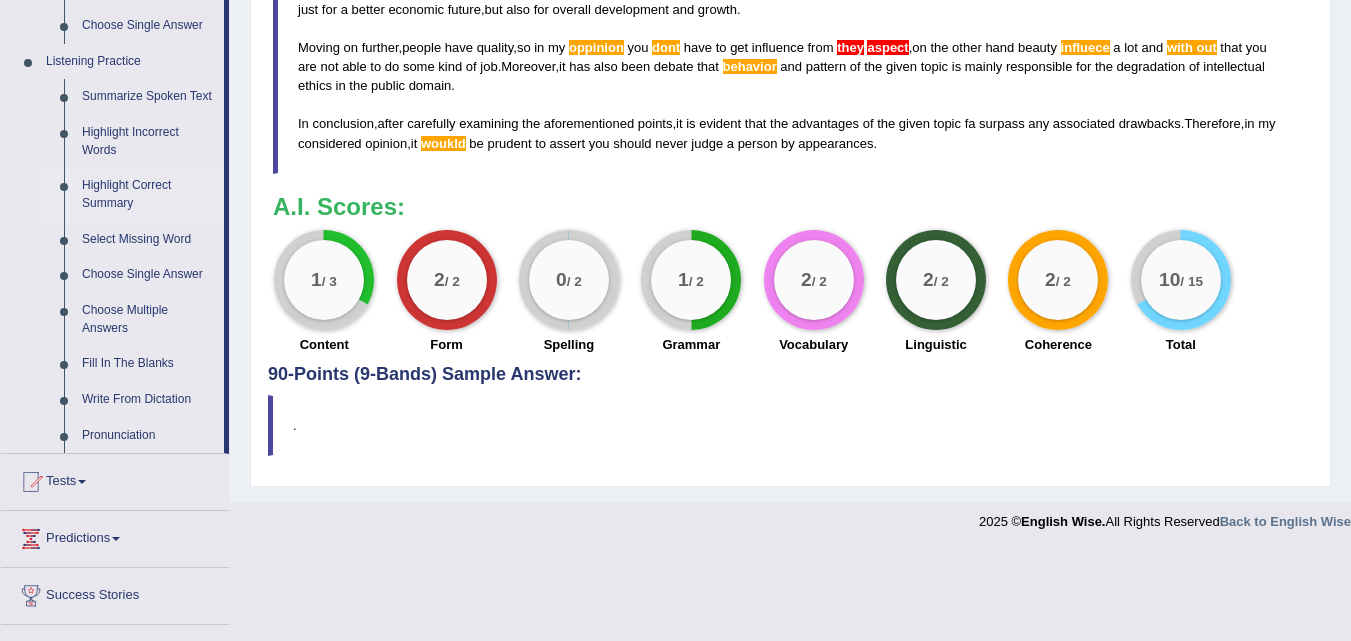 scroll, scrollTop: 790, scrollLeft: 0, axis: vertical 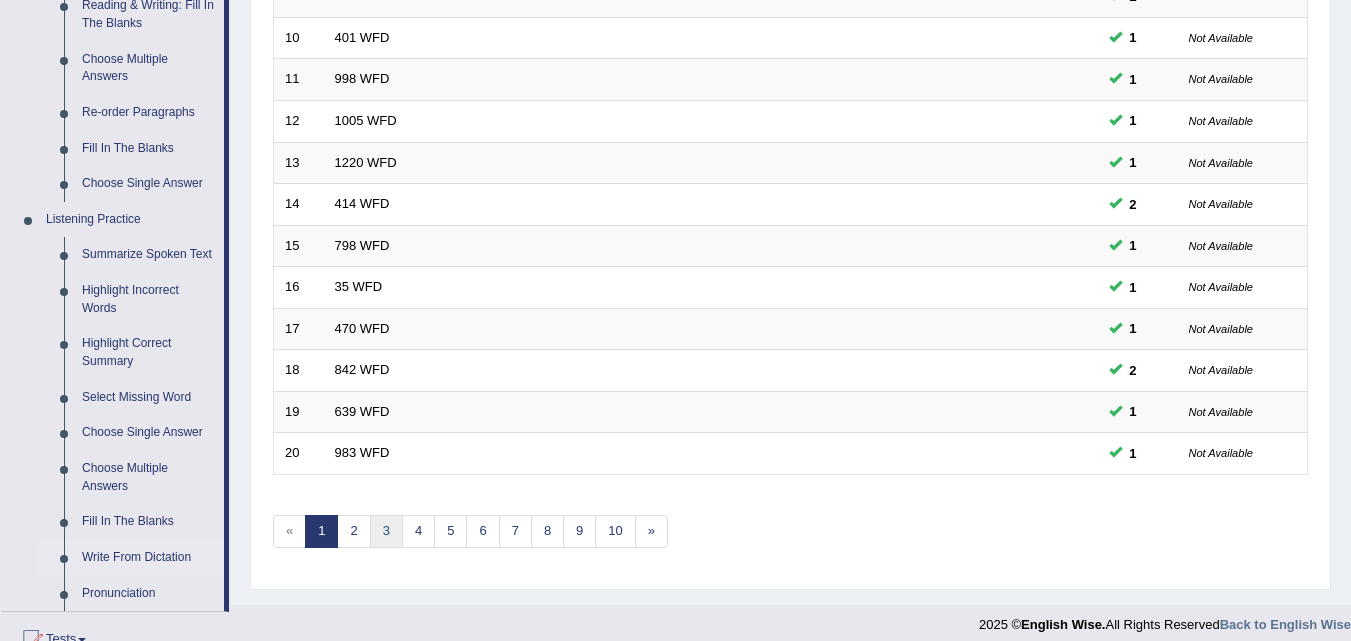 click on "3" at bounding box center [386, 531] 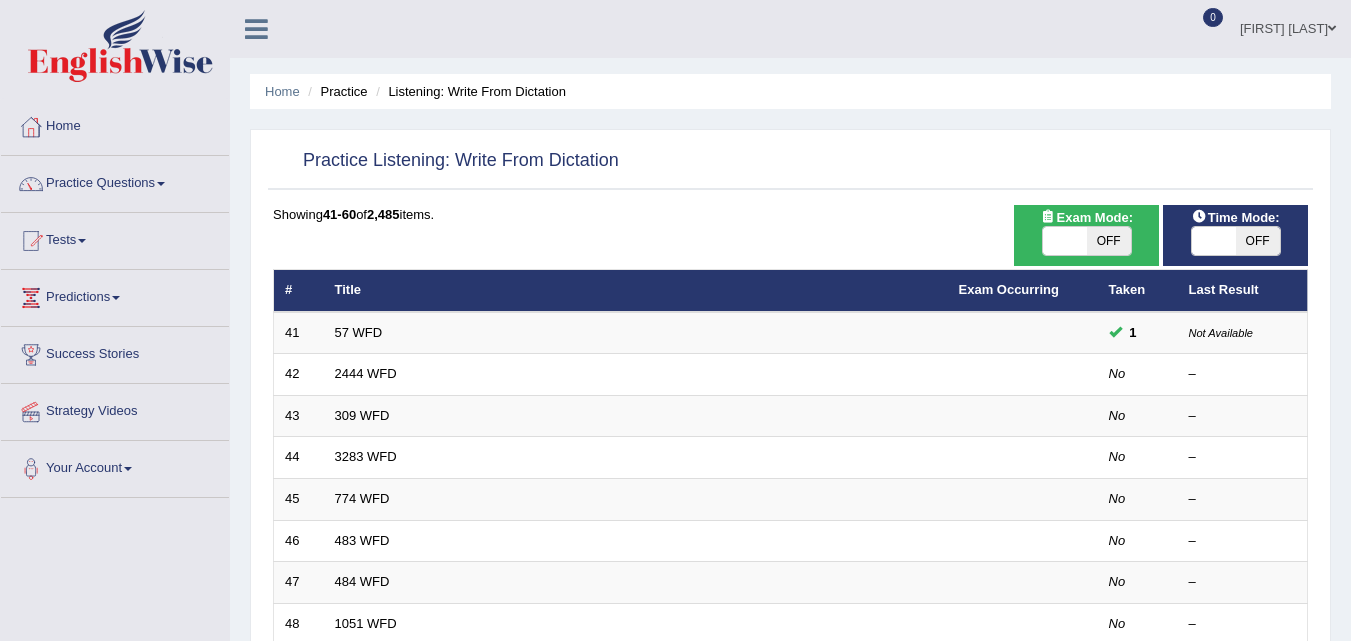 scroll, scrollTop: 0, scrollLeft: 0, axis: both 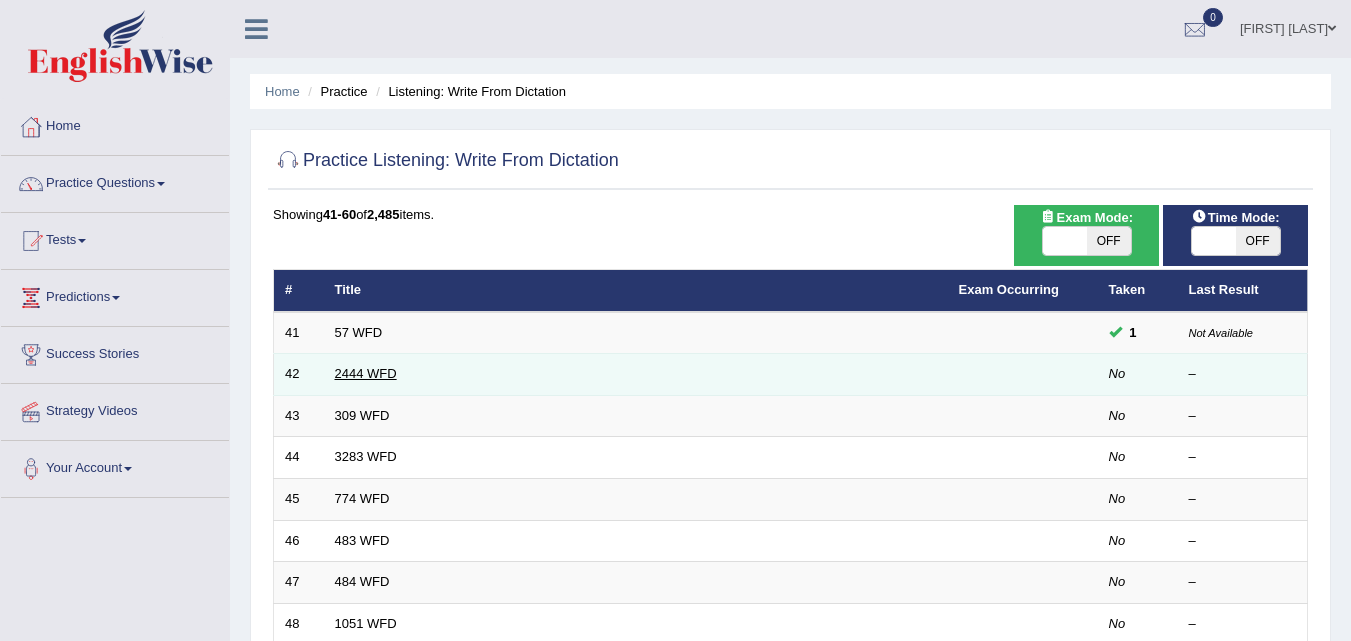 click on "2444 WFD" at bounding box center (366, 373) 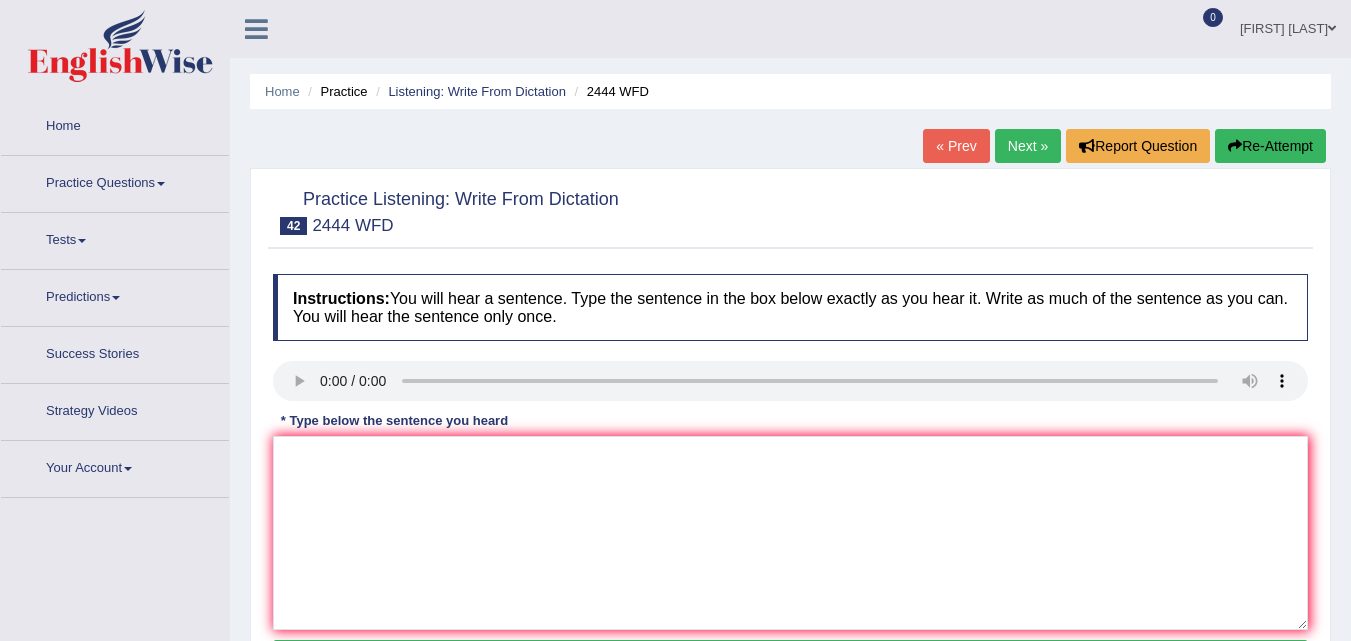 scroll, scrollTop: 0, scrollLeft: 0, axis: both 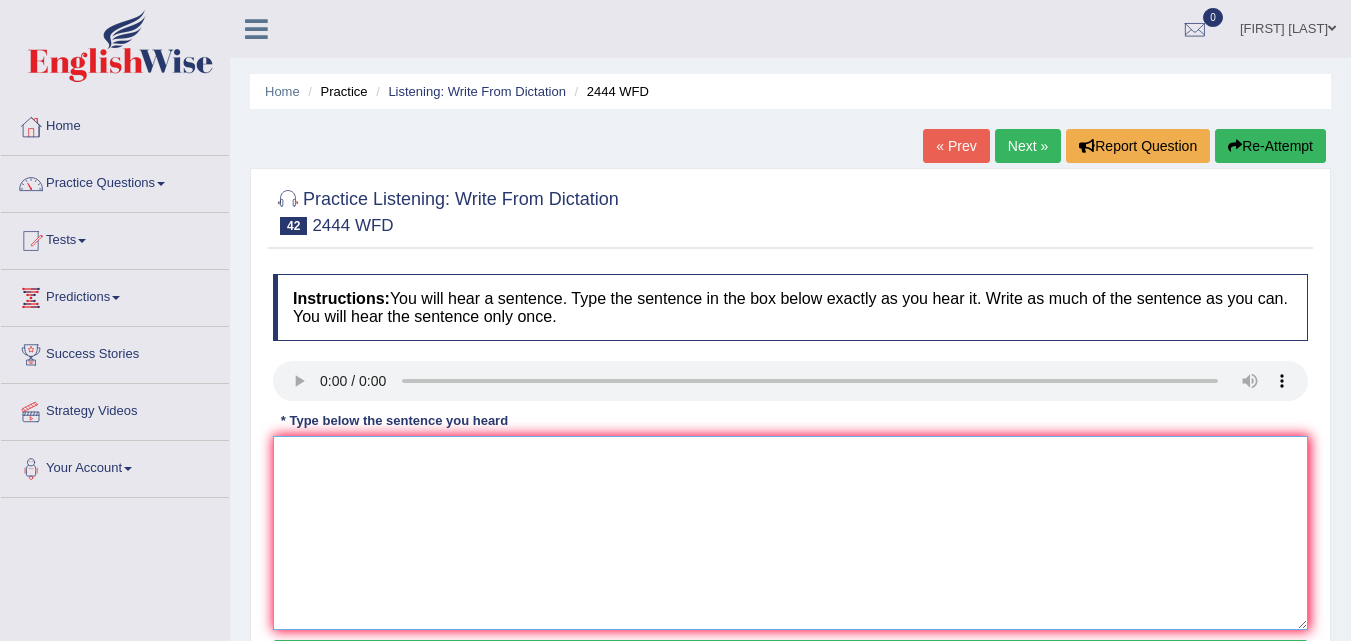 click at bounding box center (790, 533) 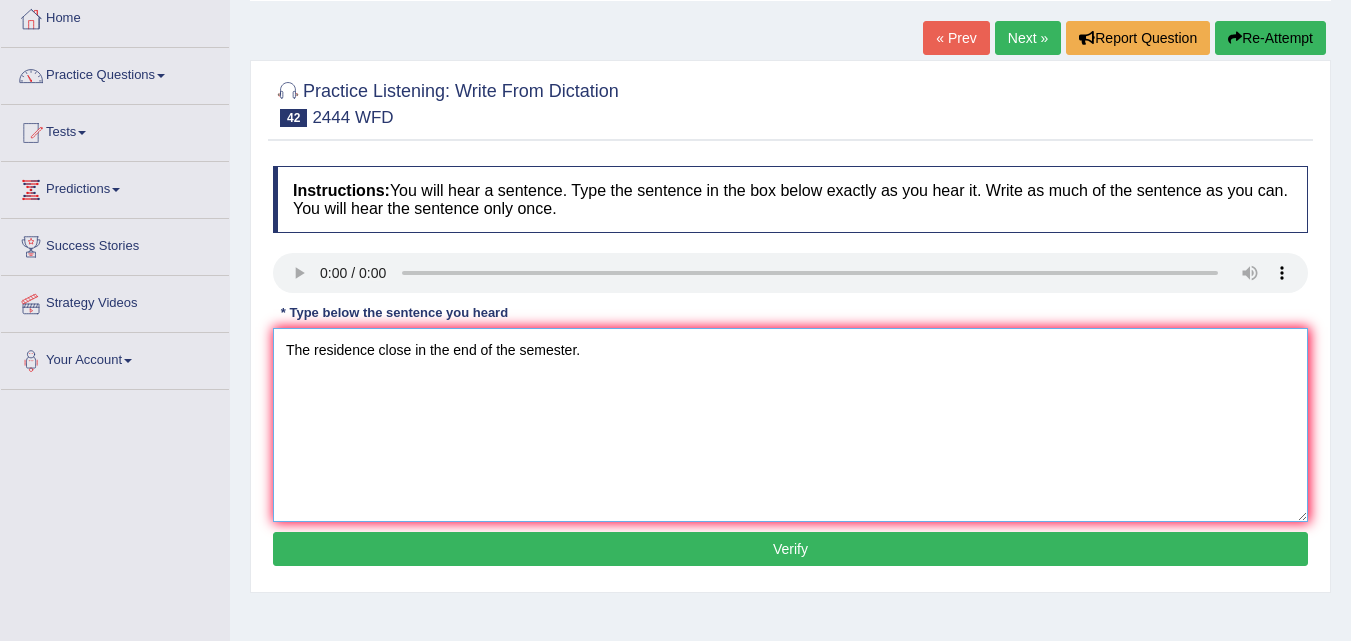 scroll, scrollTop: 122, scrollLeft: 0, axis: vertical 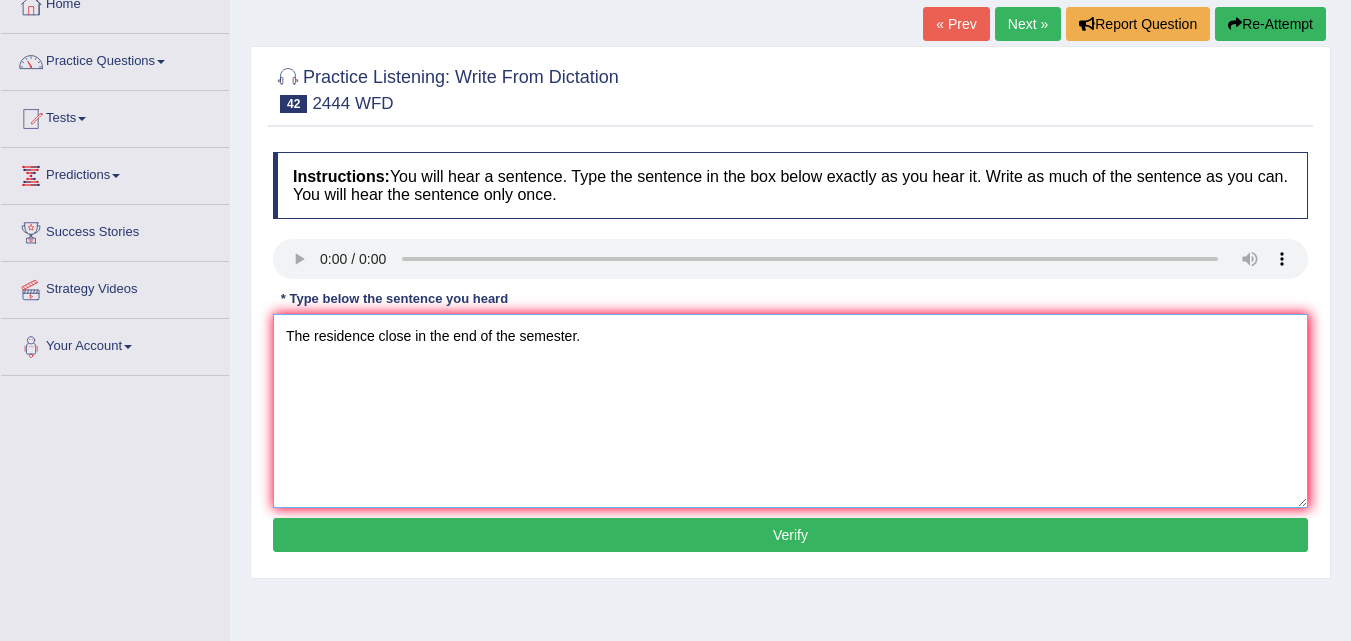 type on "The residence close in the end of the semester." 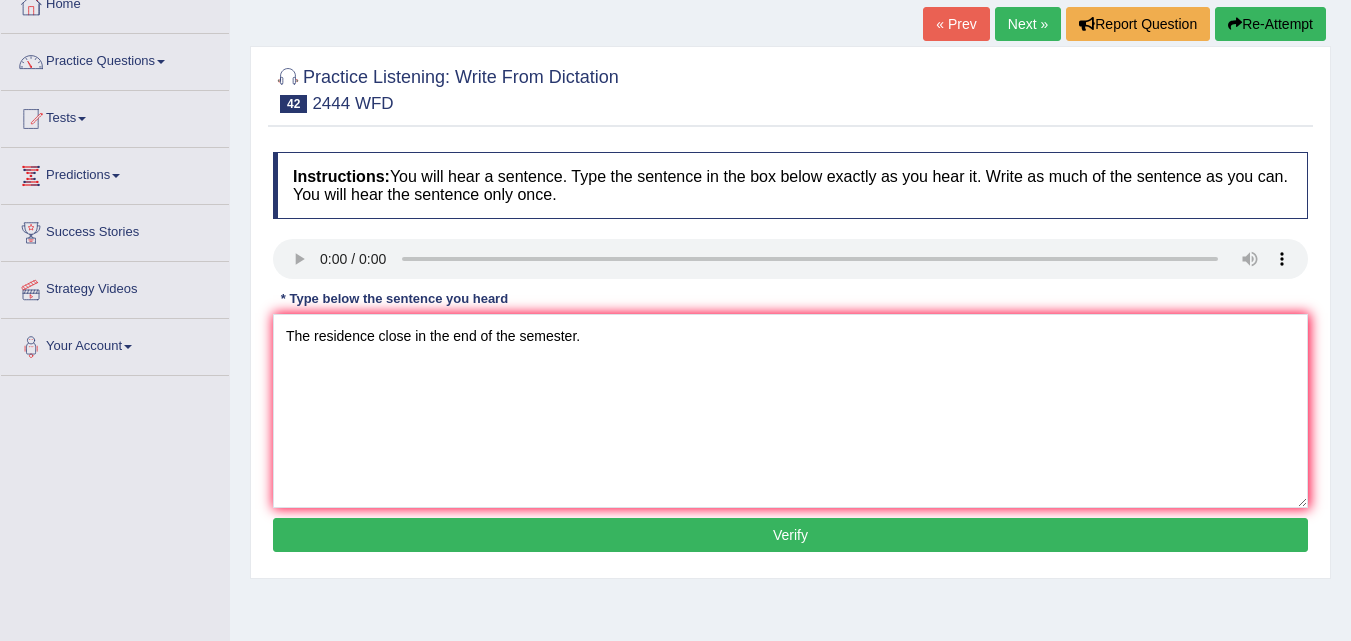 click on "Verify" at bounding box center (790, 535) 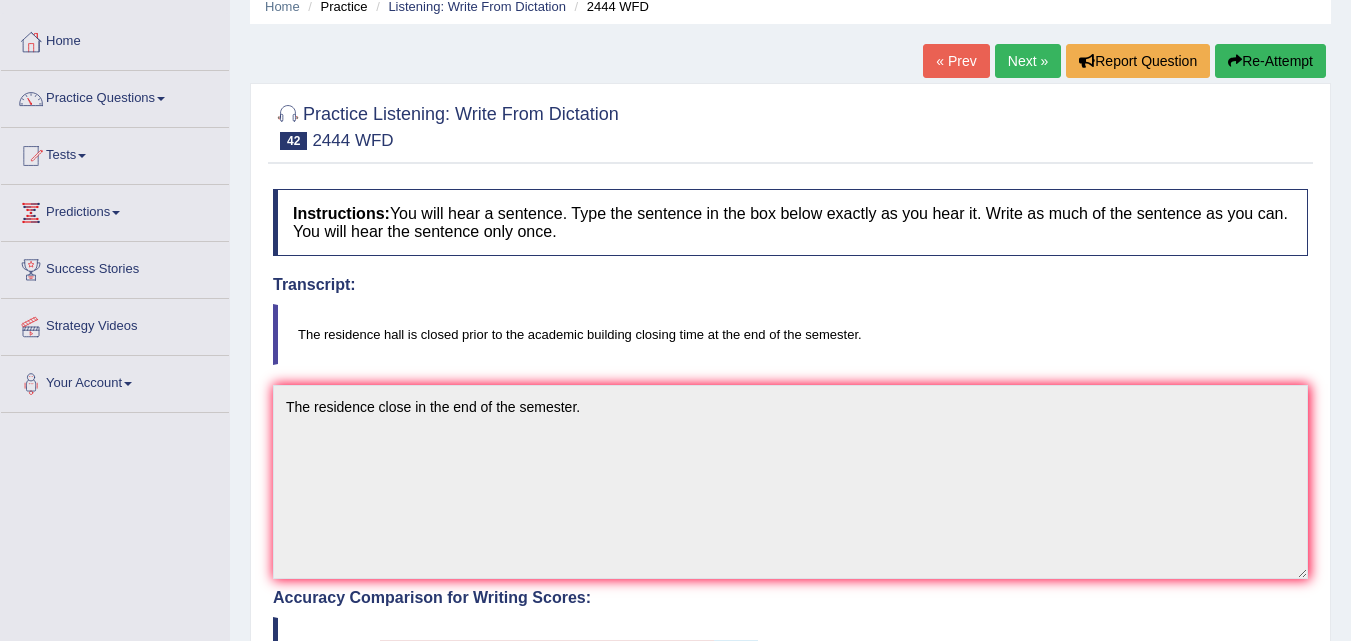 scroll, scrollTop: 41, scrollLeft: 0, axis: vertical 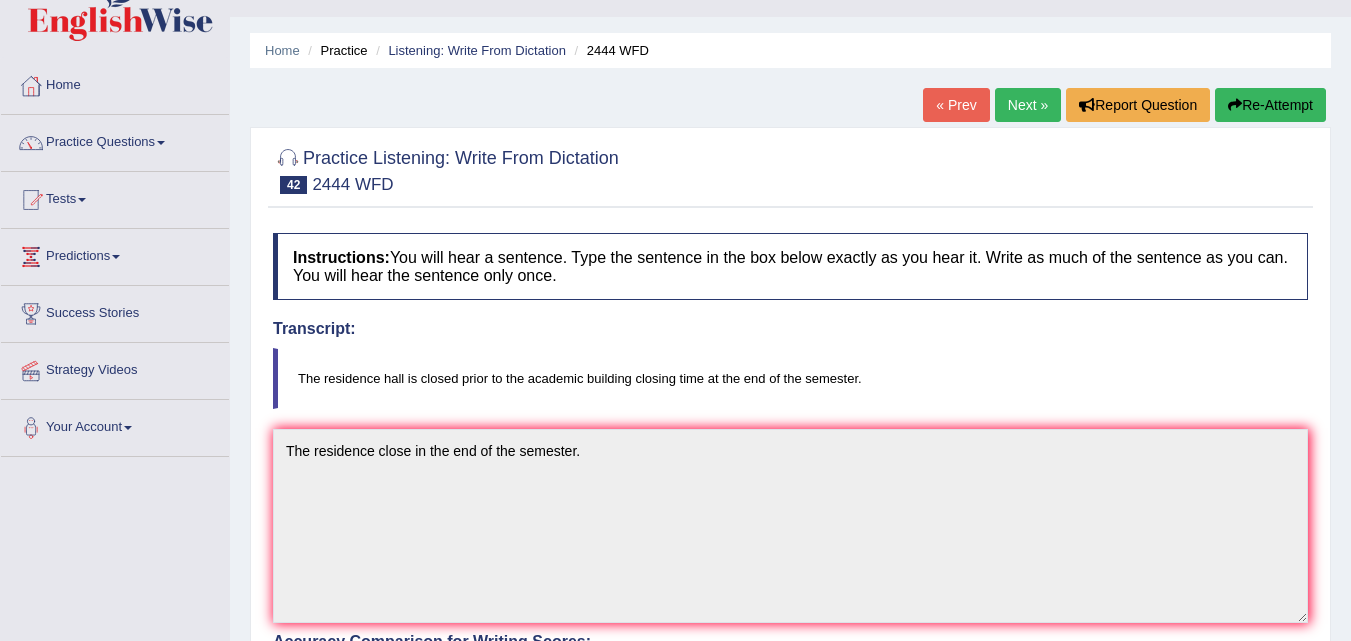 click on "Next »" at bounding box center [1028, 105] 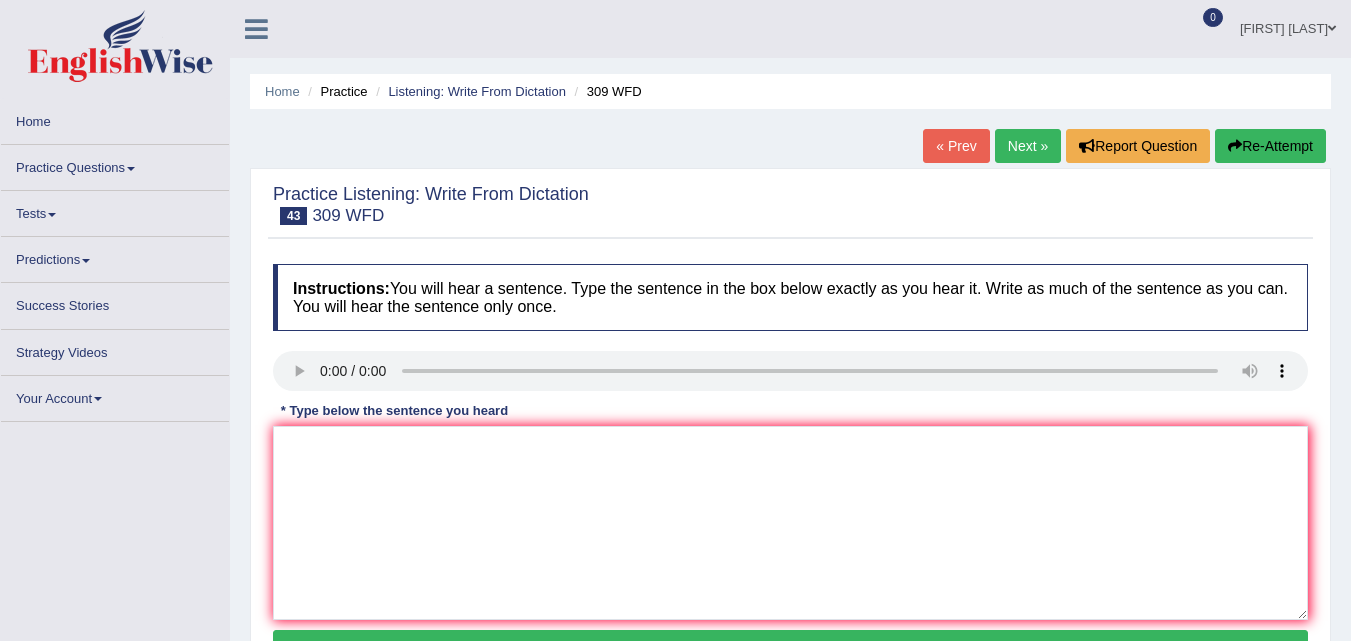 scroll, scrollTop: 0, scrollLeft: 0, axis: both 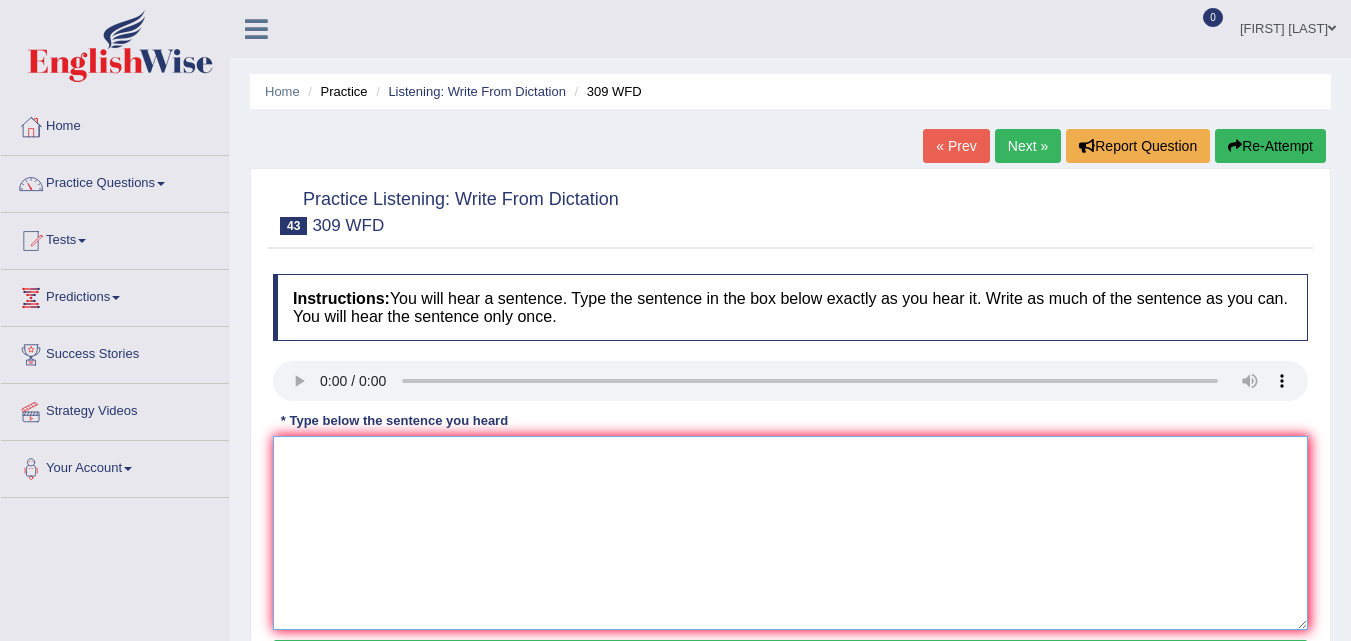 click at bounding box center (790, 533) 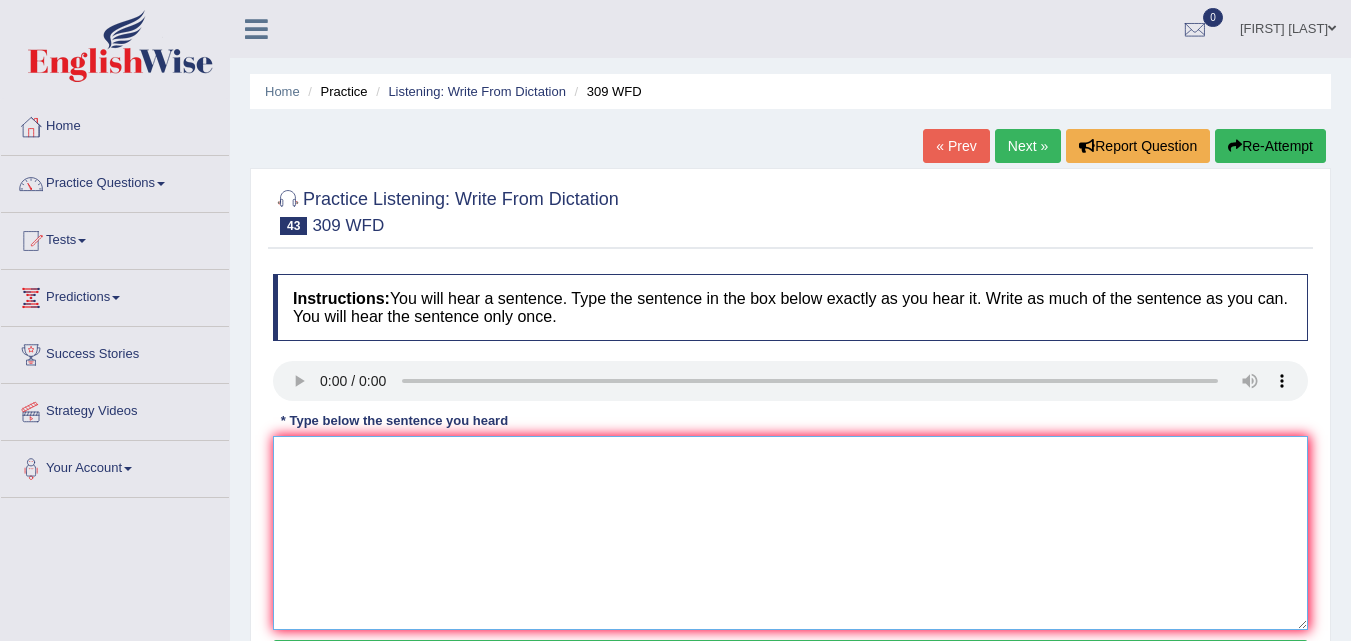 click at bounding box center [790, 533] 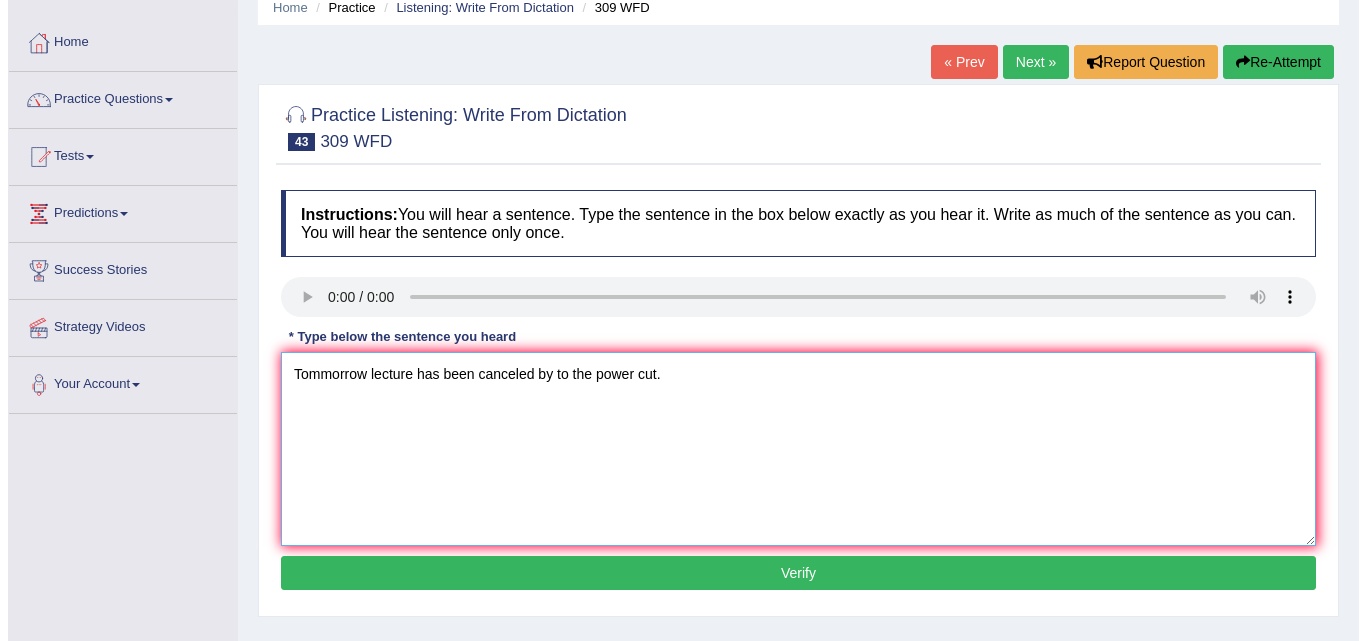 scroll, scrollTop: 90, scrollLeft: 0, axis: vertical 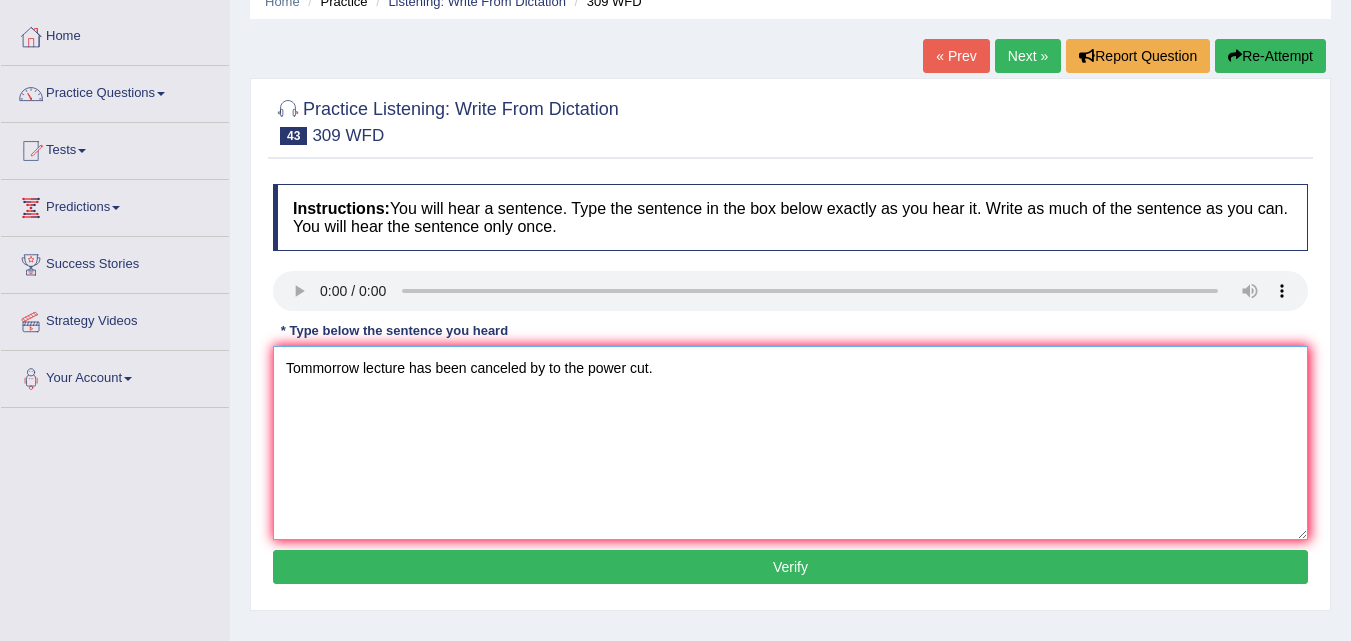 type on "Tommorrow lecture has been canceled by to the power cut." 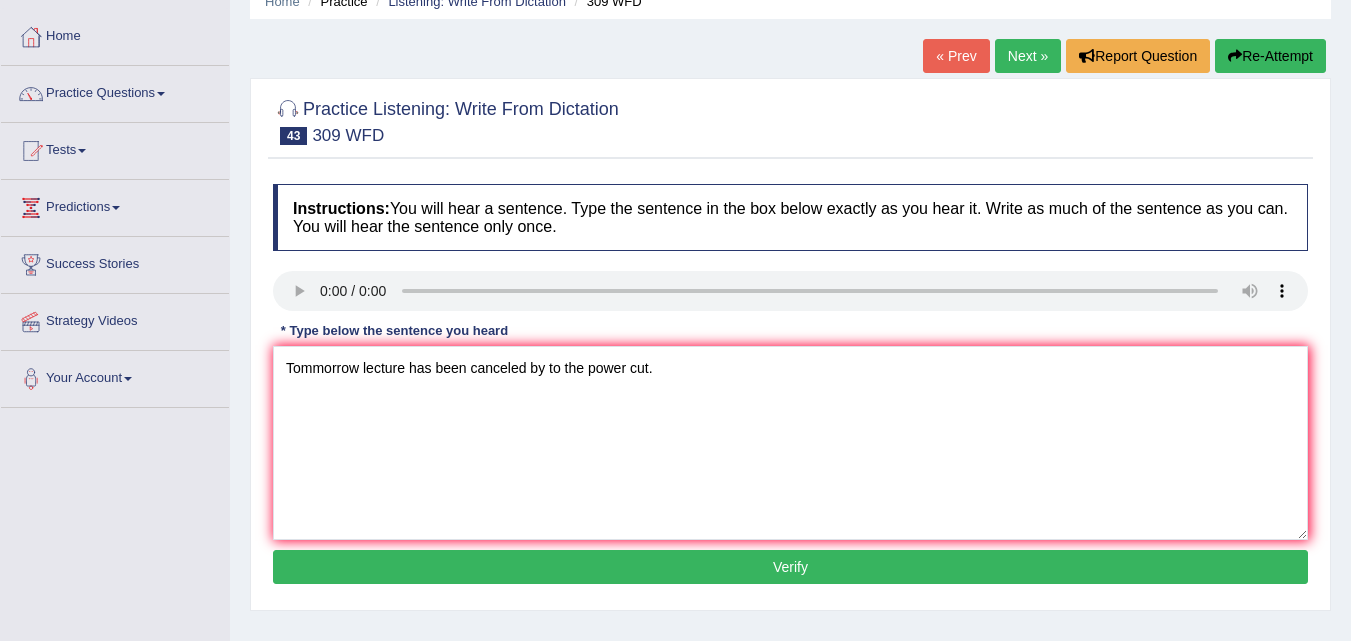 click on "Verify" at bounding box center [790, 567] 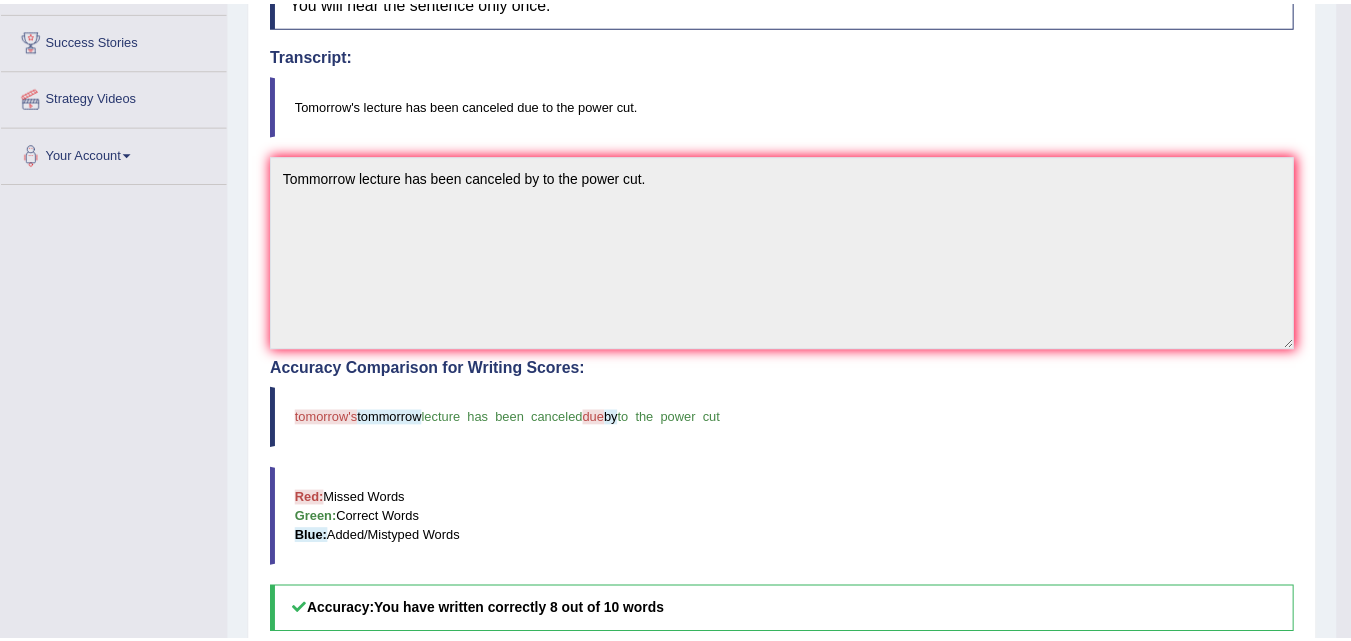 scroll, scrollTop: 323, scrollLeft: 0, axis: vertical 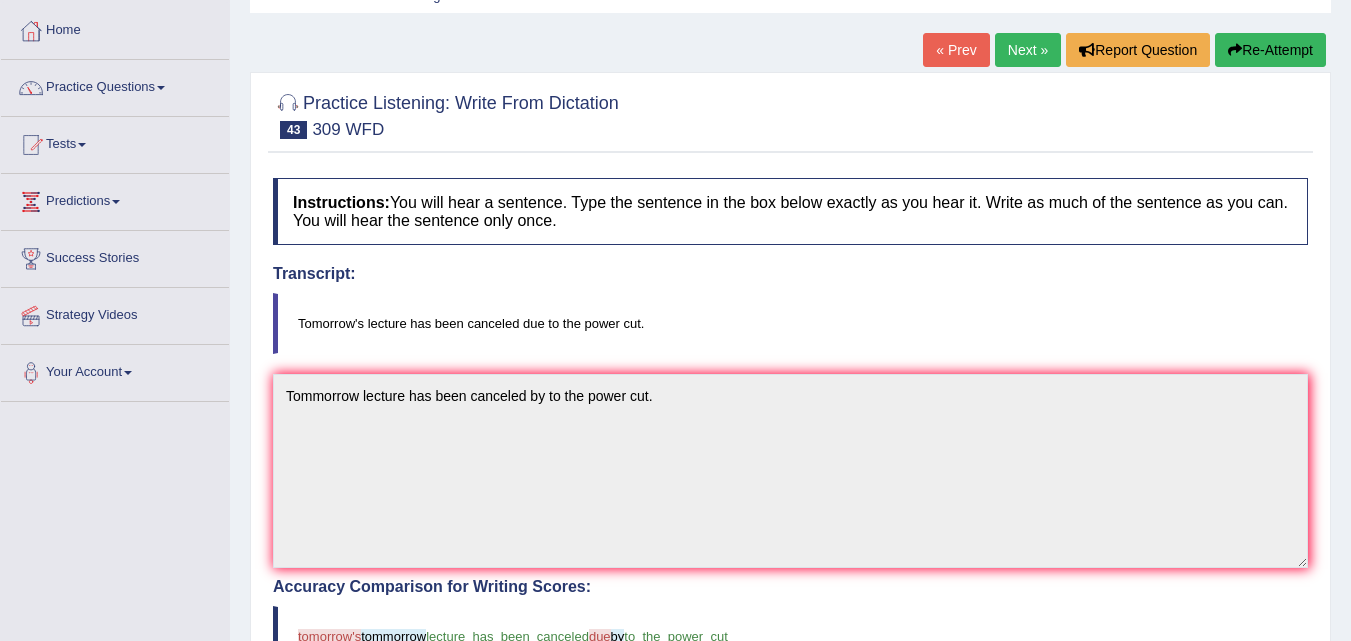 click on "Next »" at bounding box center [1028, 50] 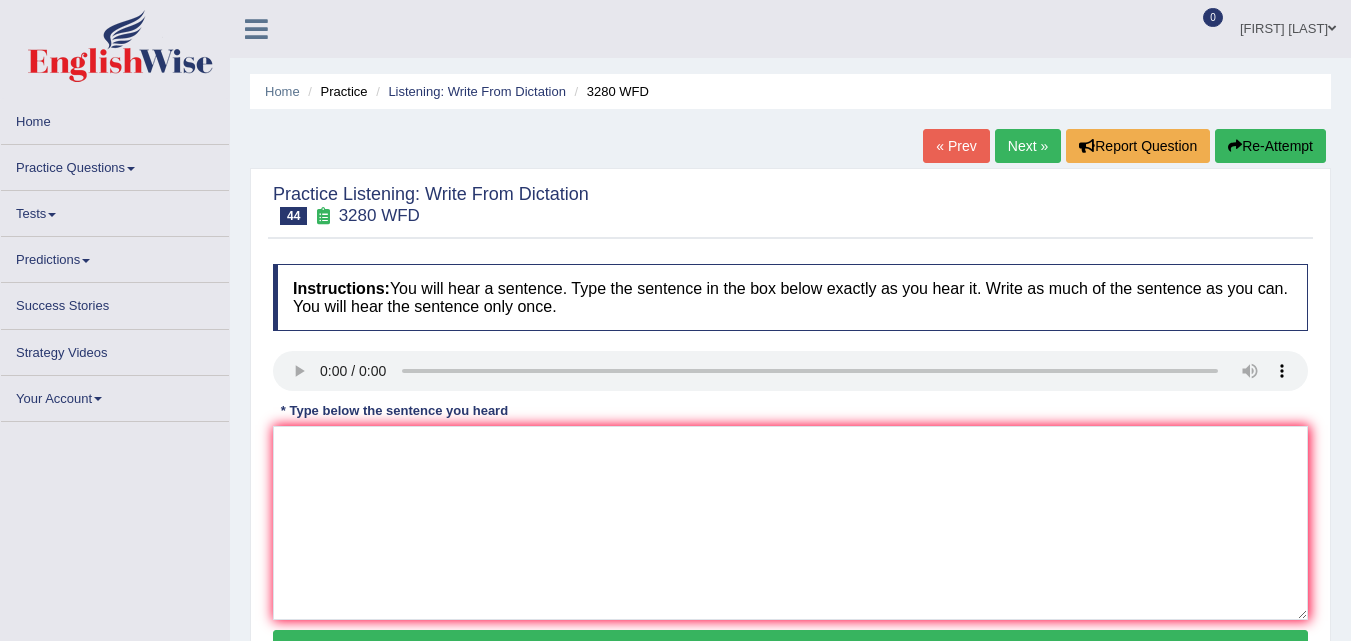 scroll, scrollTop: 0, scrollLeft: 0, axis: both 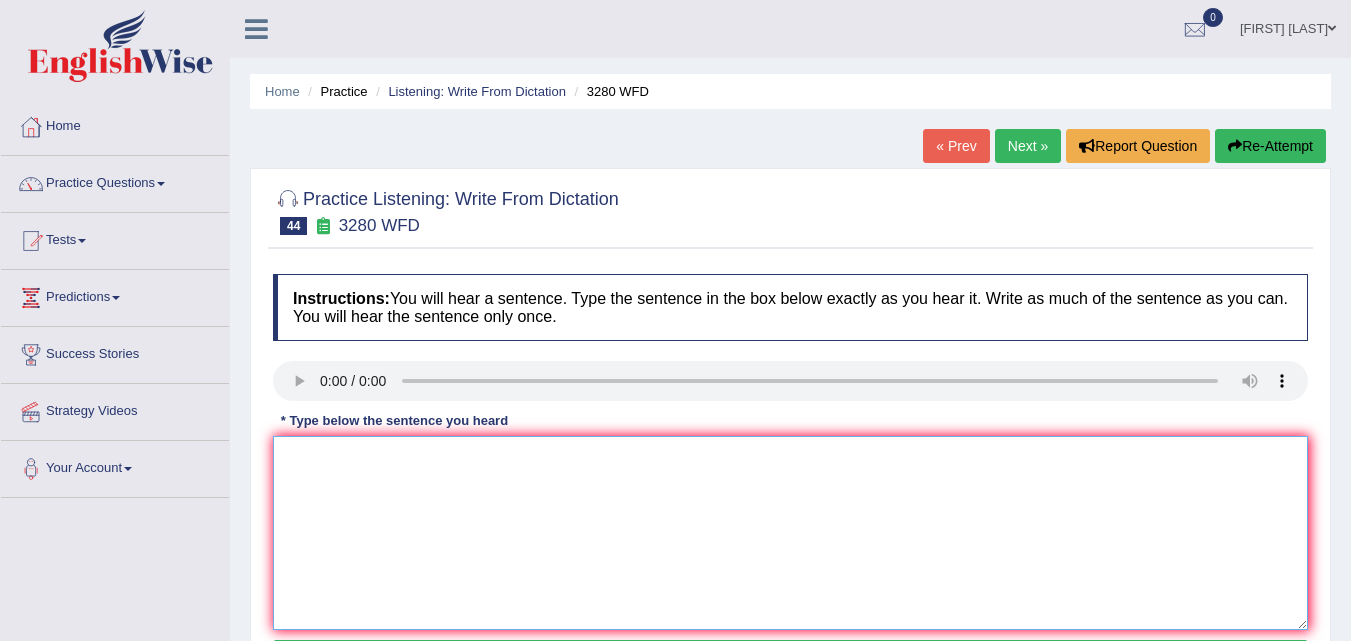 click at bounding box center (790, 533) 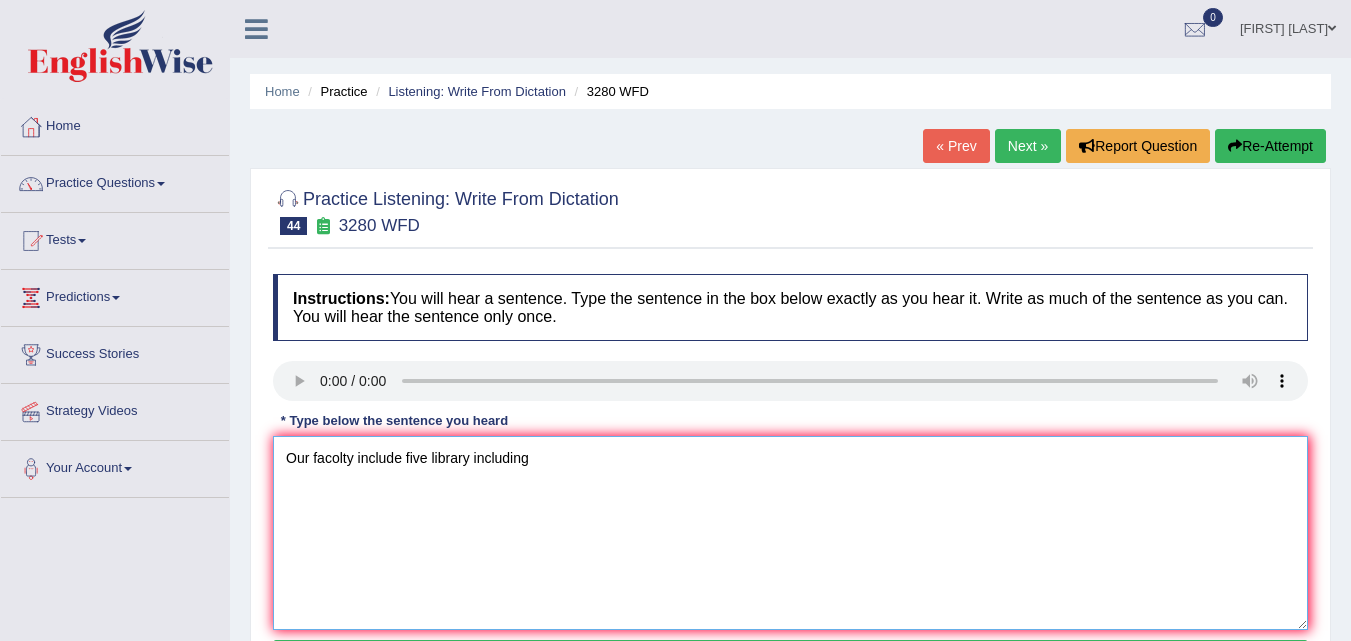 click on "Our facolty include five library including" at bounding box center (790, 533) 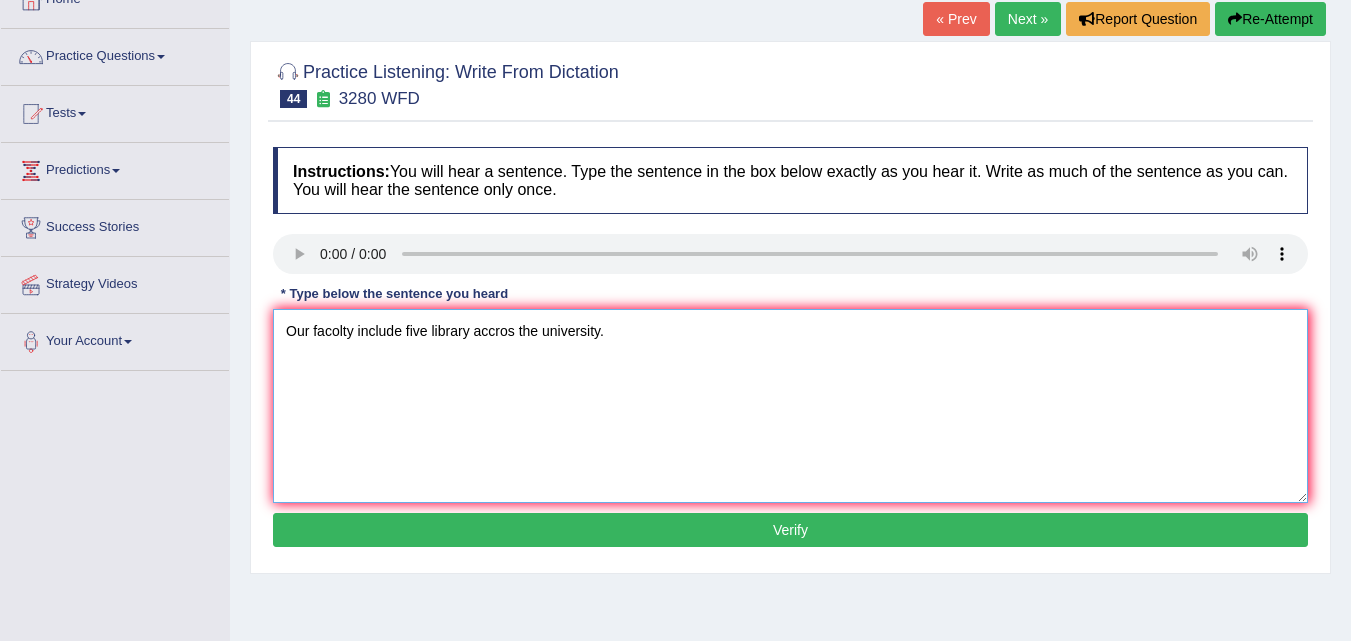 scroll, scrollTop: 173, scrollLeft: 0, axis: vertical 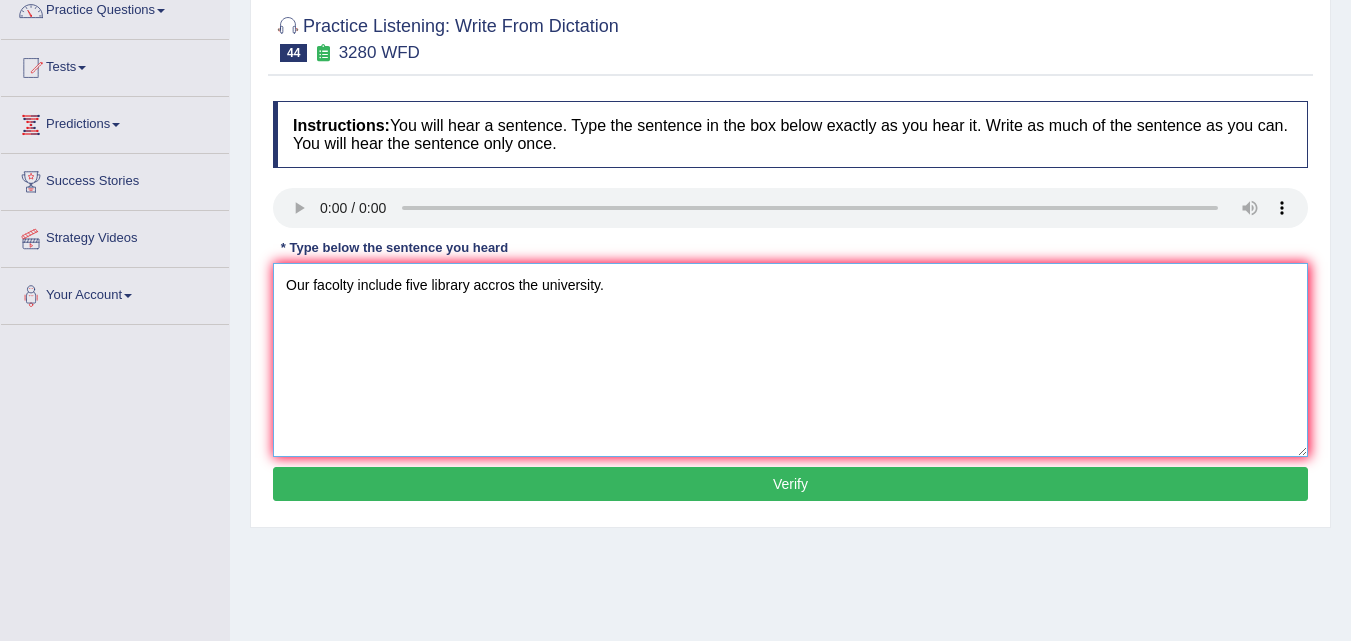 type on "Our facolty include five library accros the university." 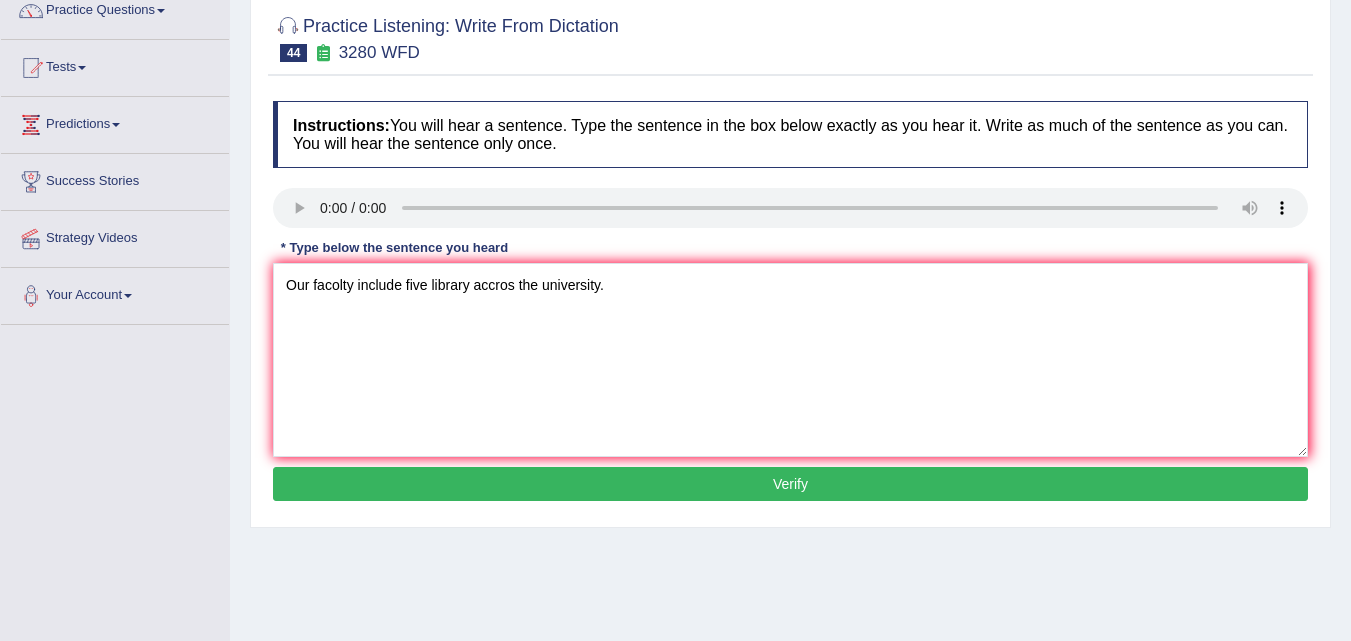 click on "Verify" at bounding box center (790, 484) 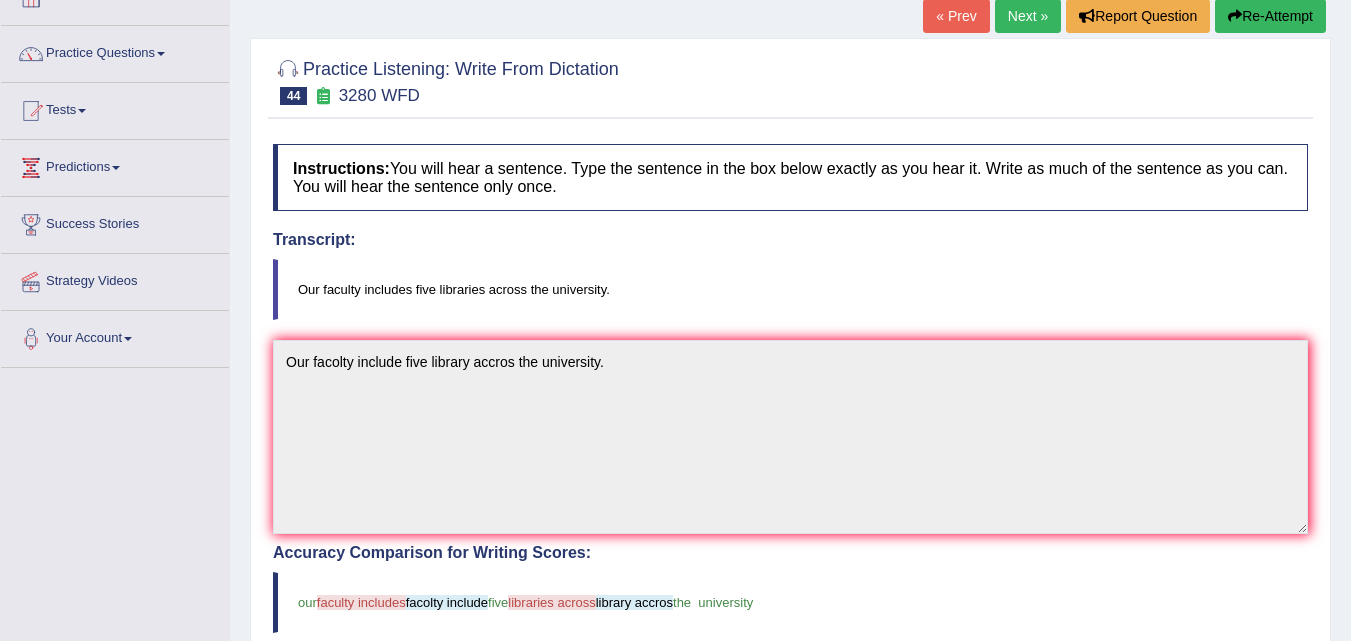 scroll, scrollTop: 66, scrollLeft: 0, axis: vertical 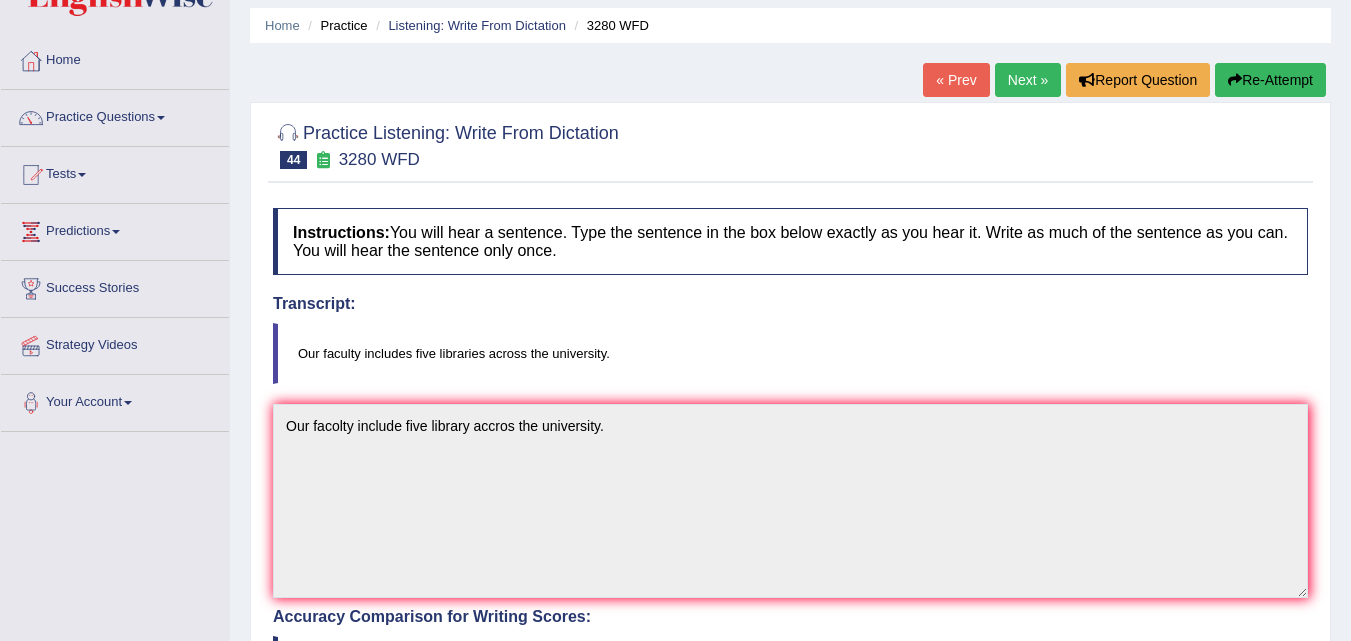 click on "Next »" at bounding box center (1028, 80) 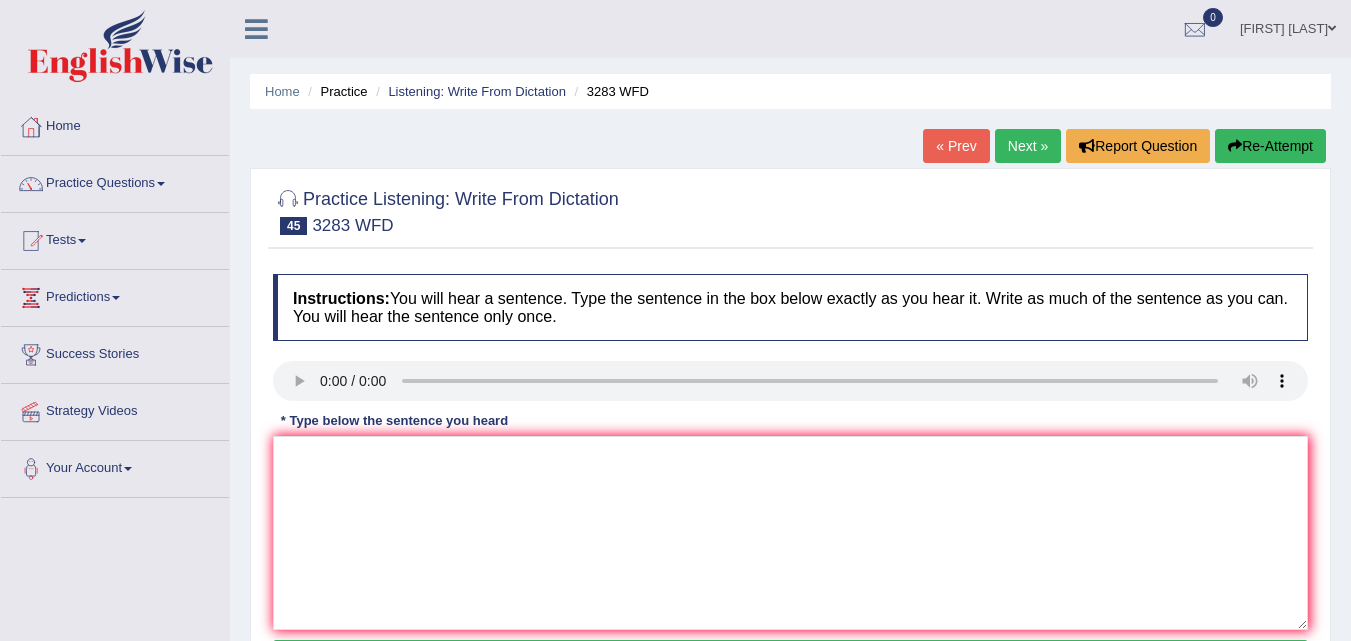 scroll, scrollTop: 0, scrollLeft: 0, axis: both 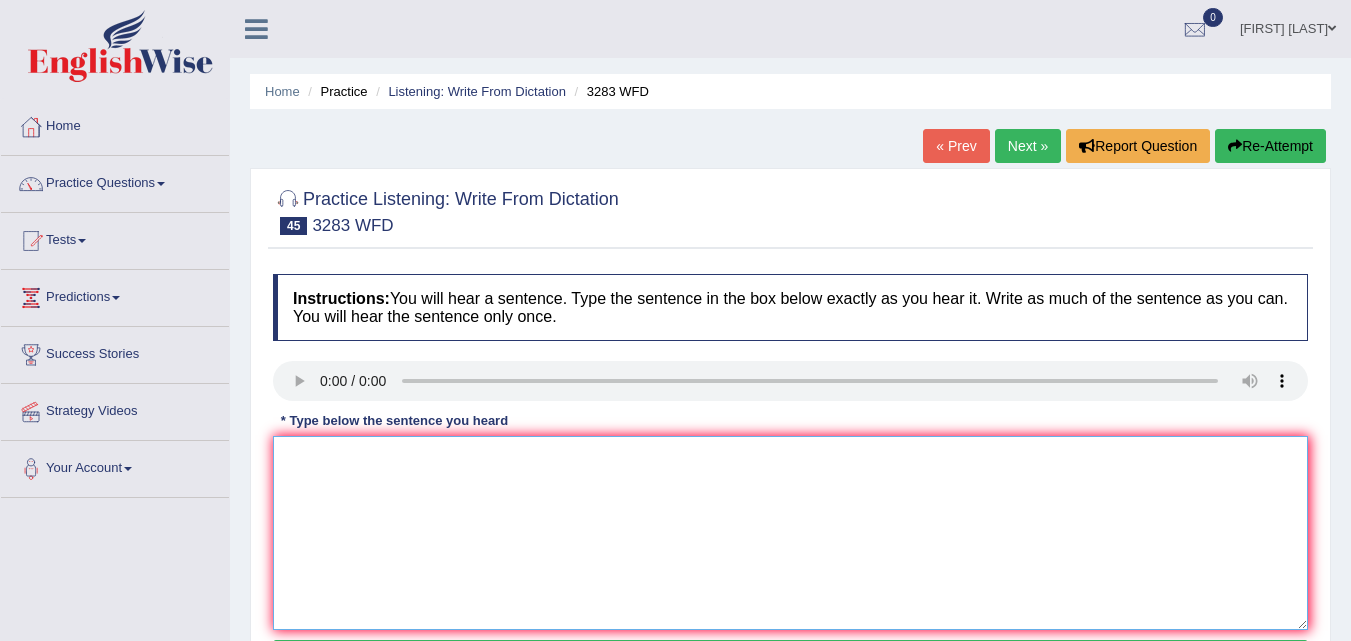 click at bounding box center [790, 533] 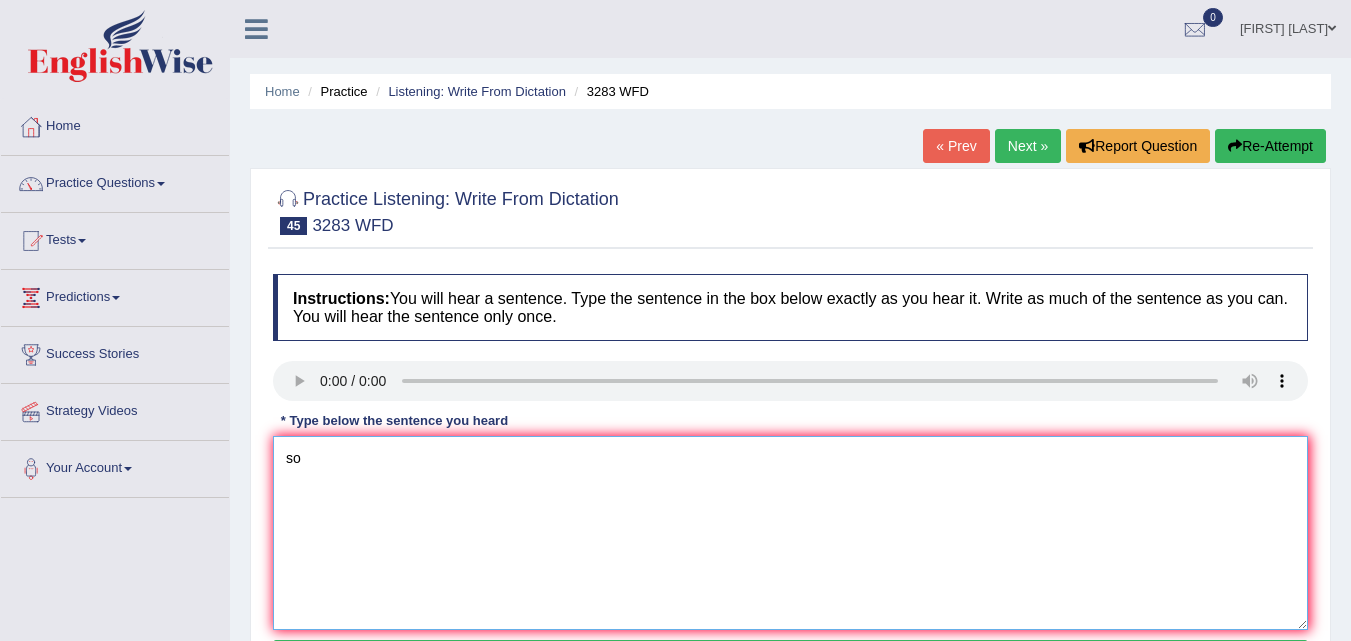 type on "s" 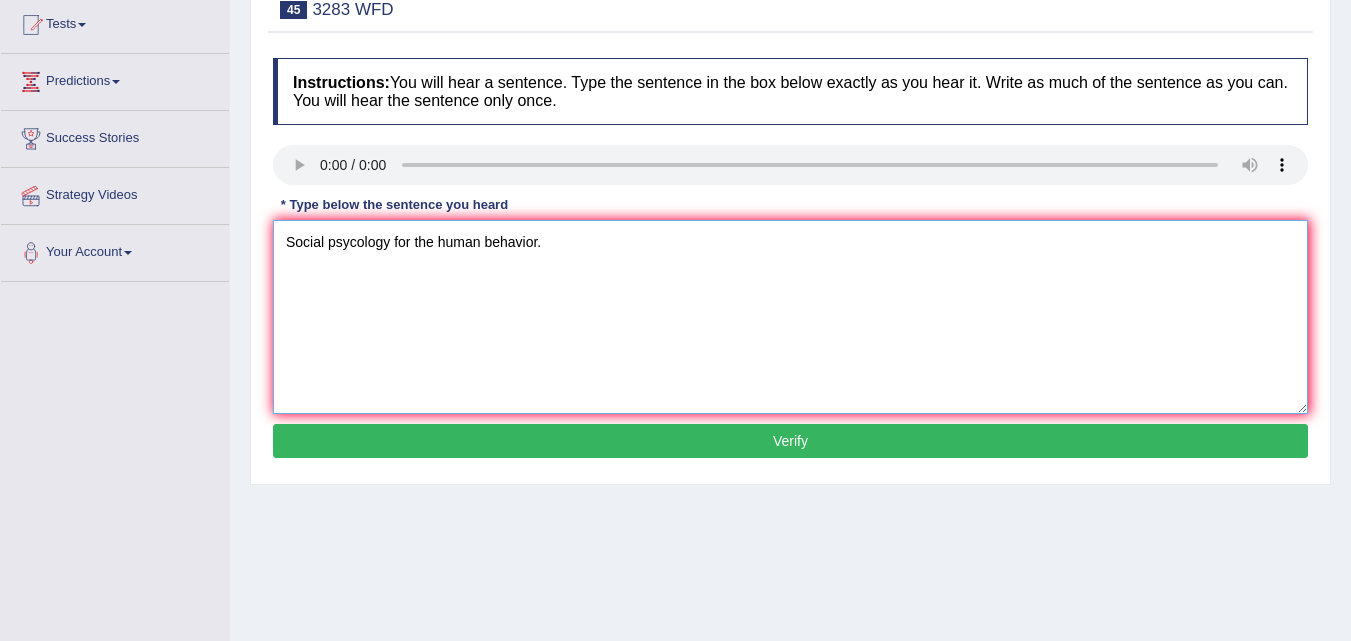 scroll, scrollTop: 235, scrollLeft: 0, axis: vertical 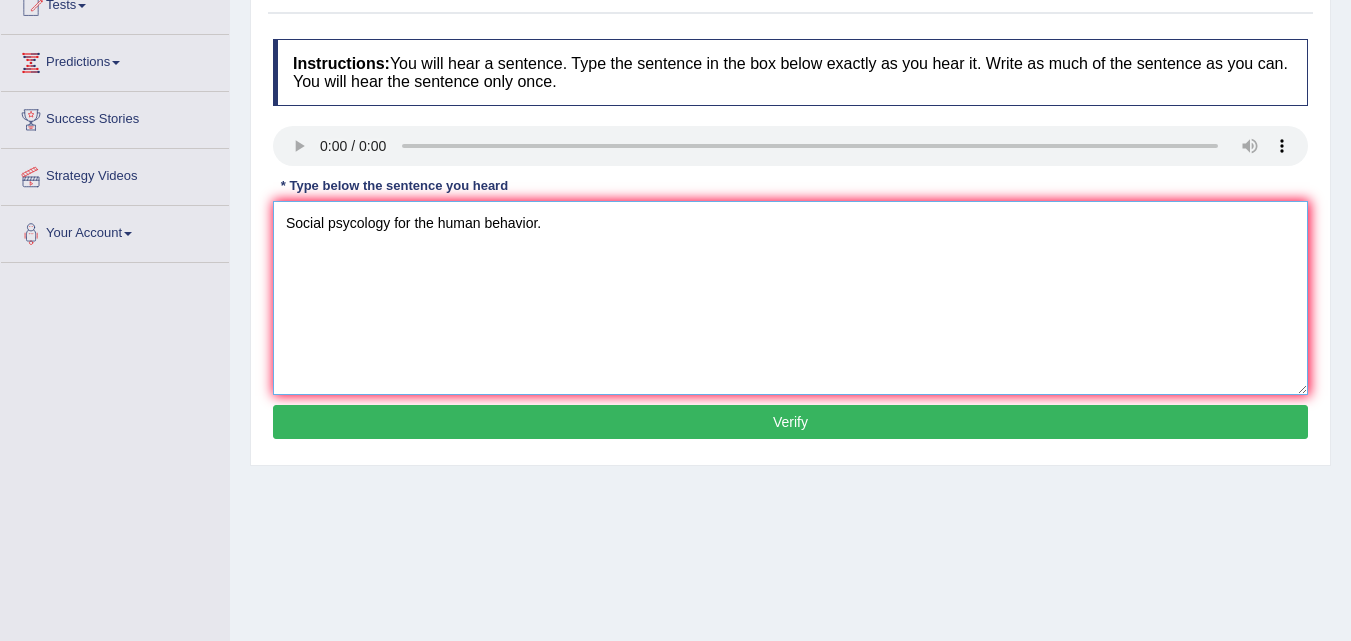 type on "Social psycology for the human behavior." 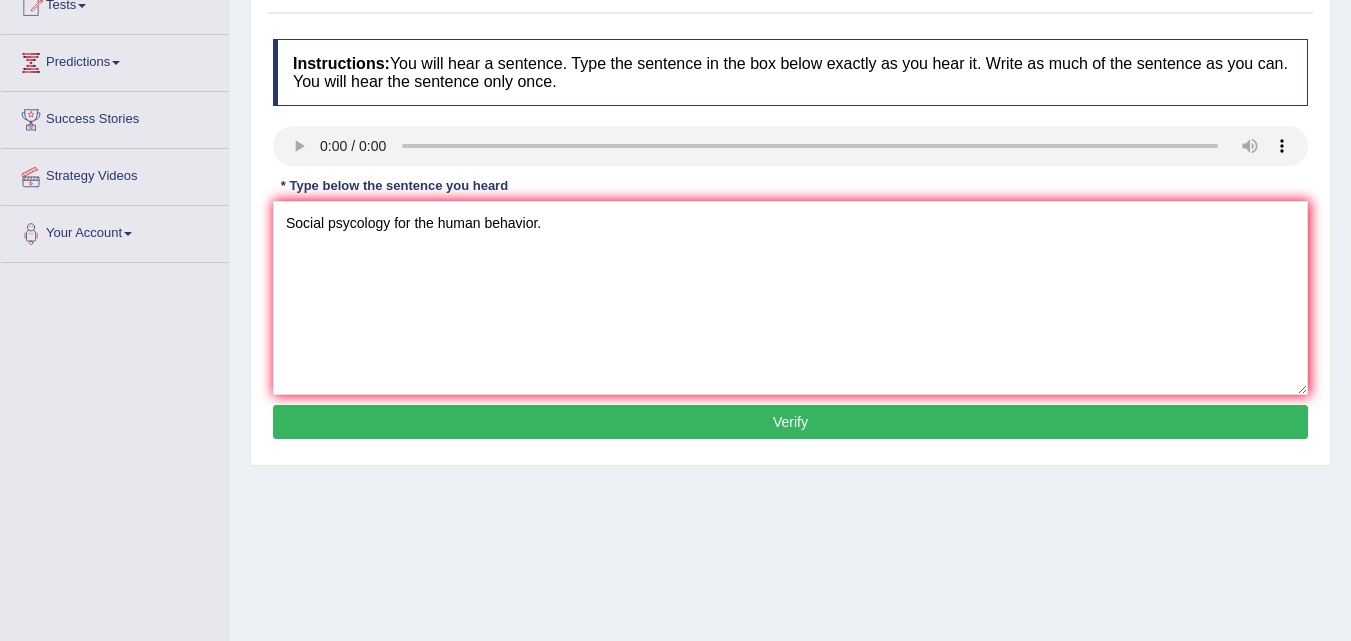 click on "Verify" at bounding box center [790, 422] 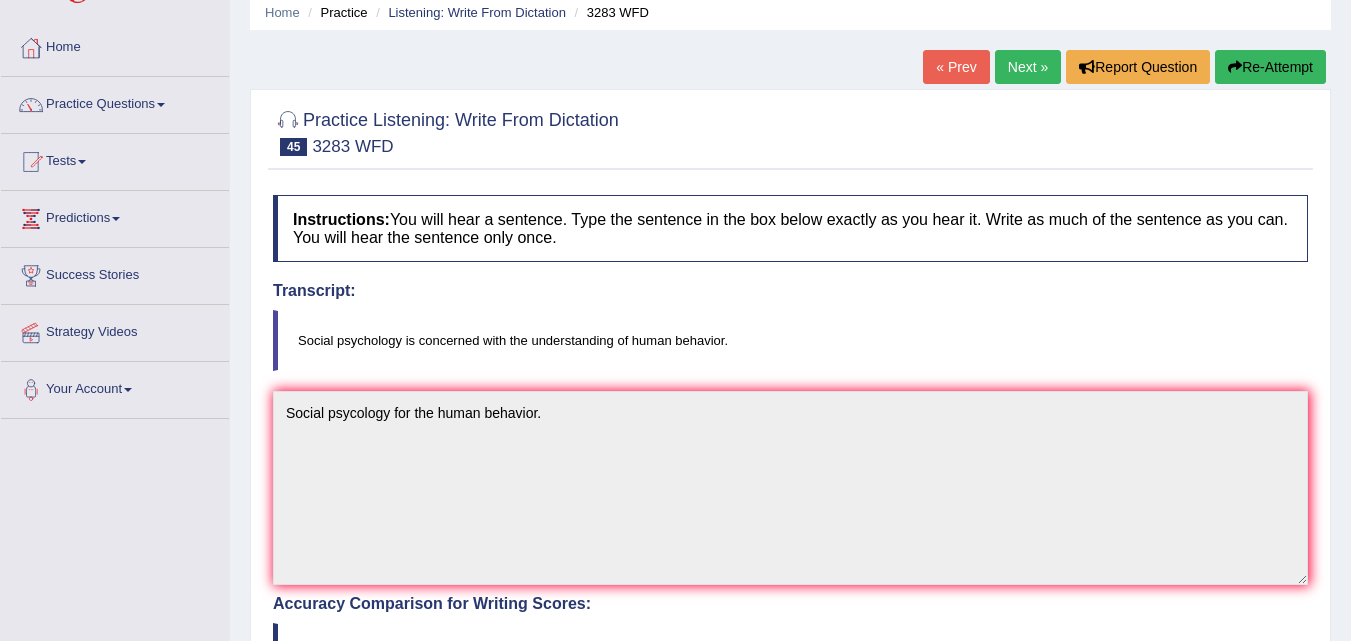 scroll, scrollTop: 46, scrollLeft: 0, axis: vertical 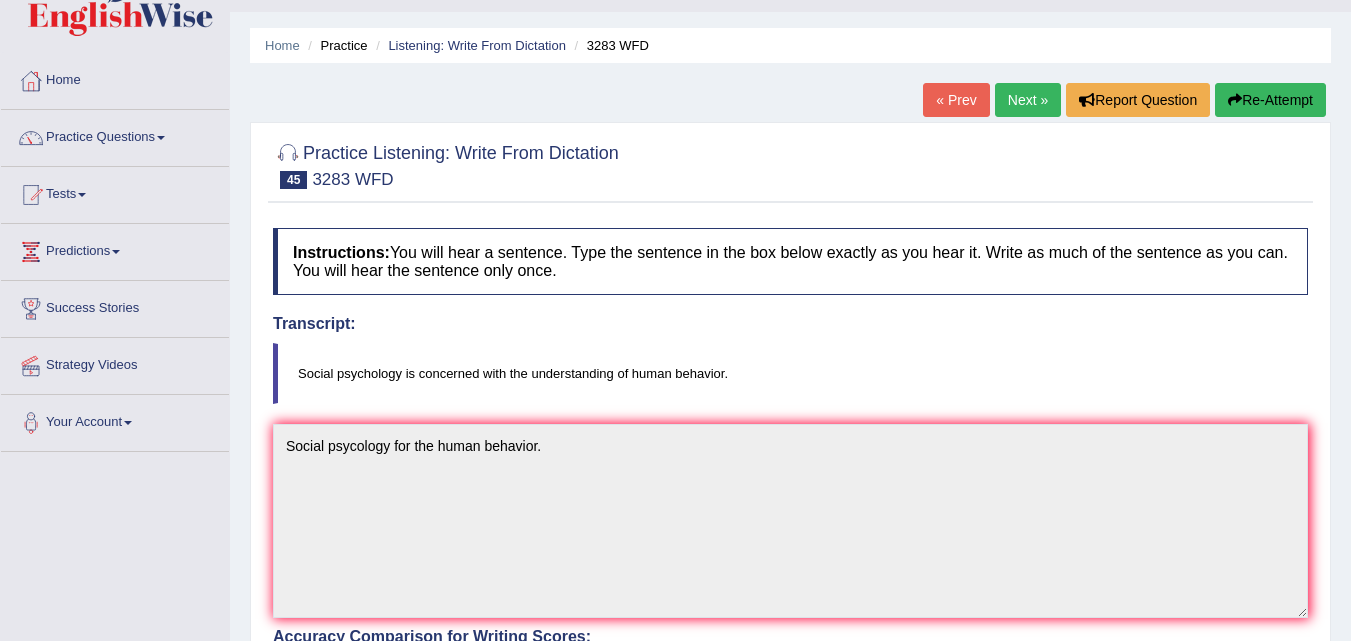 click on "Next »" at bounding box center [1028, 100] 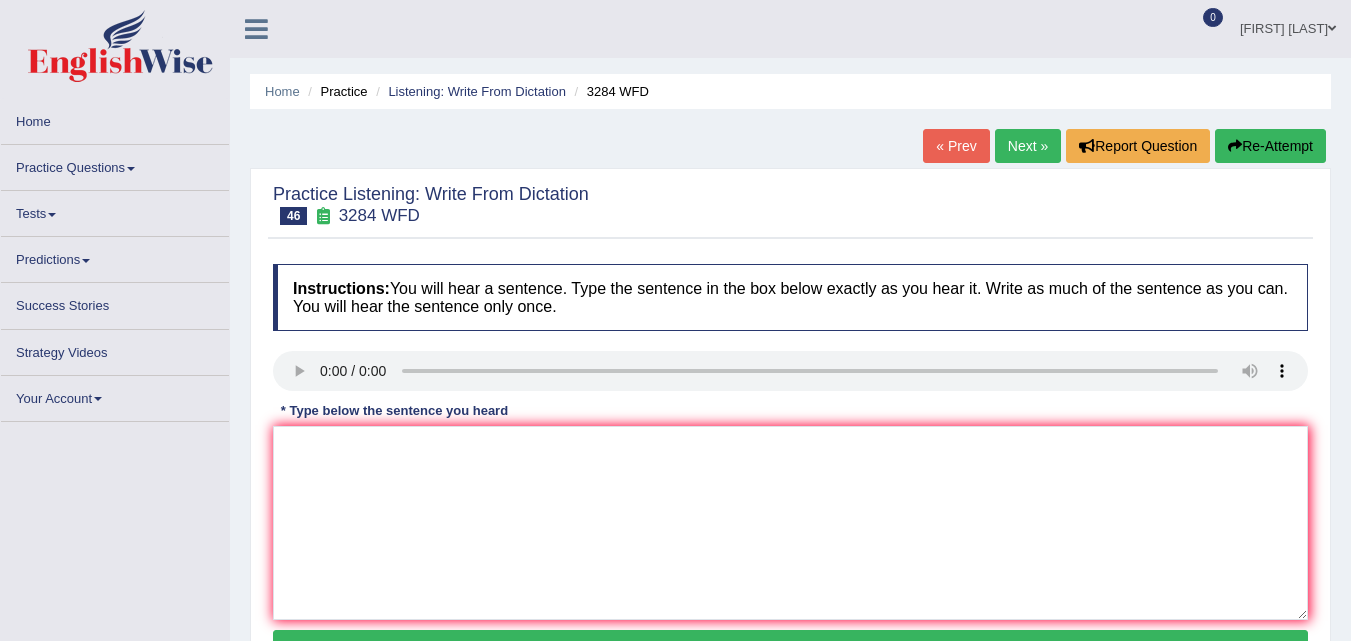 scroll, scrollTop: 0, scrollLeft: 0, axis: both 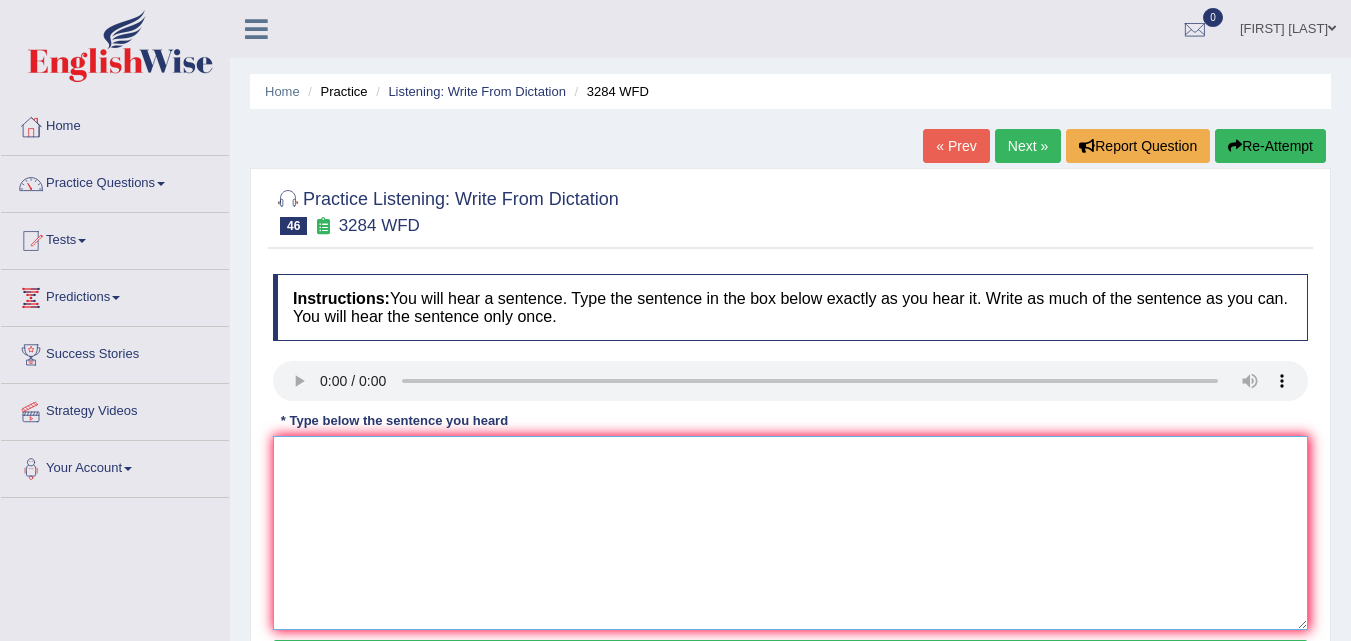 click at bounding box center [790, 533] 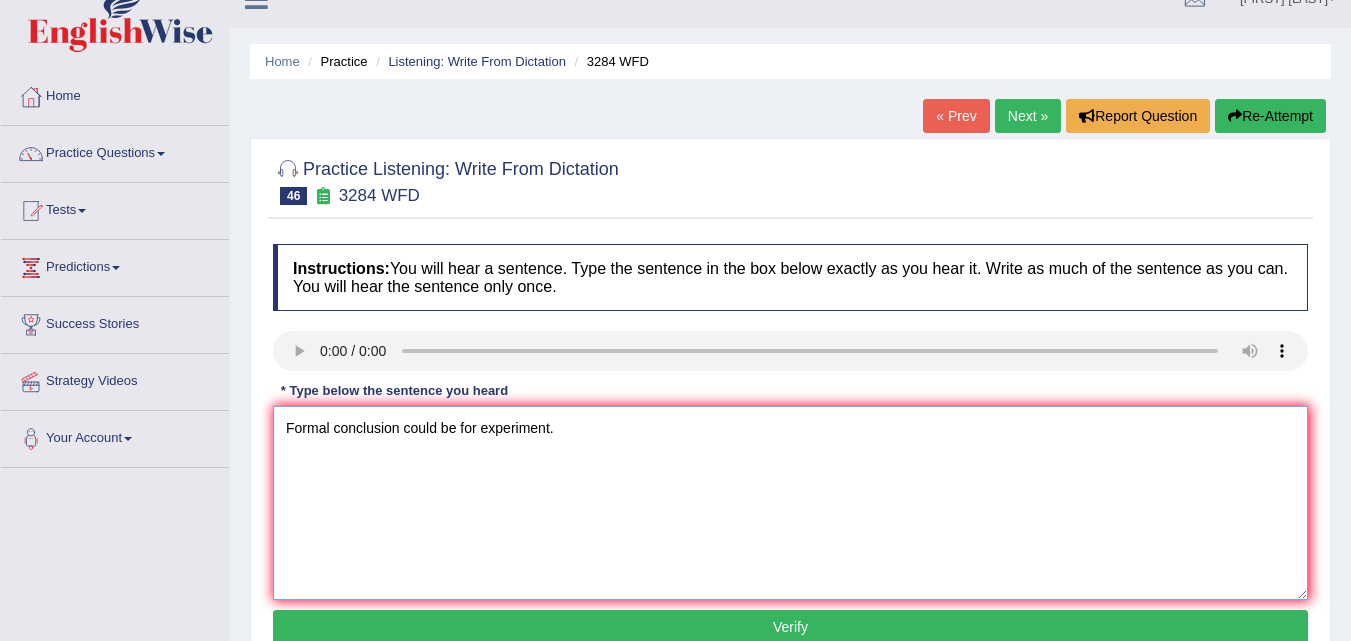 scroll, scrollTop: 67, scrollLeft: 0, axis: vertical 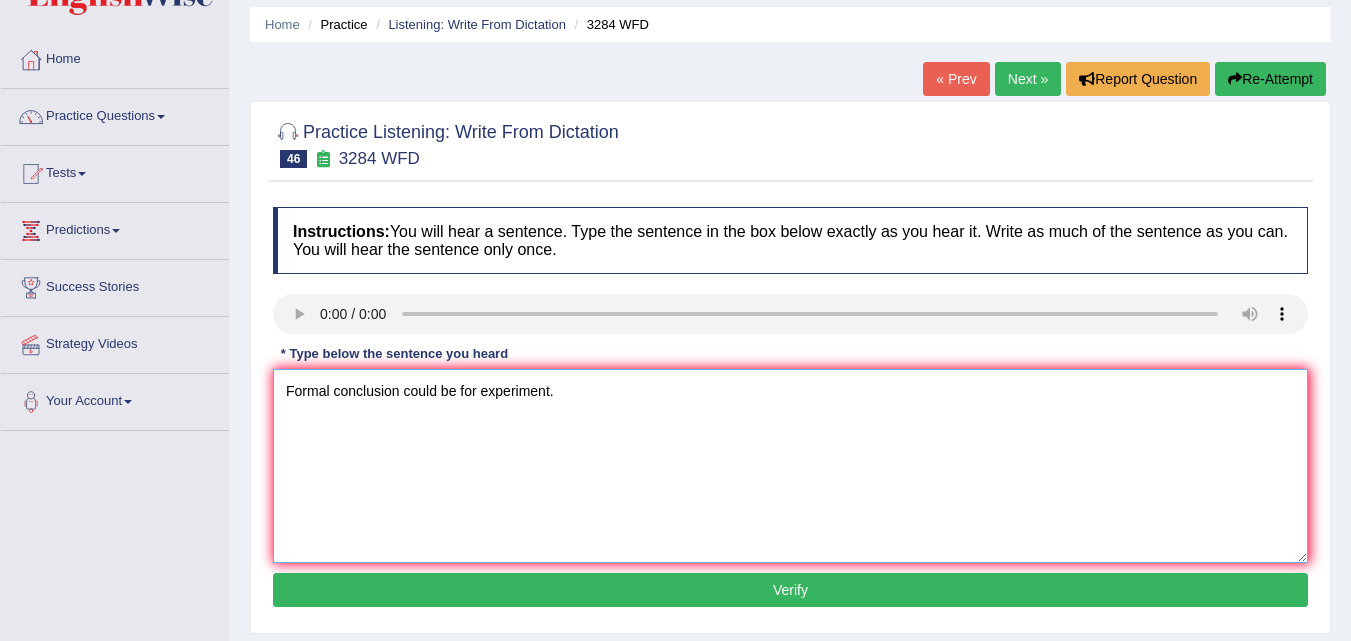 type on "Formal conclusion could be for experiment." 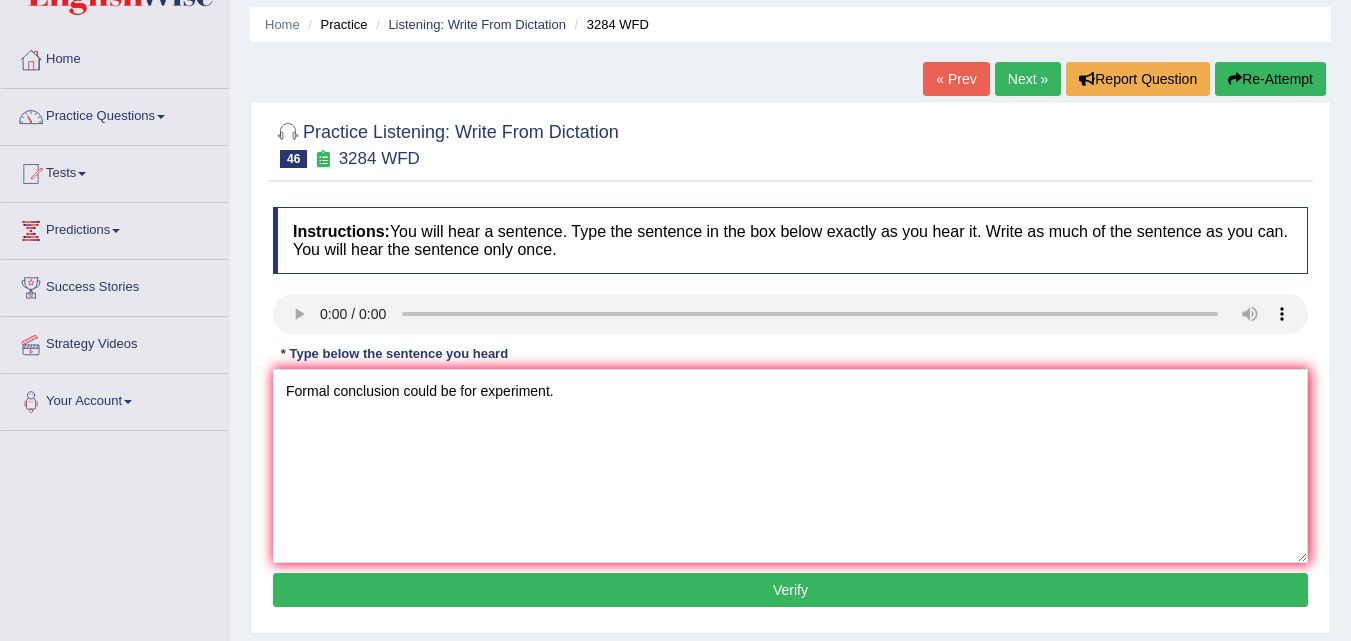 click on "Verify" at bounding box center [790, 590] 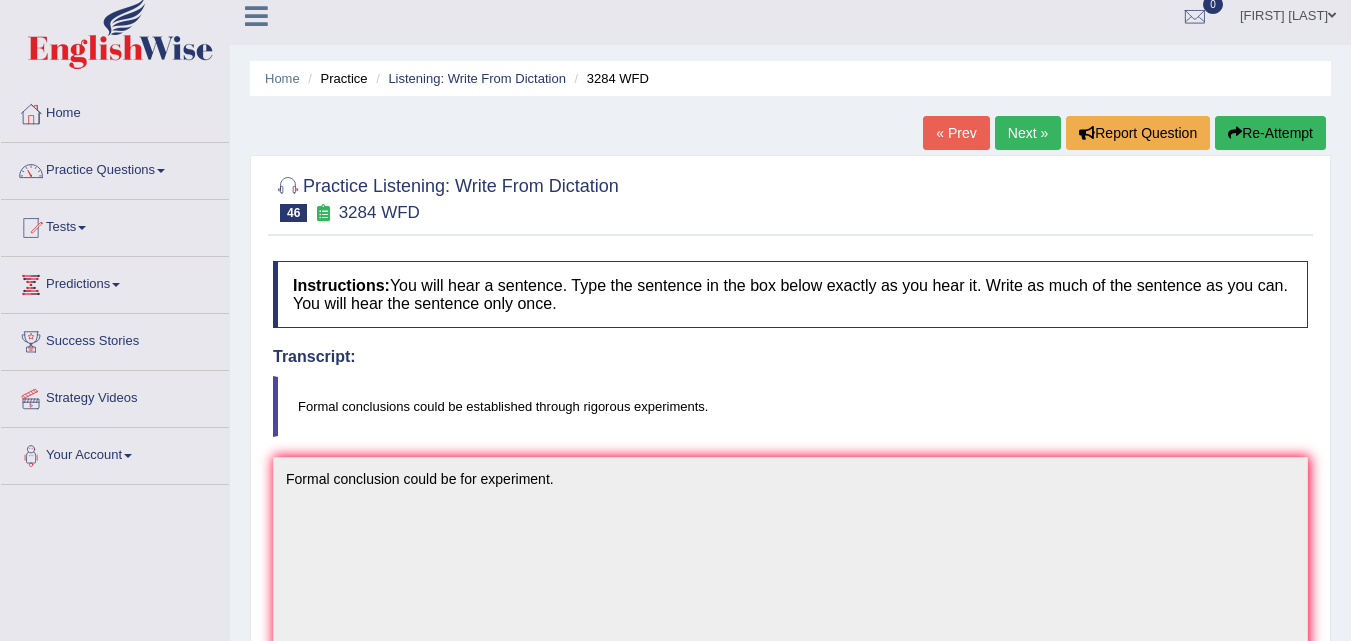 scroll, scrollTop: 0, scrollLeft: 0, axis: both 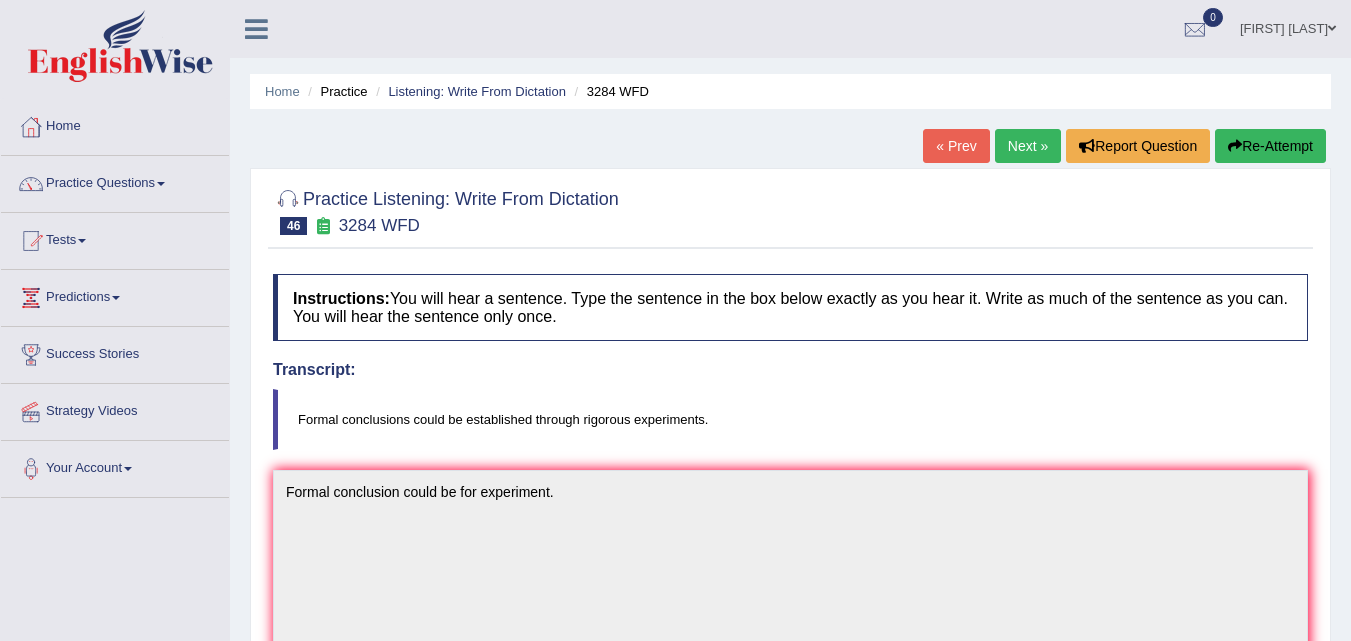 click on "Re-Attempt" at bounding box center (1270, 146) 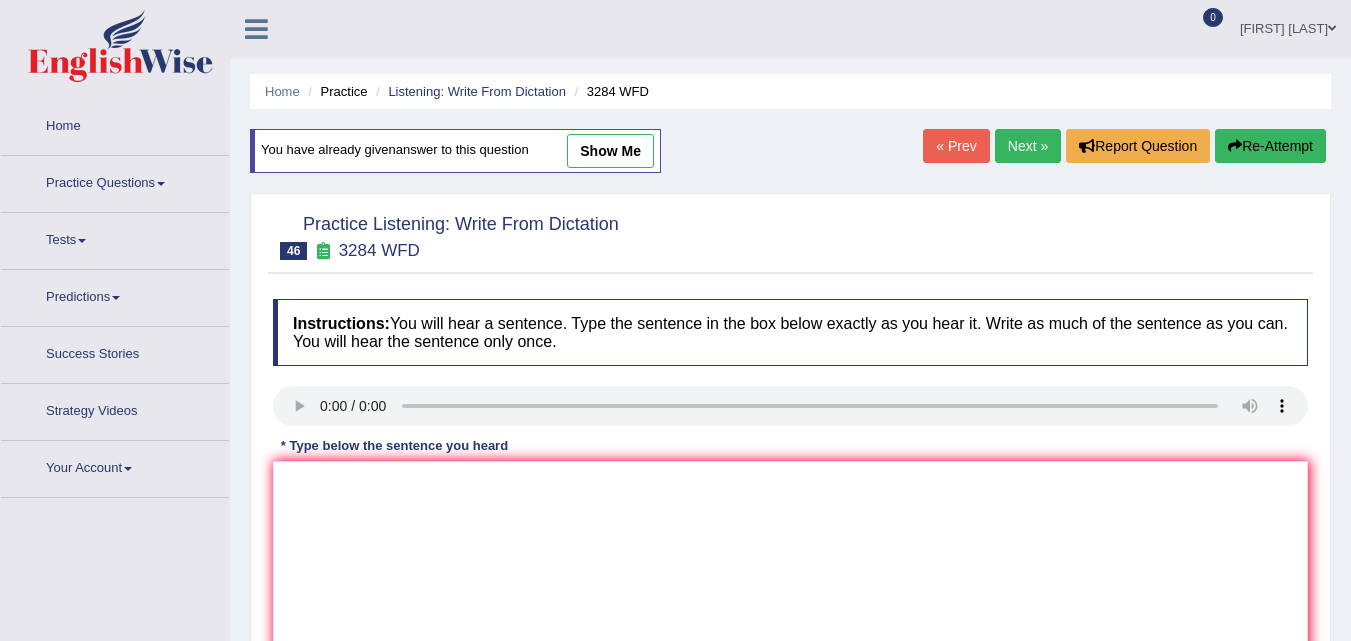 scroll, scrollTop: 0, scrollLeft: 0, axis: both 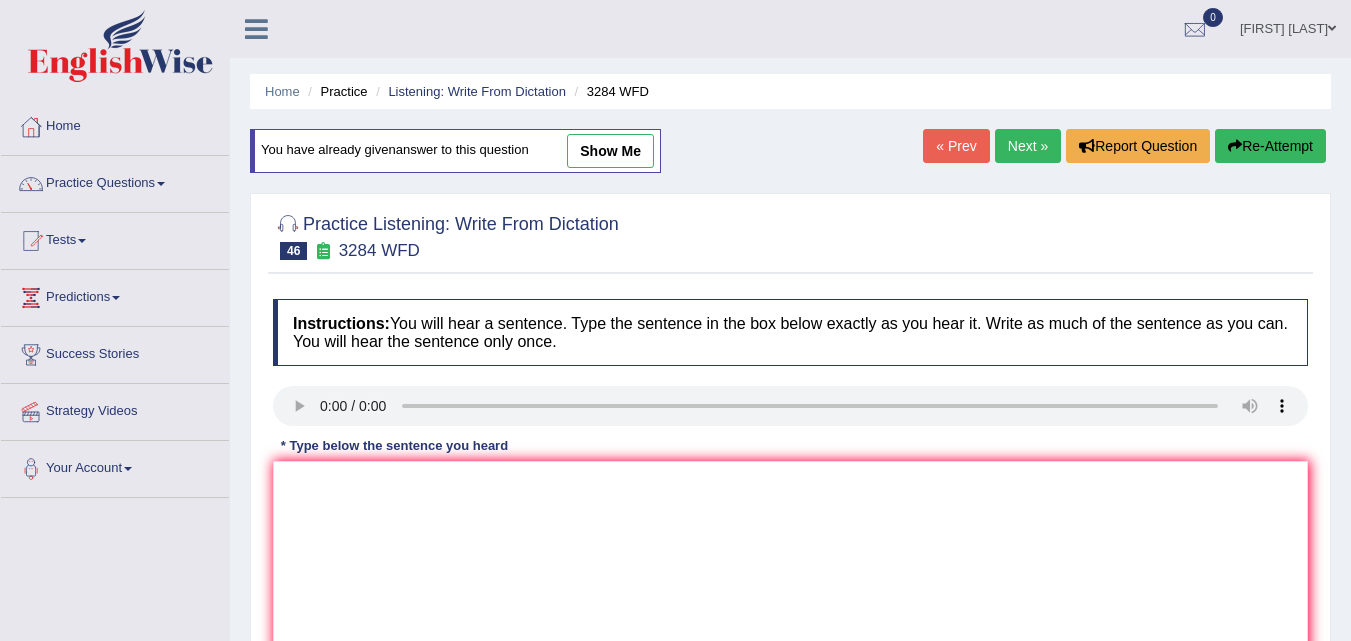 click on "Next »" at bounding box center (1028, 146) 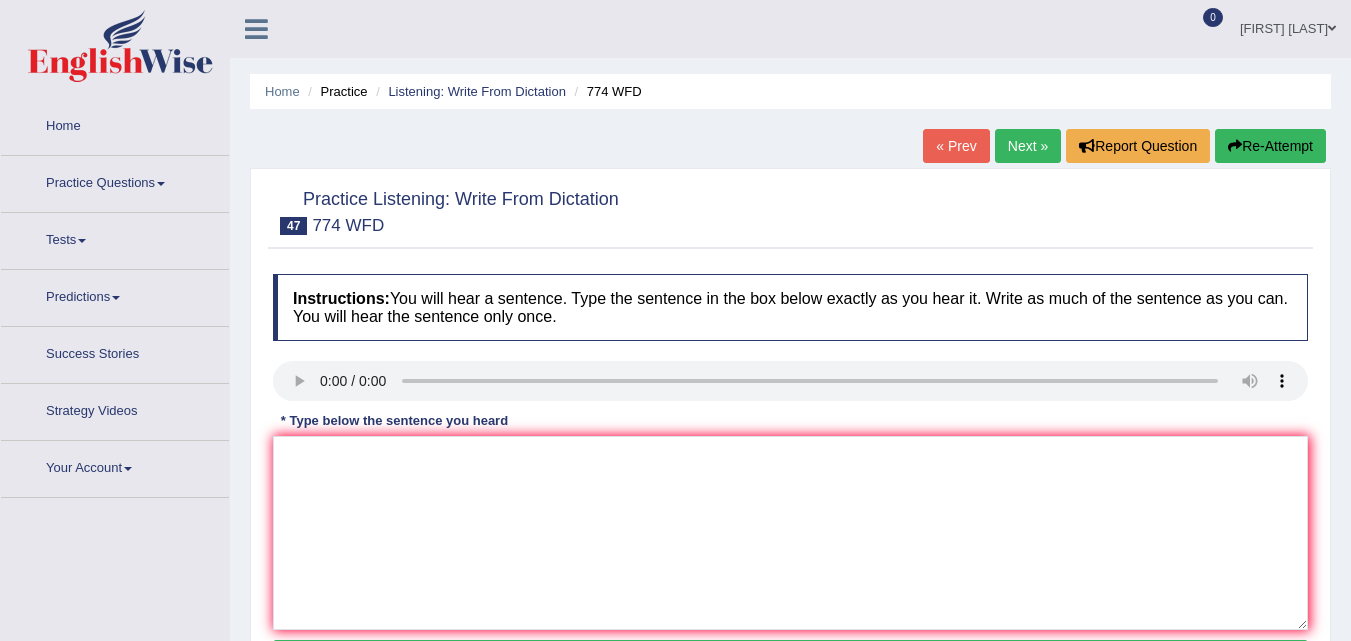 scroll, scrollTop: 0, scrollLeft: 0, axis: both 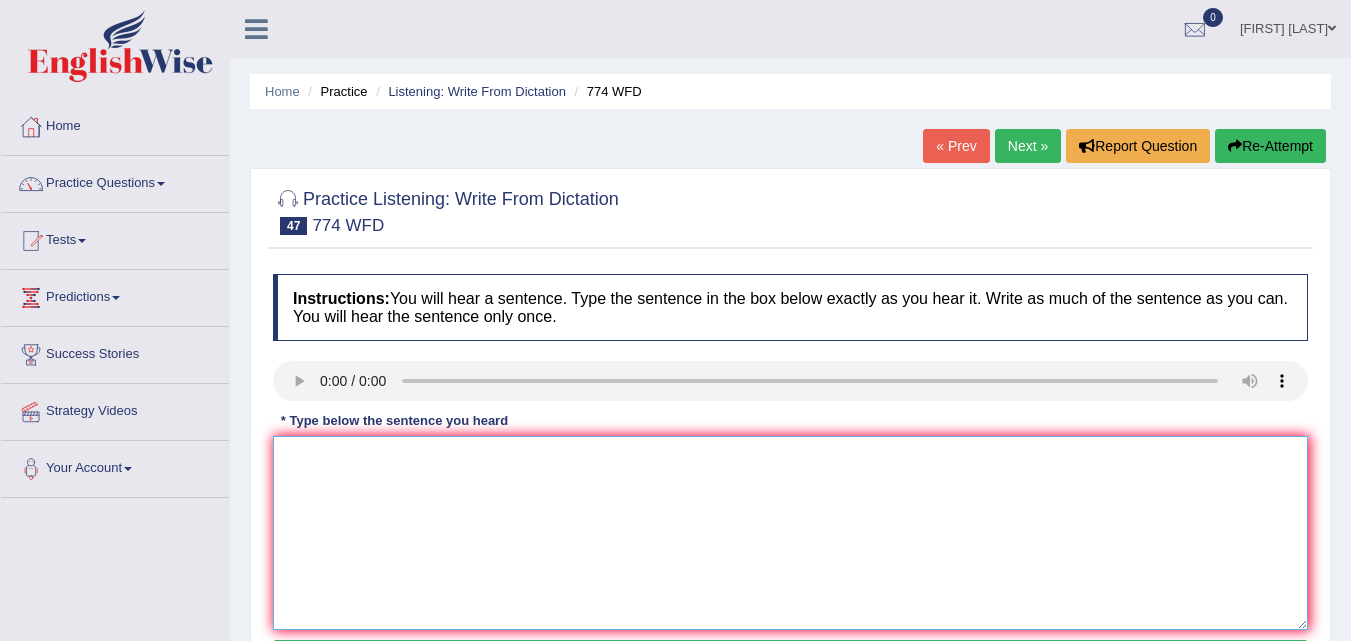 click at bounding box center (790, 533) 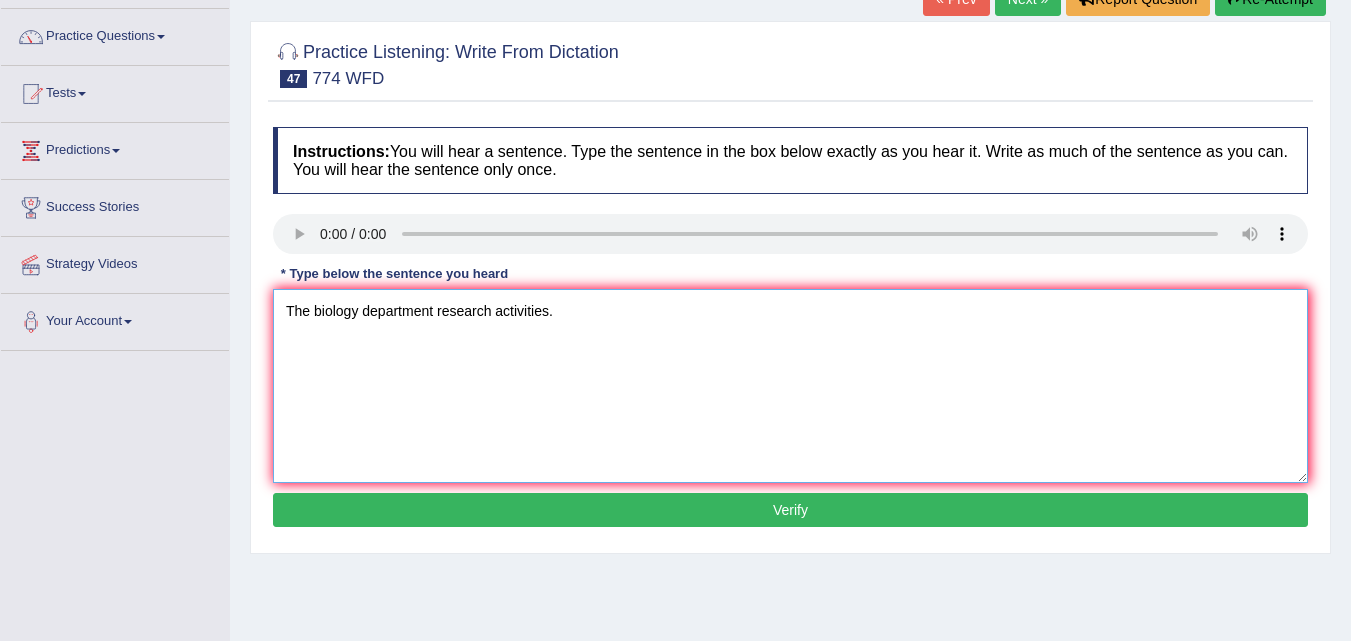 scroll, scrollTop: 166, scrollLeft: 0, axis: vertical 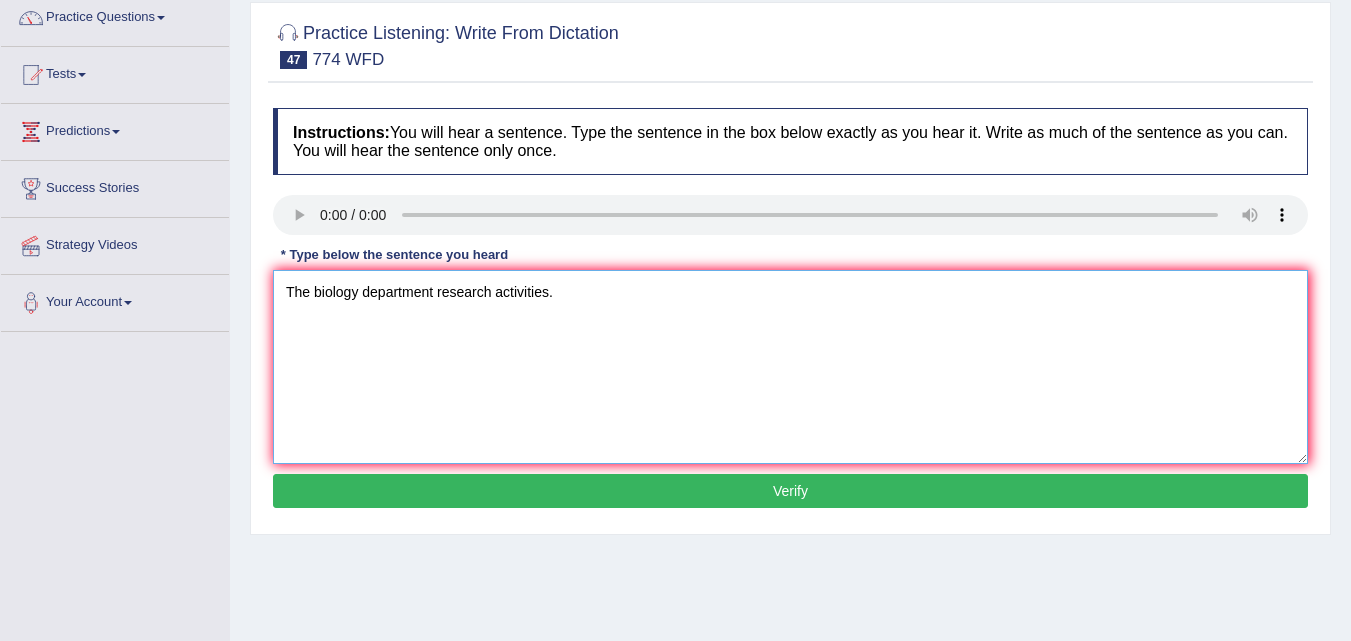 type on "The biology department research activities." 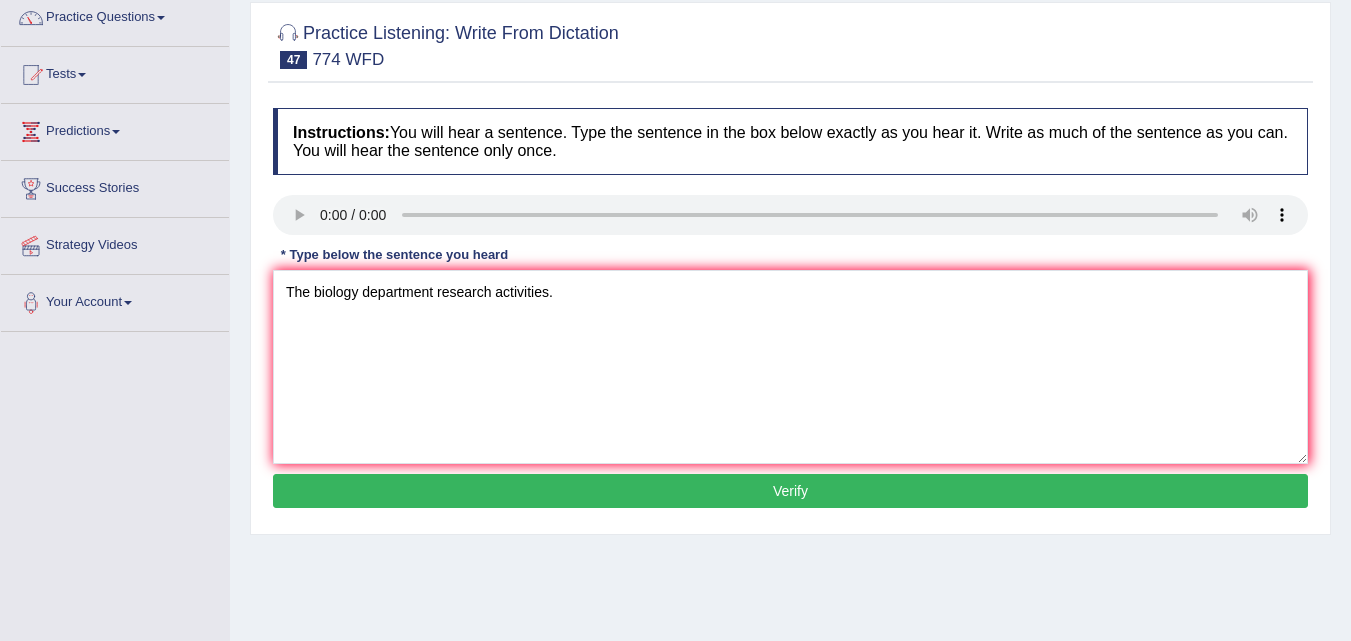 click on "Verify" at bounding box center [790, 491] 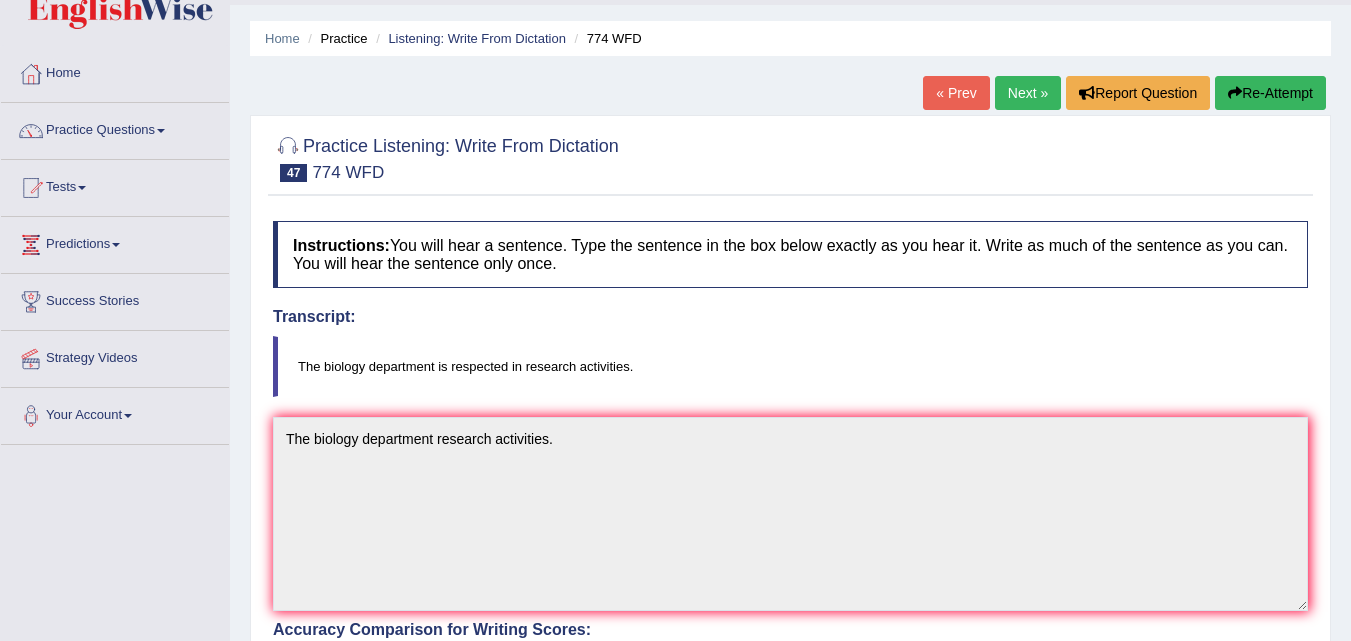 scroll, scrollTop: 48, scrollLeft: 0, axis: vertical 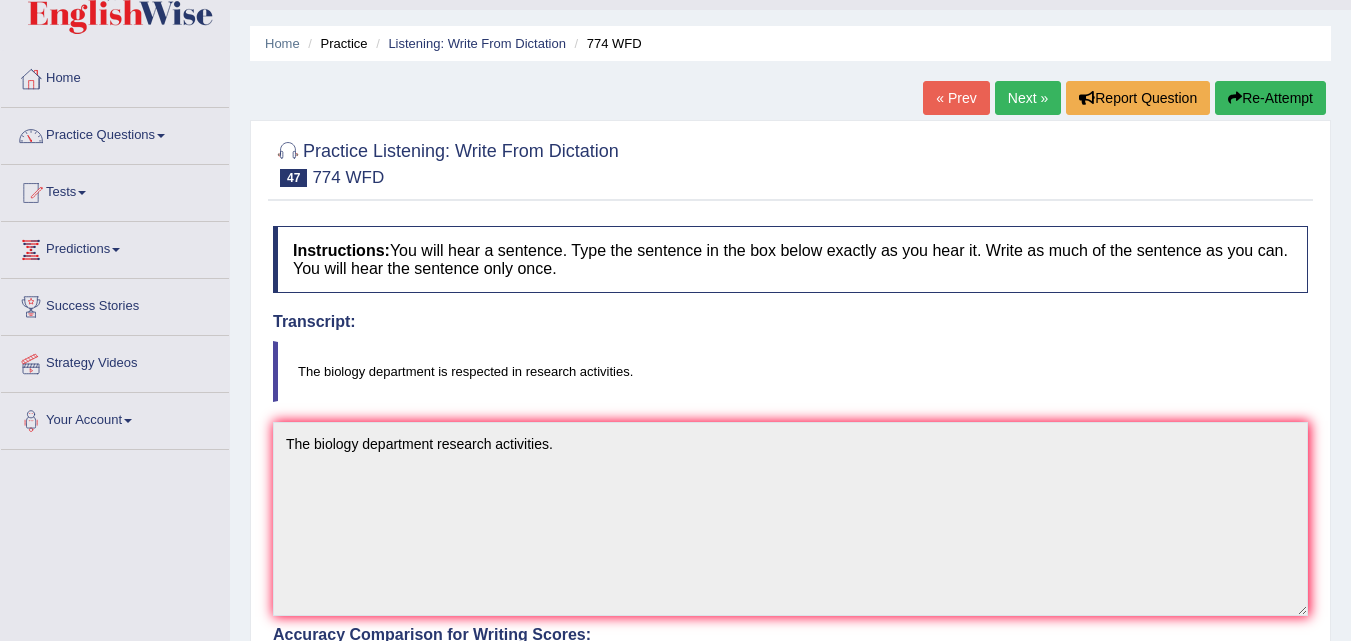 click on "Next »" at bounding box center (1028, 98) 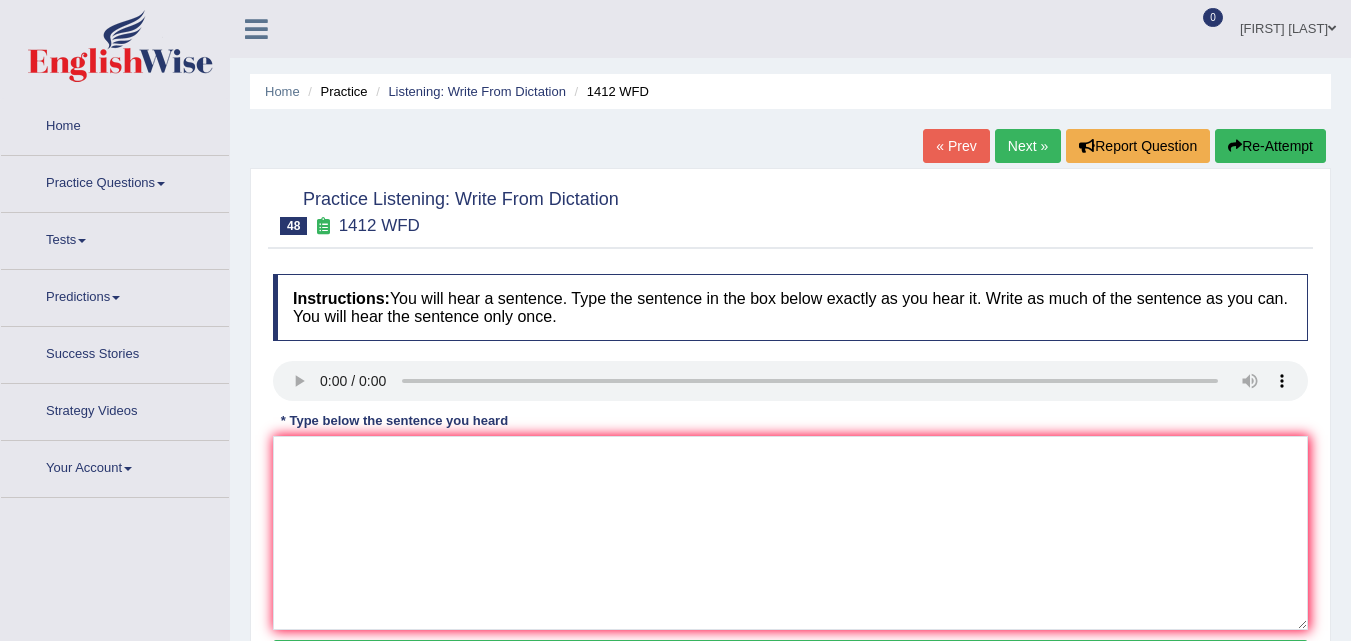 scroll, scrollTop: 0, scrollLeft: 0, axis: both 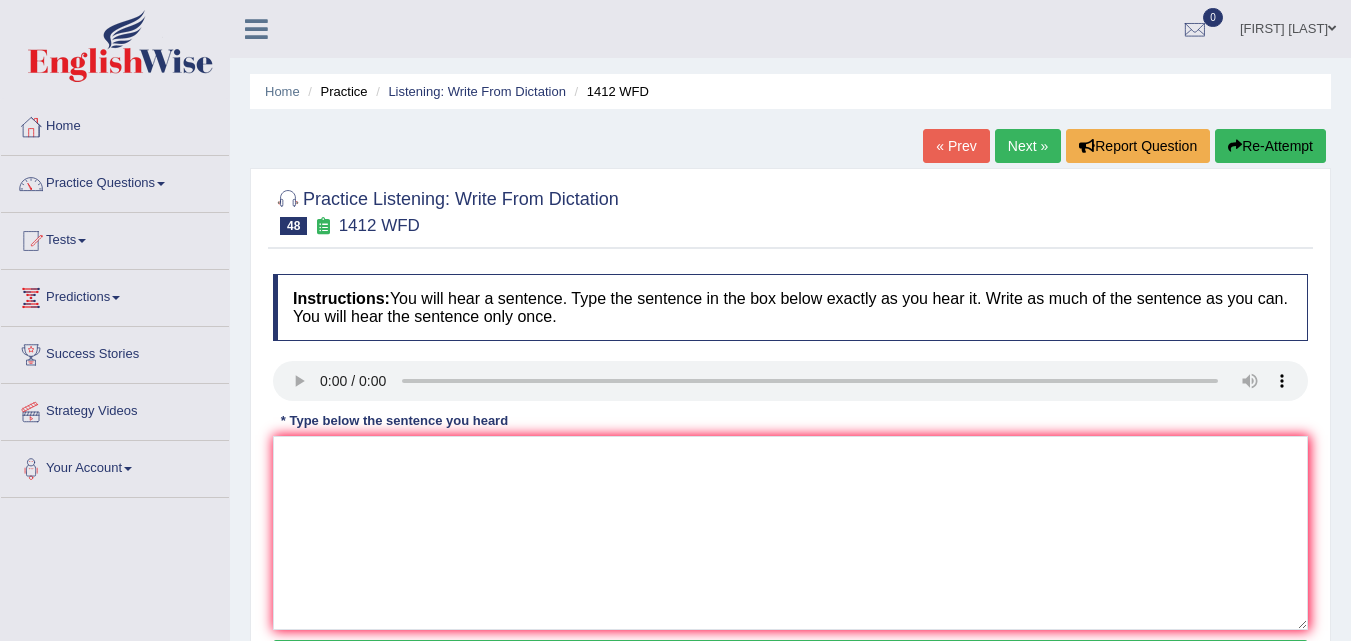 drag, startPoint x: 300, startPoint y: 433, endPoint x: 301, endPoint y: 444, distance: 11.045361 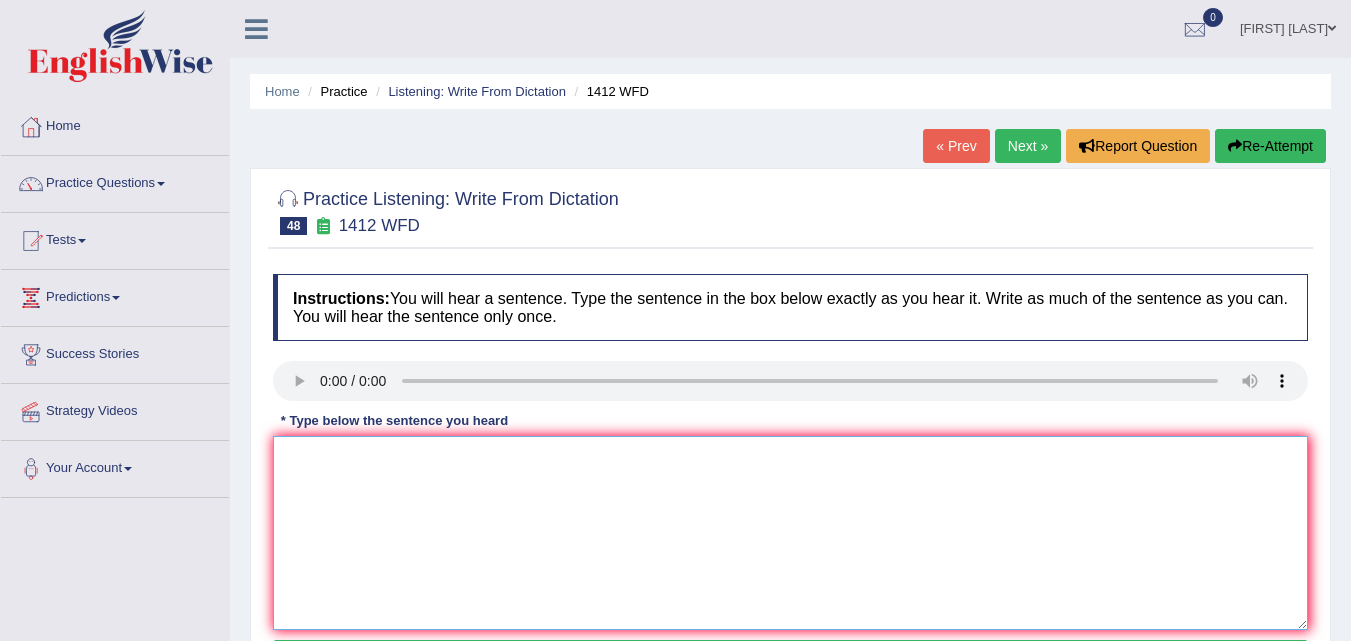 click at bounding box center (790, 533) 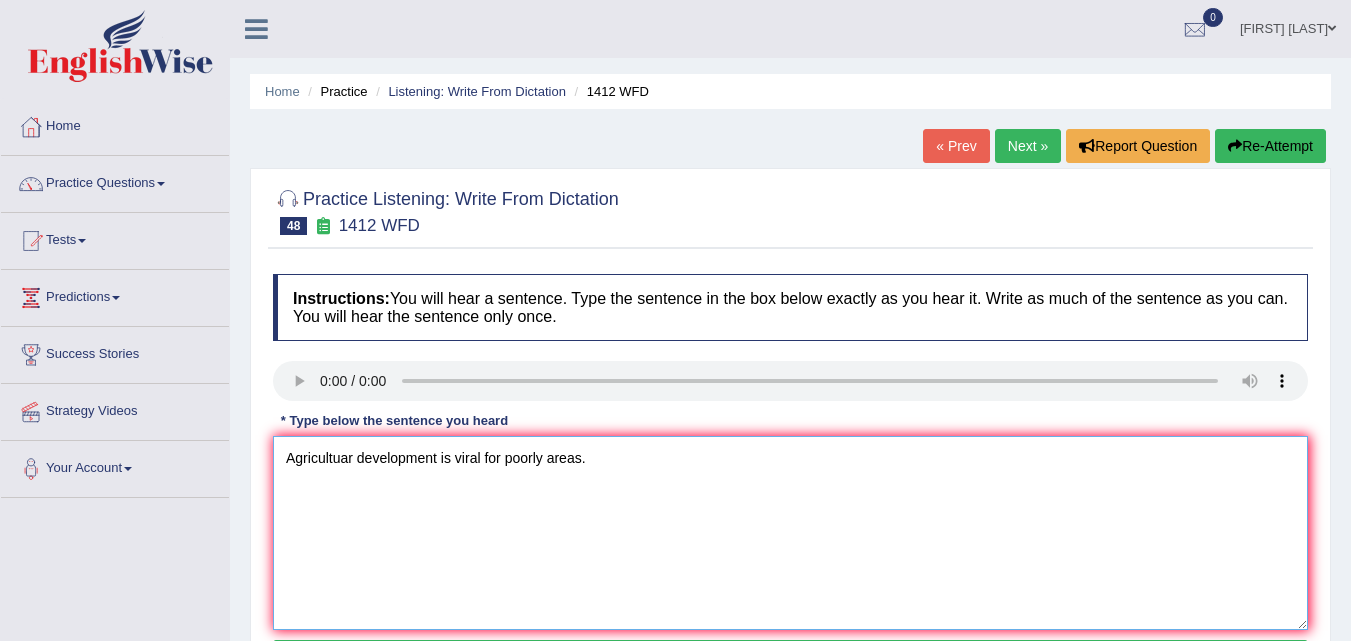 click on "Agricultuar development is viral for poorly areas." at bounding box center [790, 533] 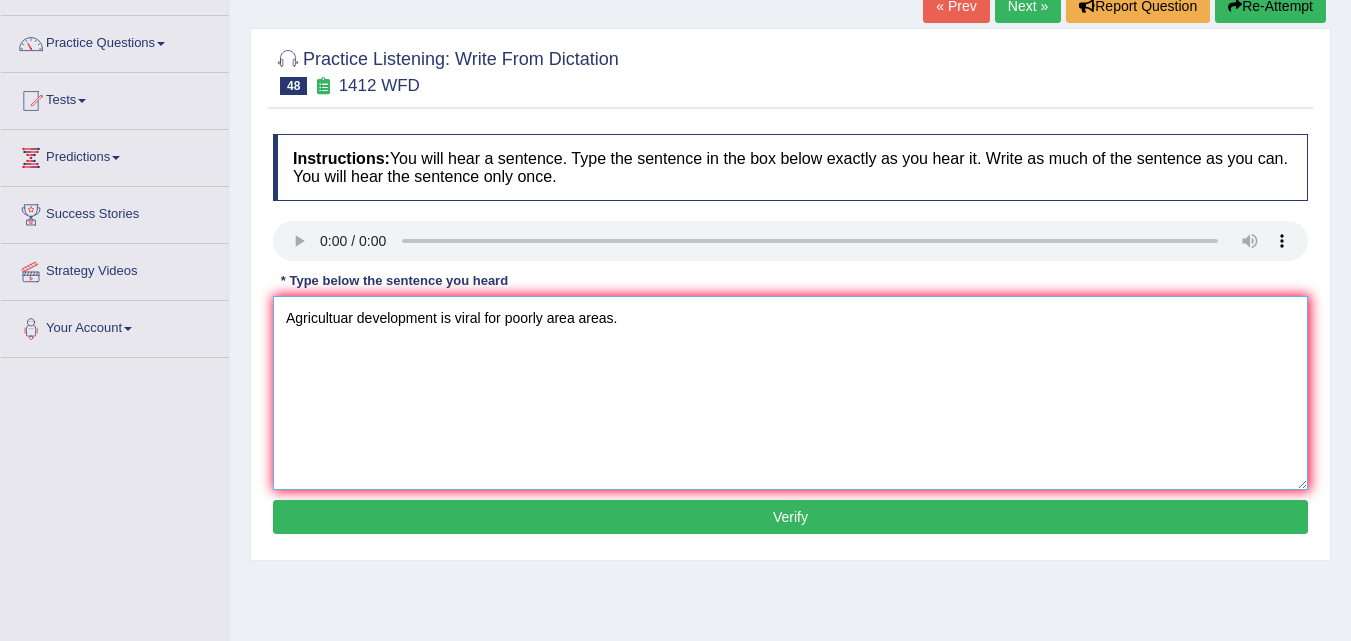scroll, scrollTop: 141, scrollLeft: 0, axis: vertical 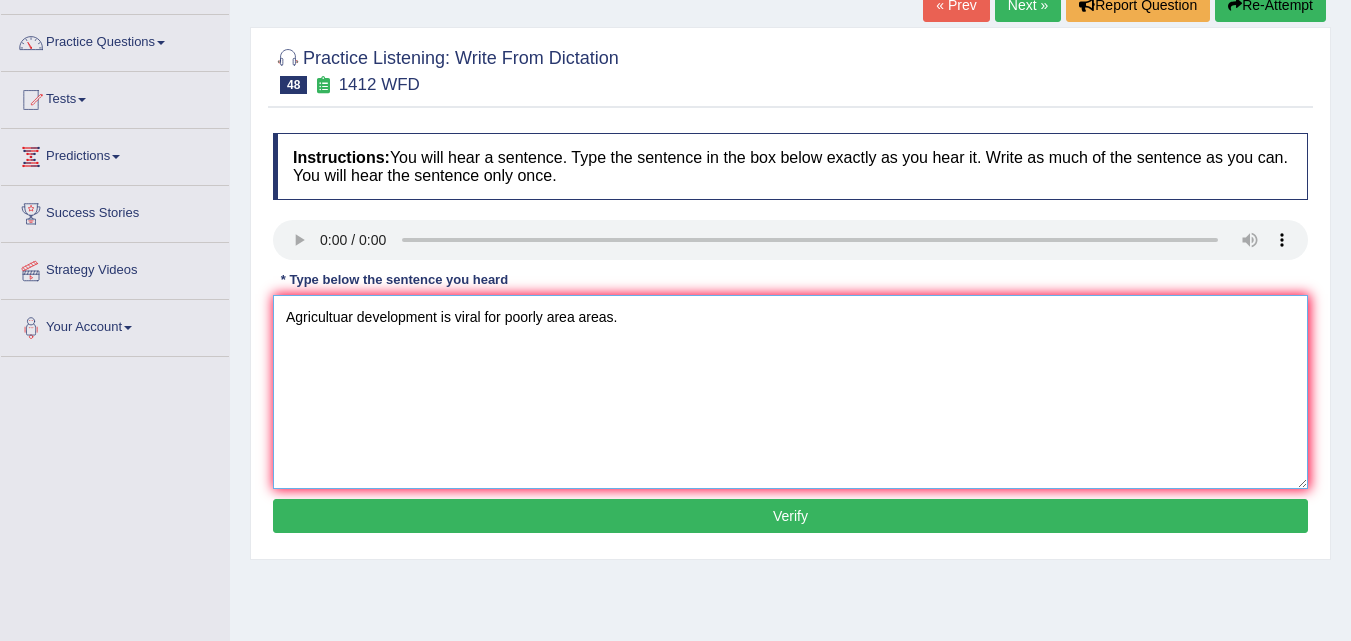 type on "Agricultuar development is viral for poorly area areas." 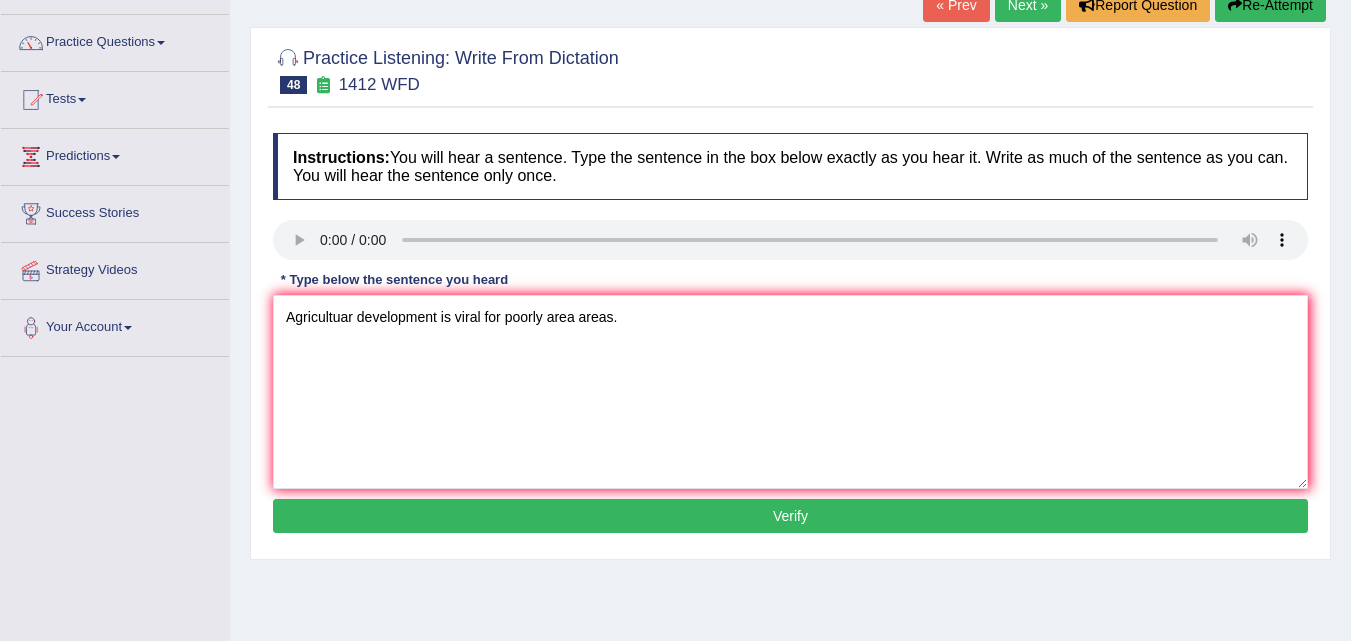 click on "Verify" at bounding box center (790, 516) 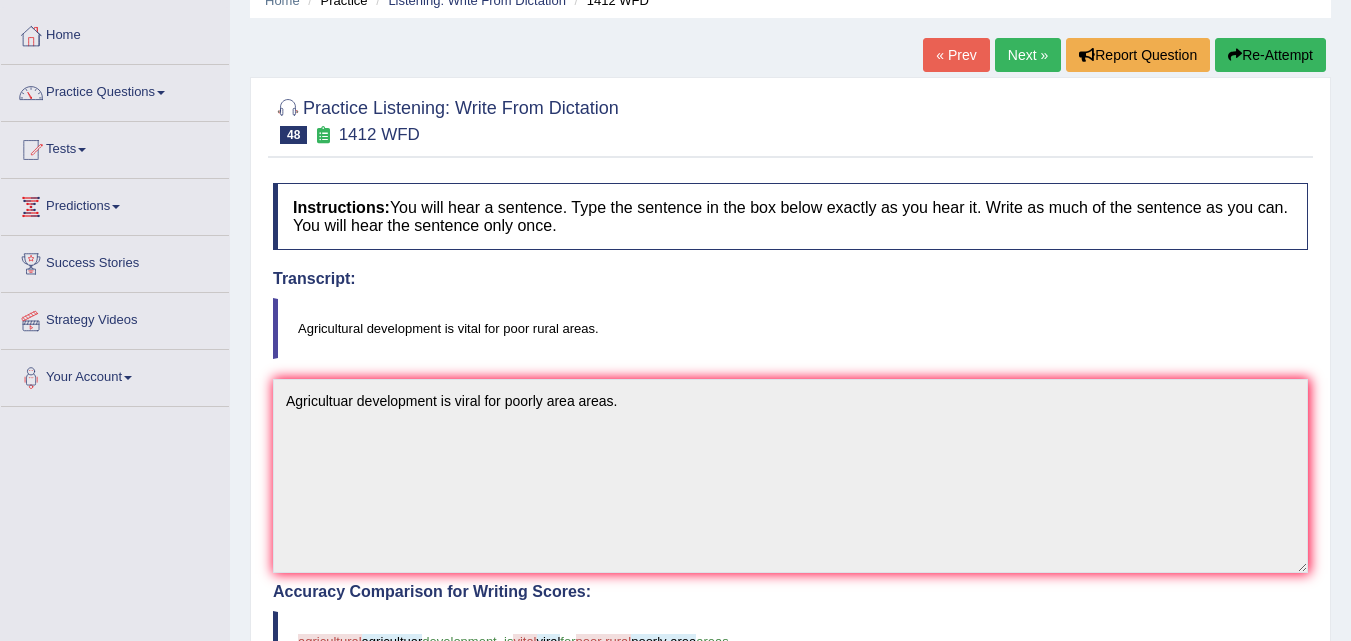 scroll, scrollTop: 41, scrollLeft: 0, axis: vertical 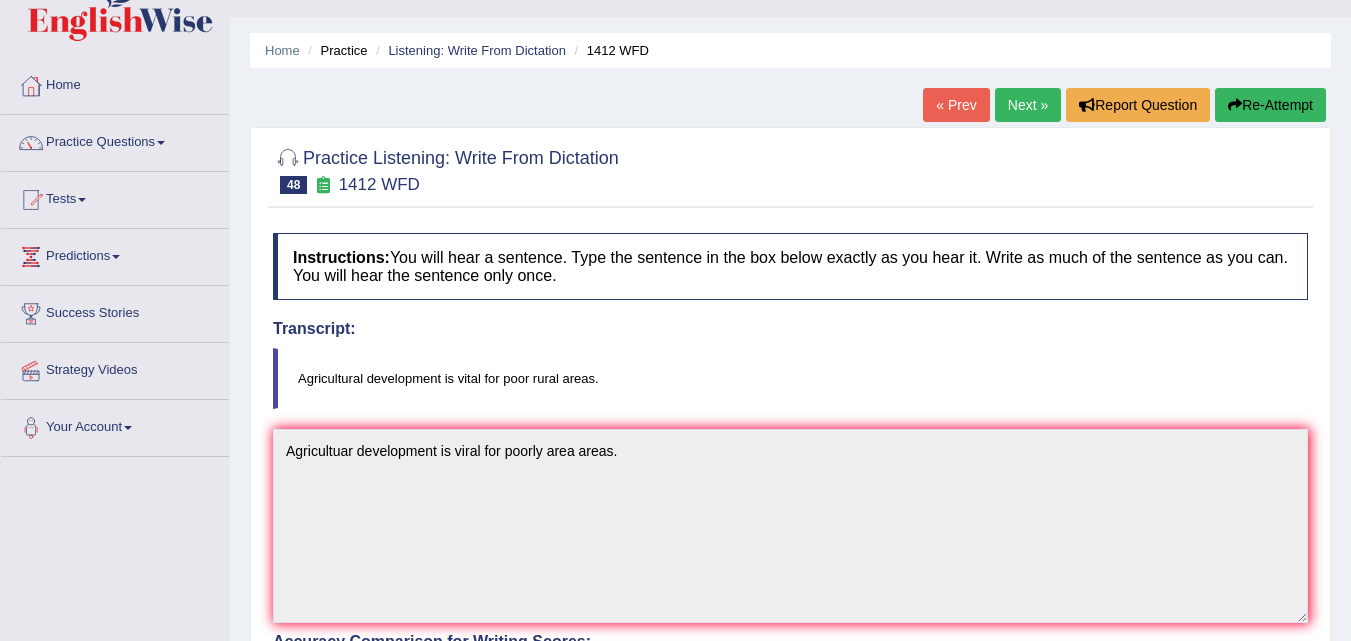 click on "Practice Listening: Write From Dictation
48
1412 WFD
Instructions: You will hear a sentence. Type the sentence in the box below exactly as you hear it. Write as much of the sentence as you can. You will hear the sentence only once.
Transcript: Agricultural development is vital for poor rural areas. * Type below the sentence you heard Agricultuar development is viral for poorly area areas. Accuracy Comparison for Writing Scores: agricultural agricultuar development is vital viral for poor rural poorly area areas
Red: Missed Words
Green: Correct Words
Blue: Added/Mistyped Words
Accuracy: You have written correctly 4 out of 8 words Punctuation at the end You wrote first capital letter A.I. Engine Result: Agricultuar development is viral for poorly area areas . Verify" at bounding box center (790, 658) 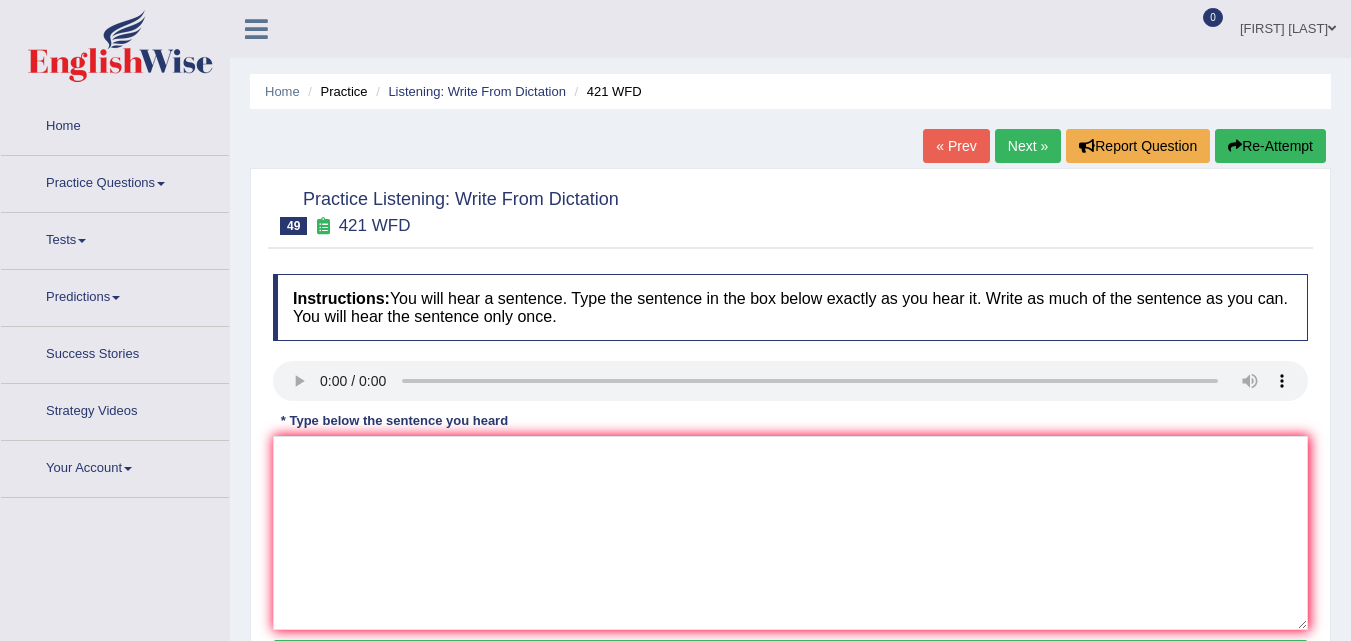 scroll, scrollTop: 0, scrollLeft: 0, axis: both 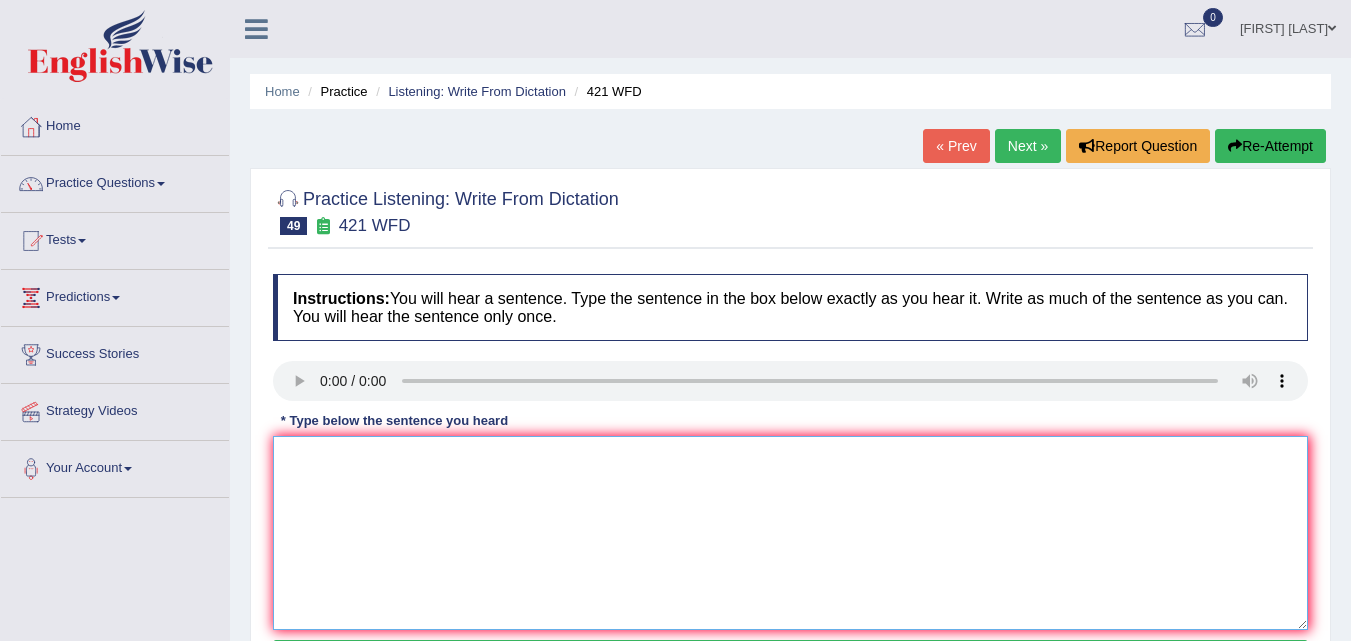 click at bounding box center (790, 533) 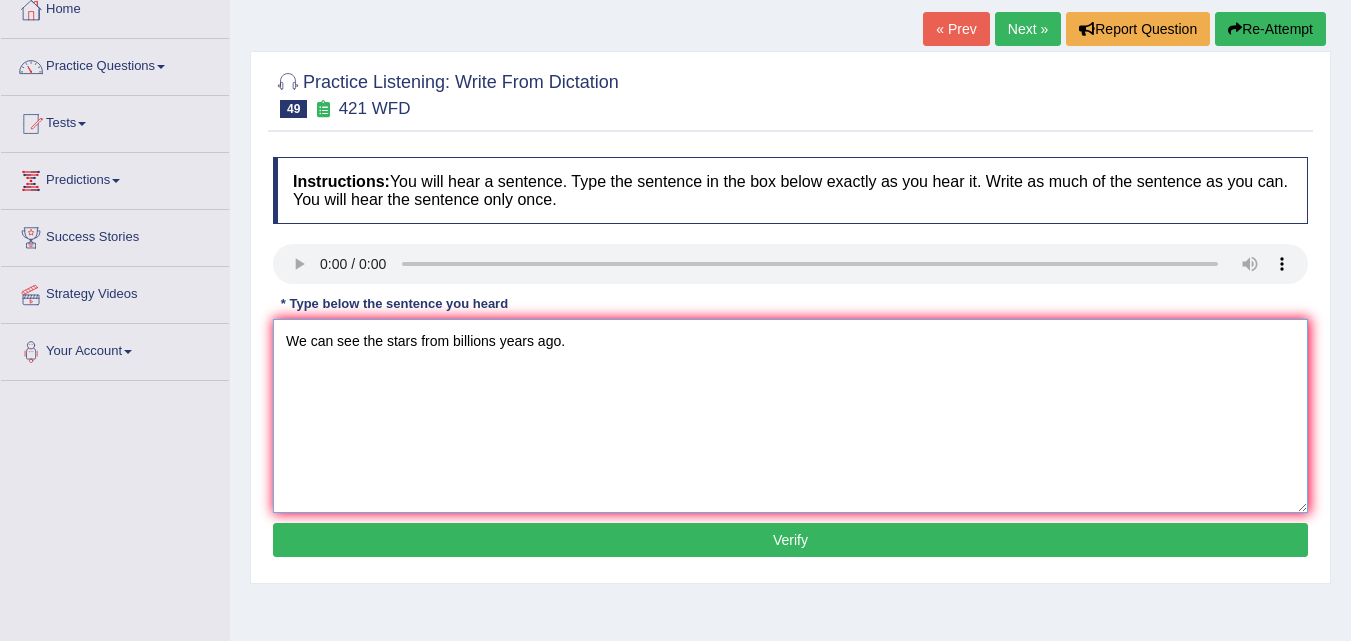 scroll, scrollTop: 118, scrollLeft: 0, axis: vertical 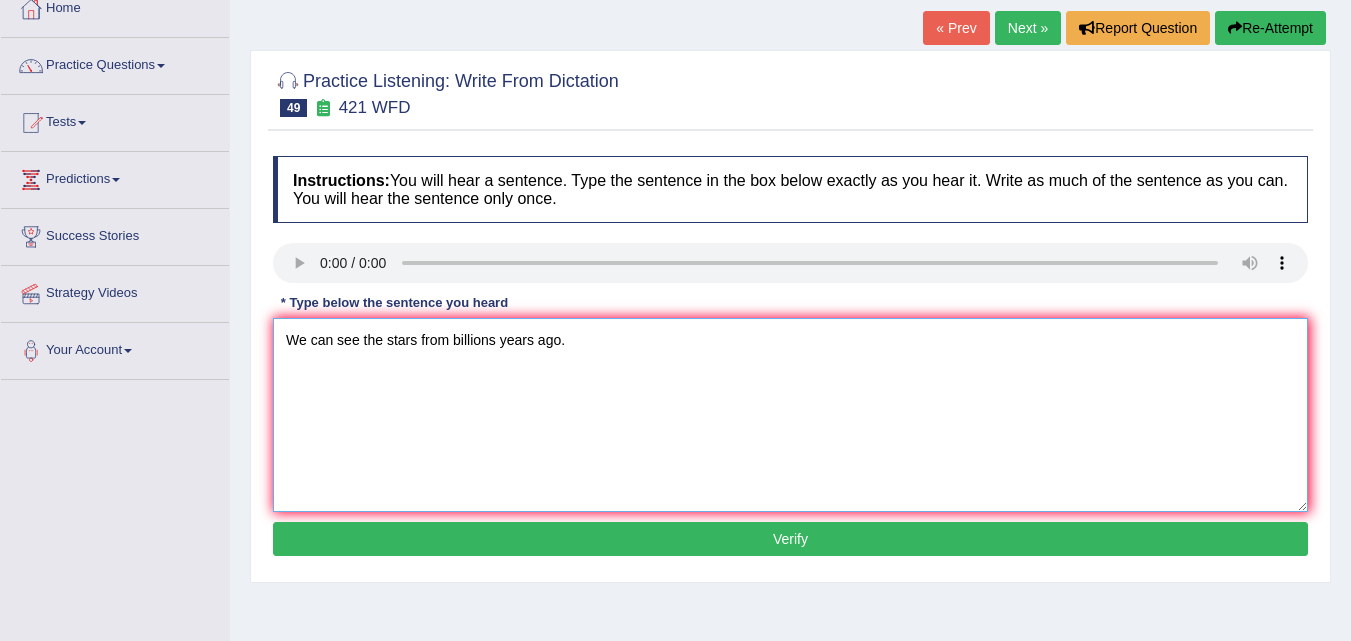 type on "We can see the stars from billions years ago." 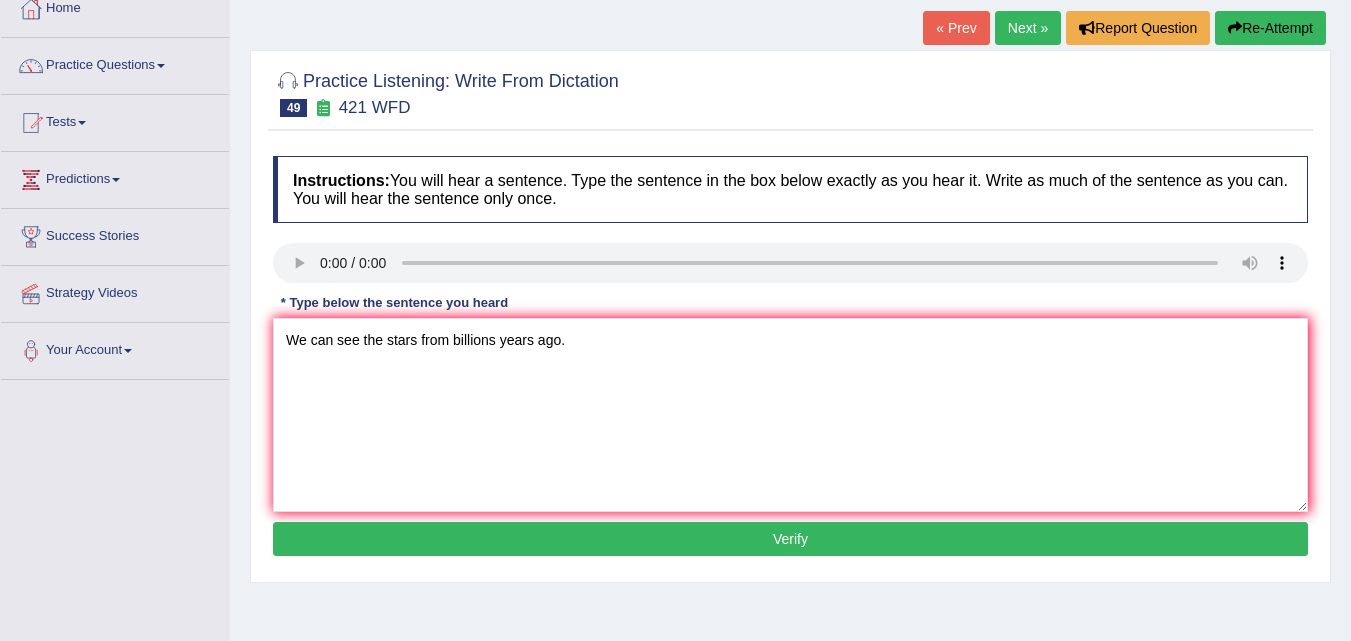 click on "Verify" at bounding box center (790, 539) 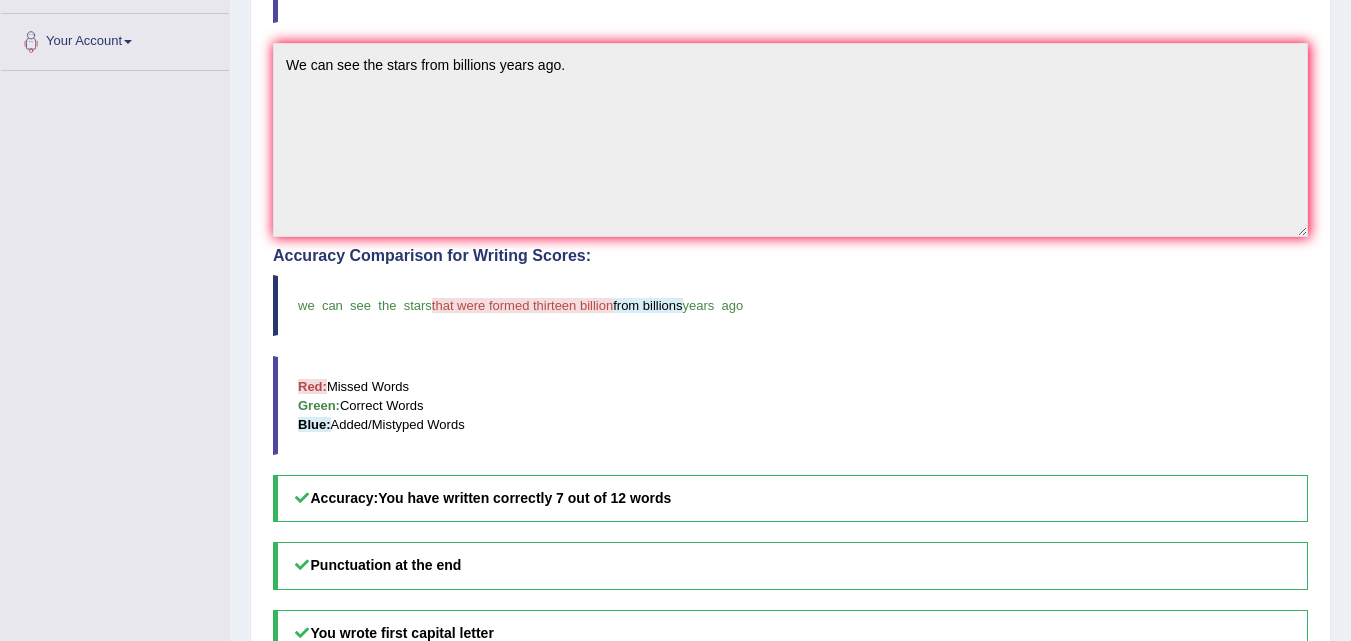 scroll, scrollTop: 428, scrollLeft: 0, axis: vertical 